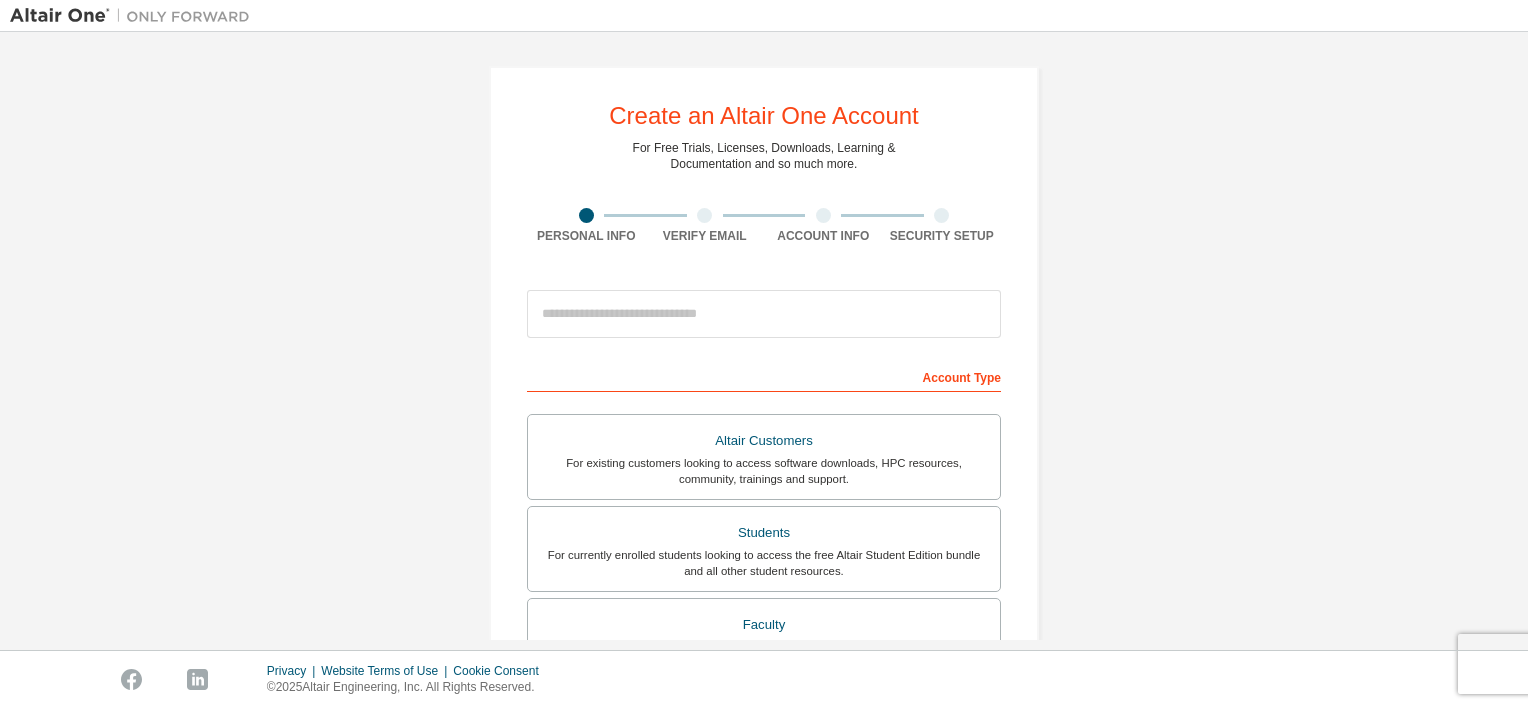 scroll, scrollTop: 0, scrollLeft: 0, axis: both 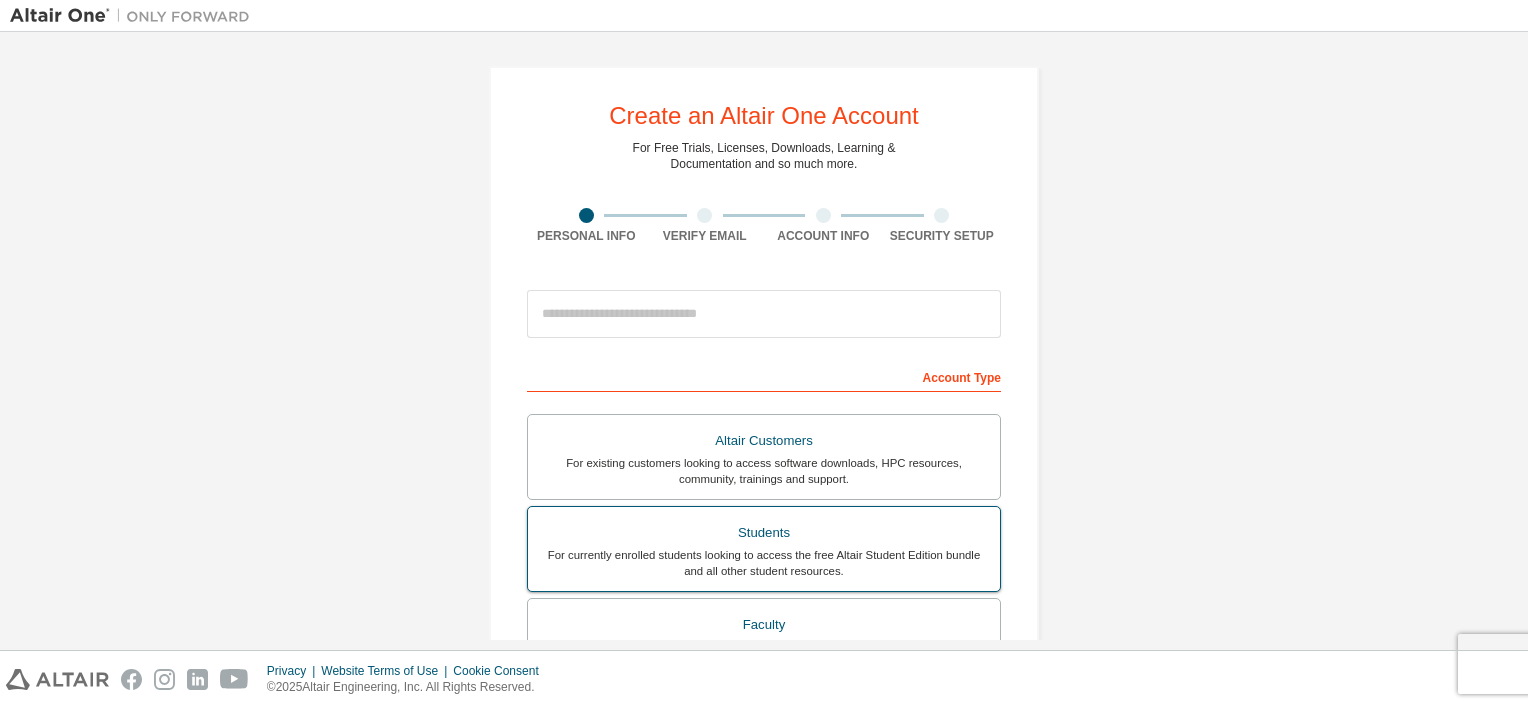 click on "Students" at bounding box center [764, 533] 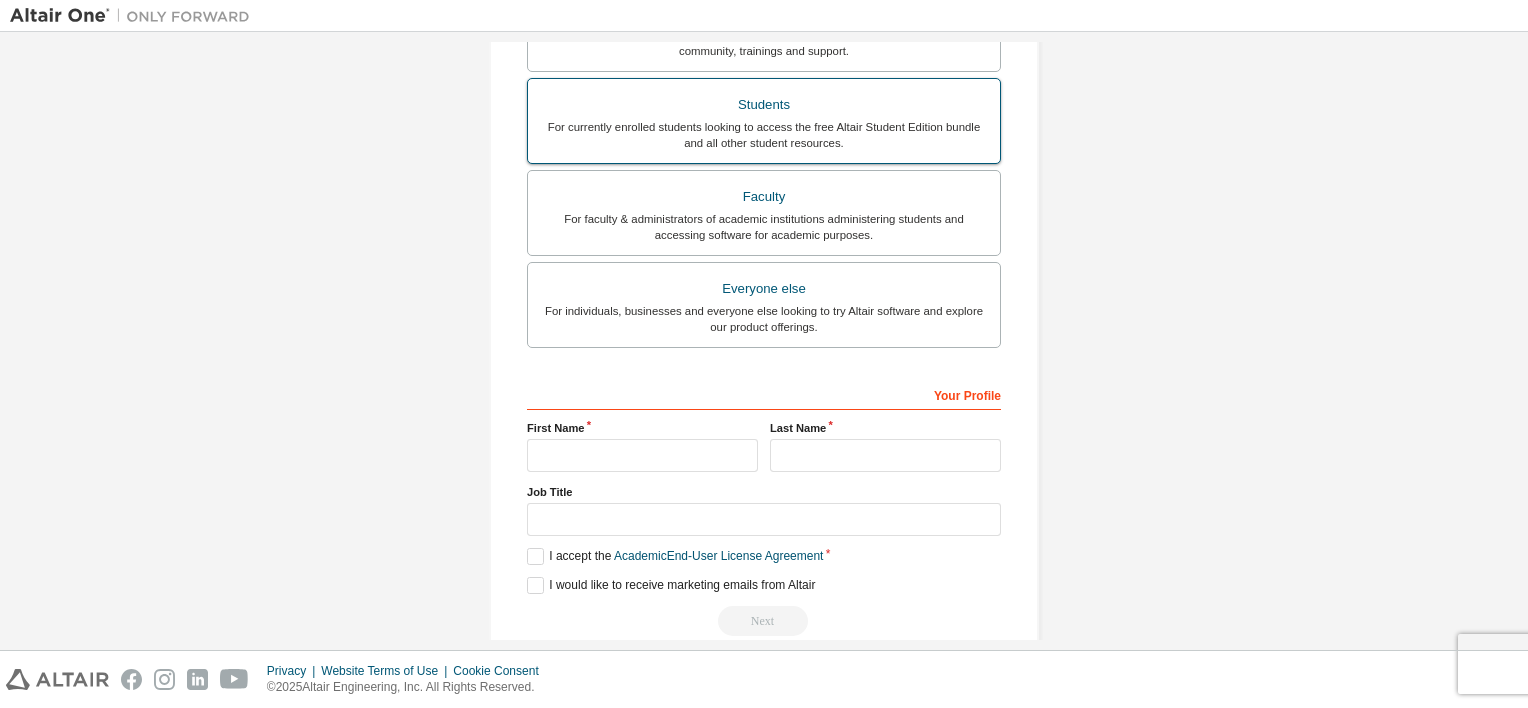scroll, scrollTop: 484, scrollLeft: 0, axis: vertical 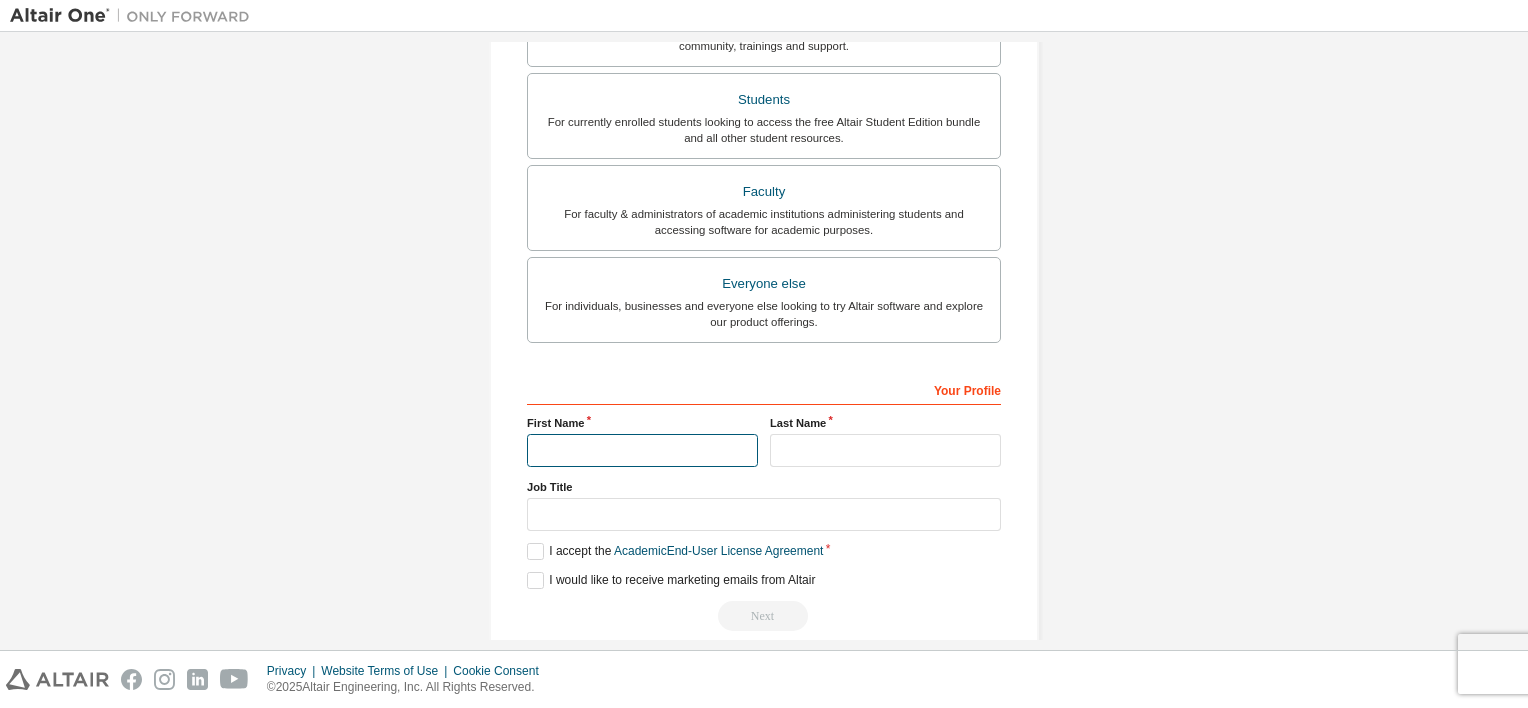 click at bounding box center [642, 450] 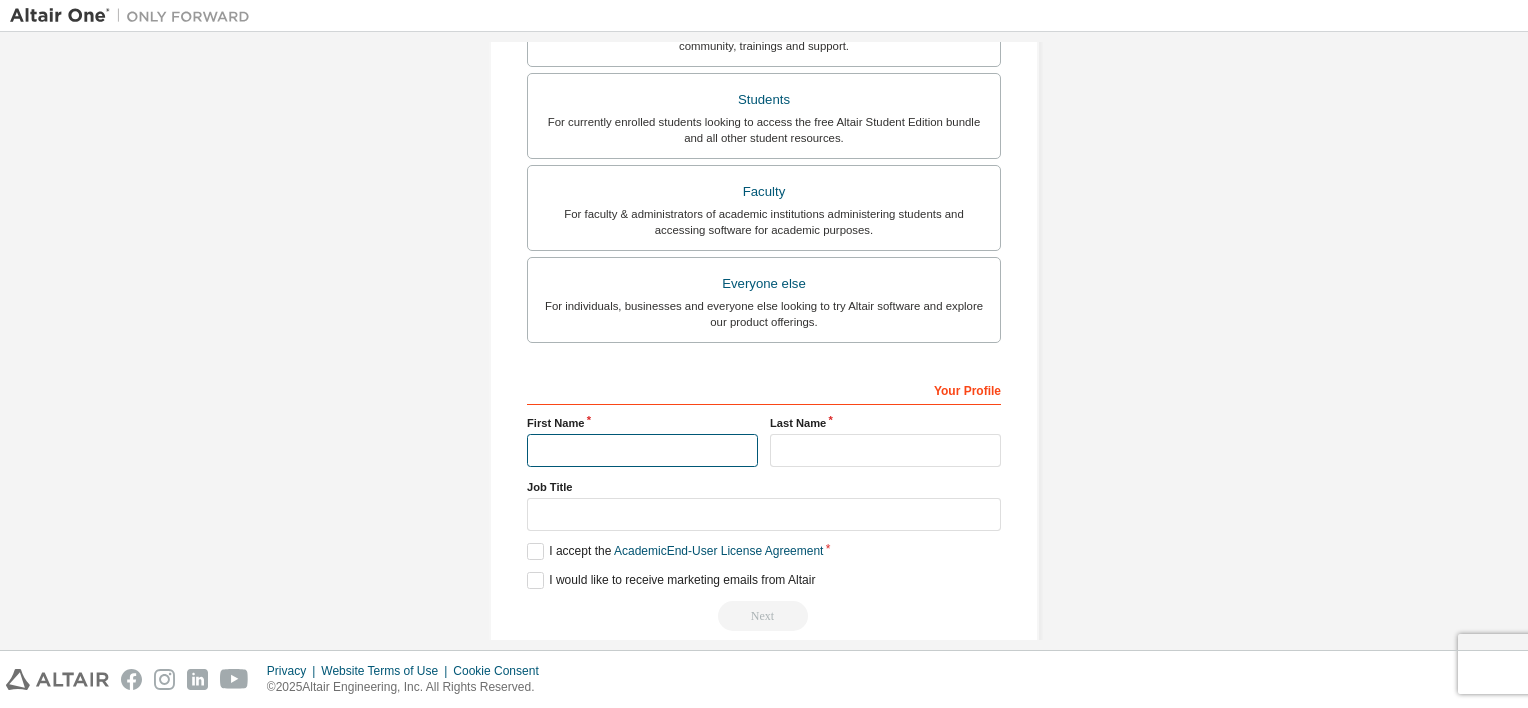 type on "*****" 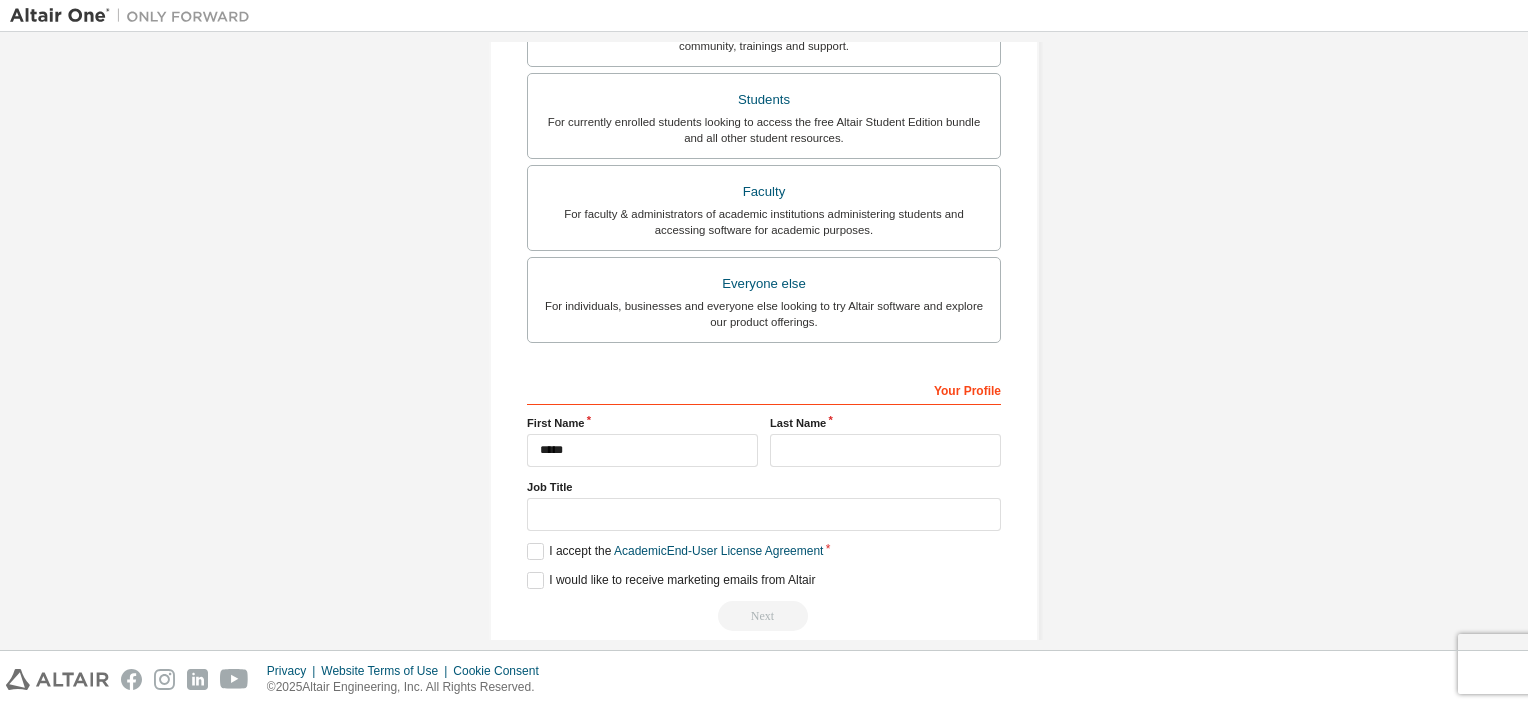 type on "**********" 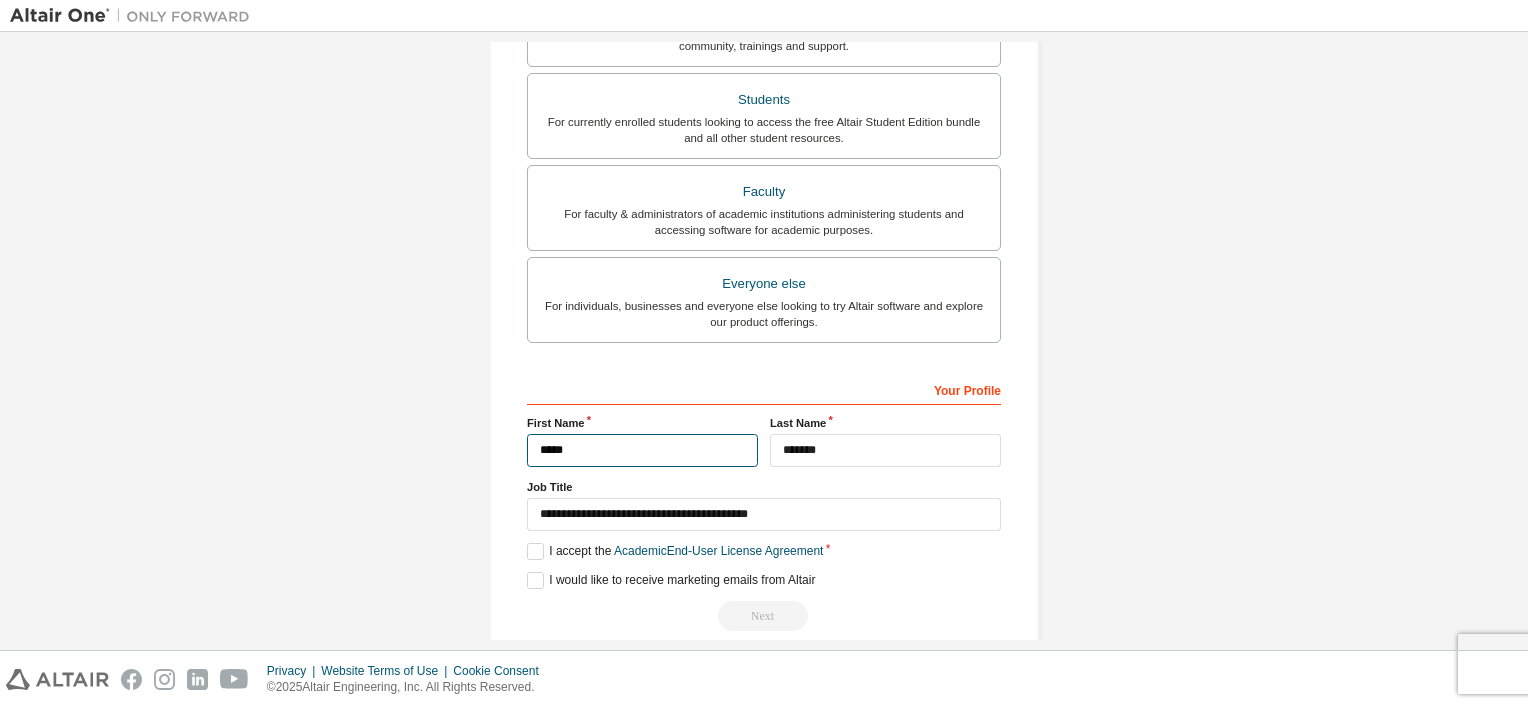 click on "*****" at bounding box center (642, 450) 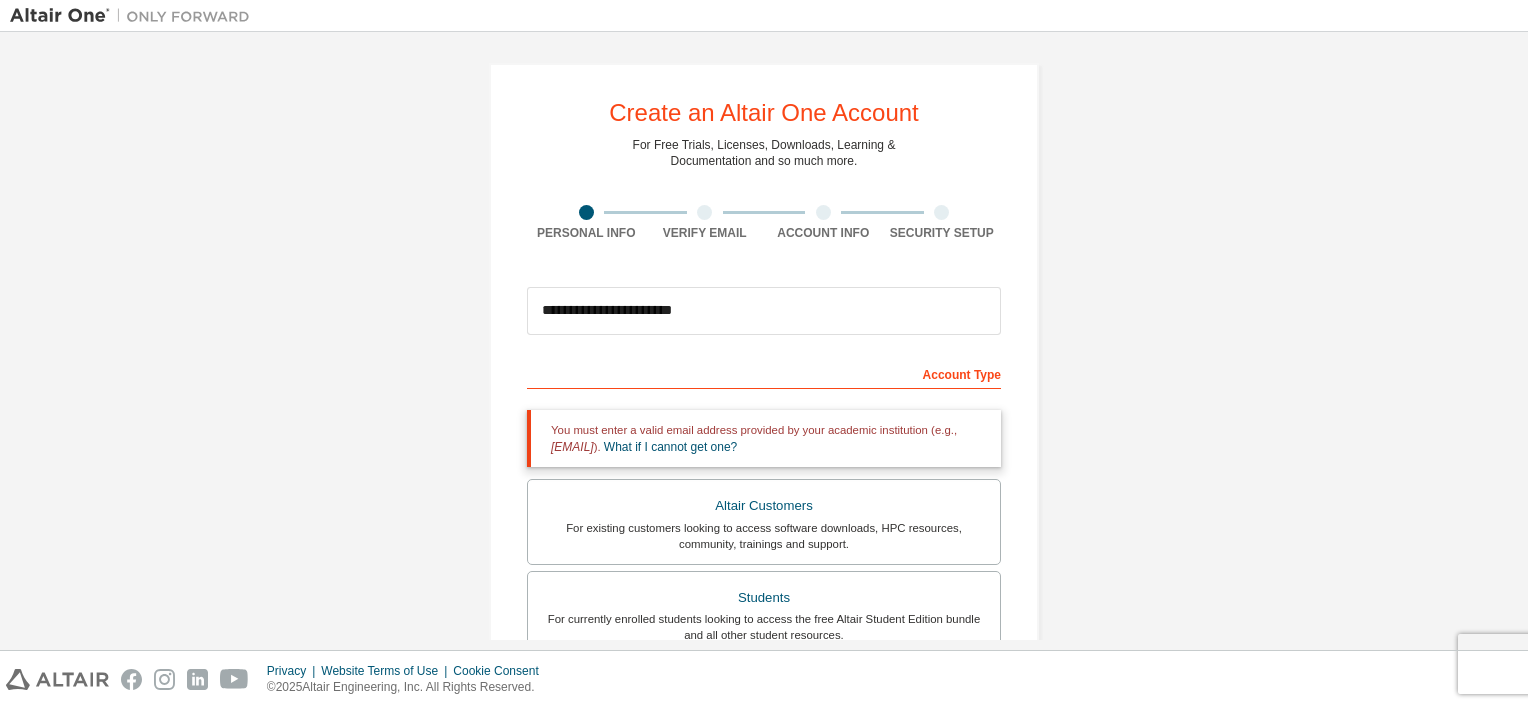 scroll, scrollTop: 4, scrollLeft: 0, axis: vertical 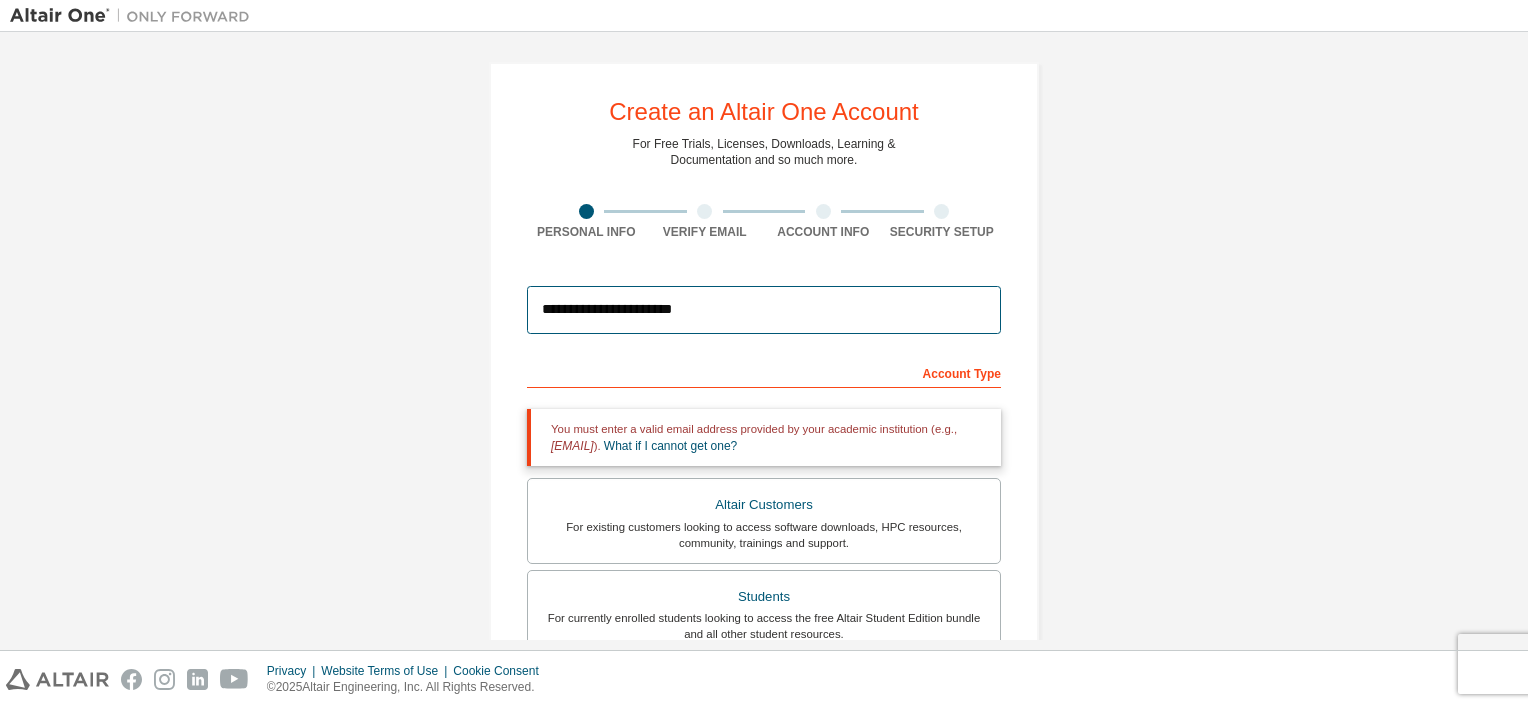 click on "**********" at bounding box center (764, 310) 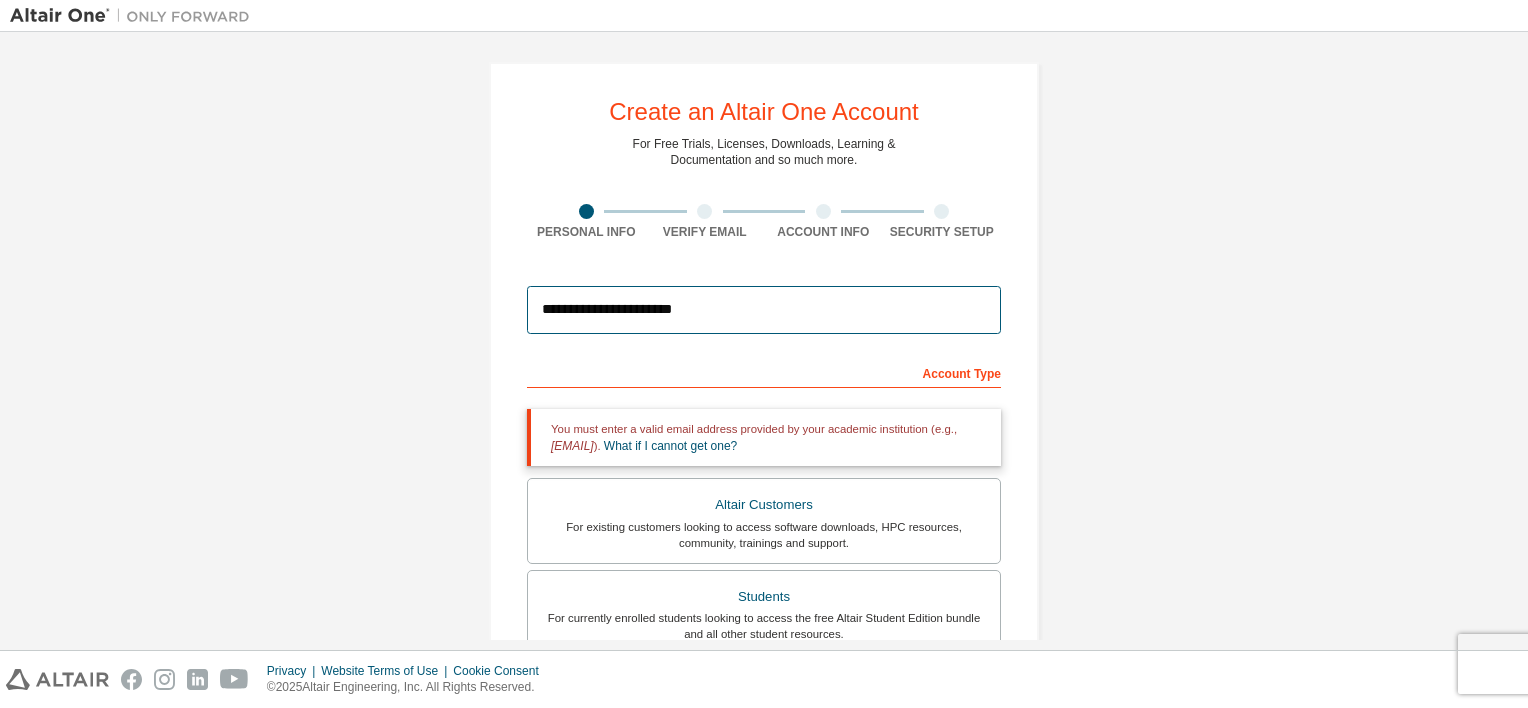click on "**********" at bounding box center (764, 310) 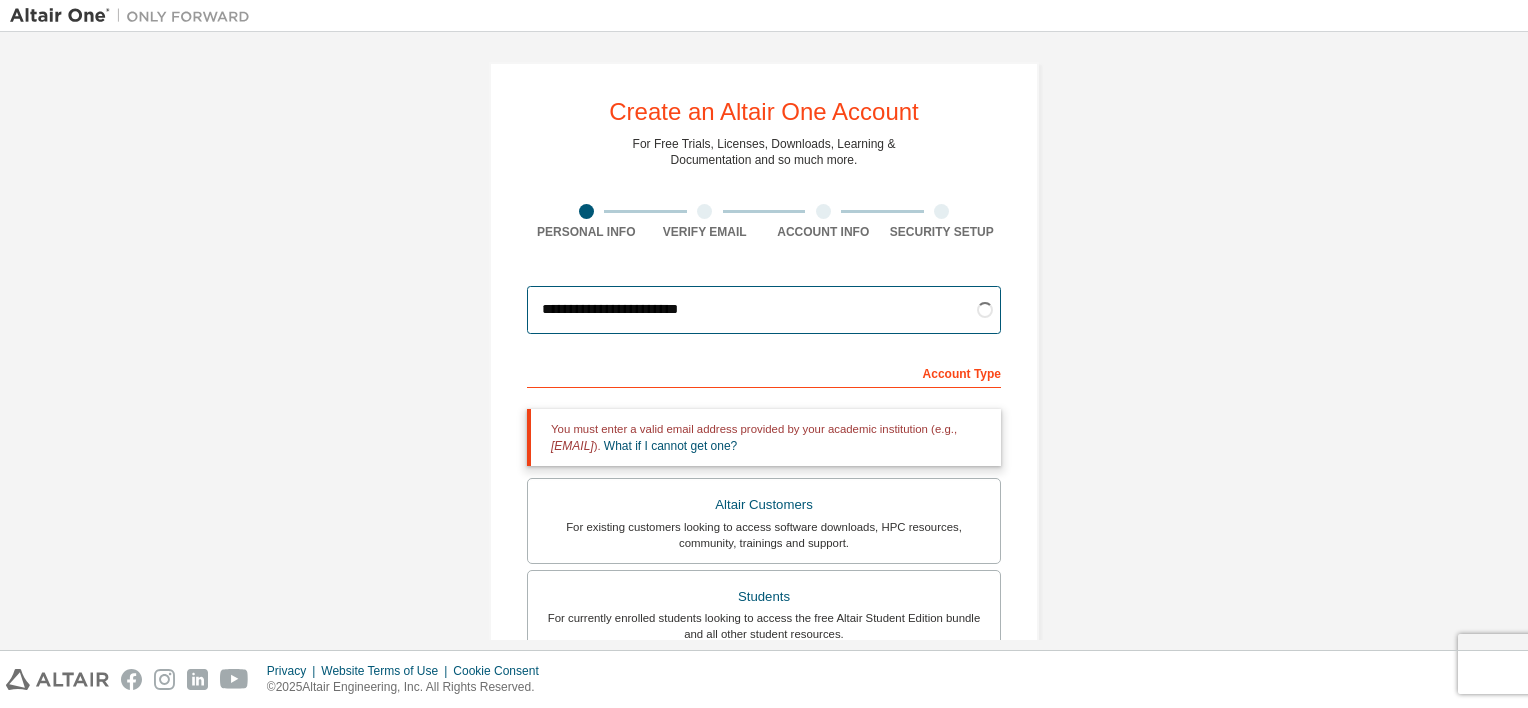 type on "**********" 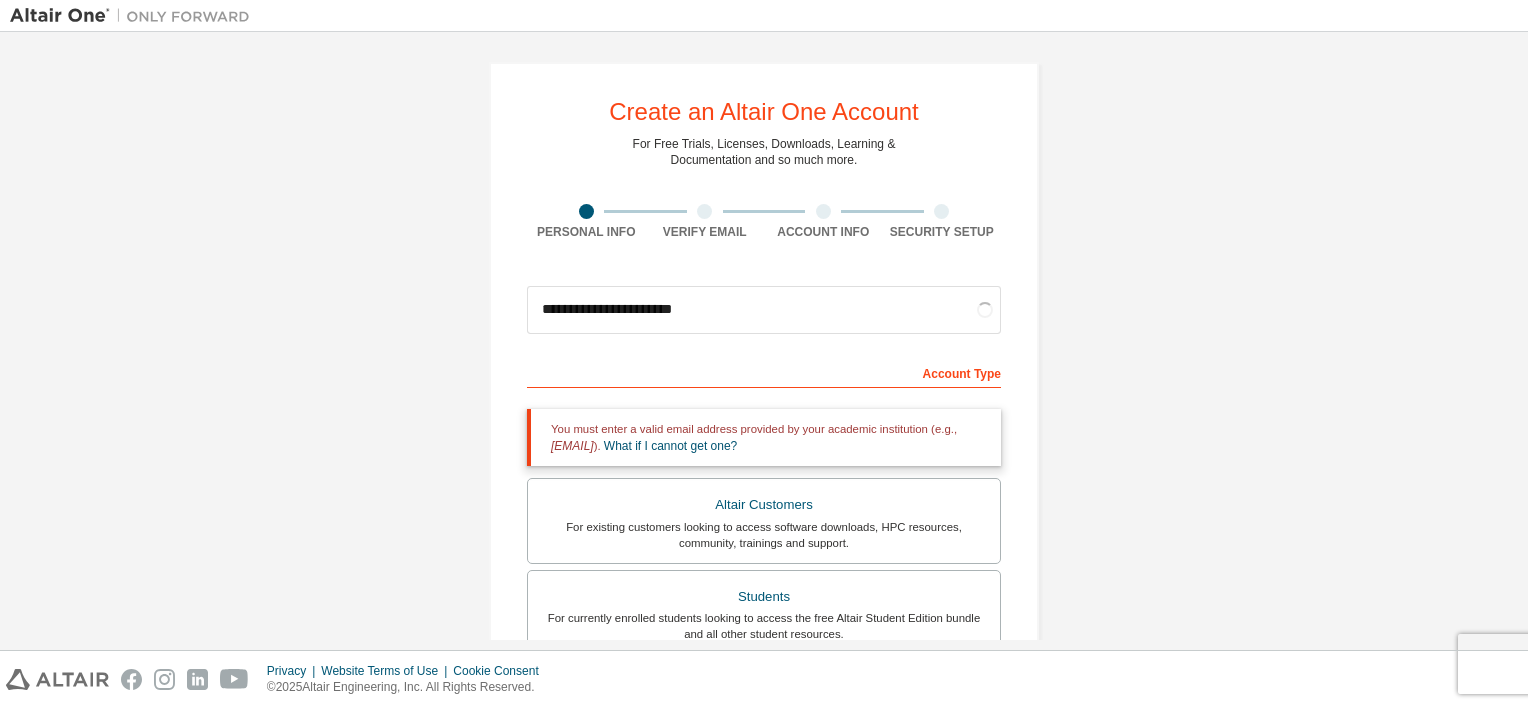 click on "Account Type" at bounding box center [764, 372] 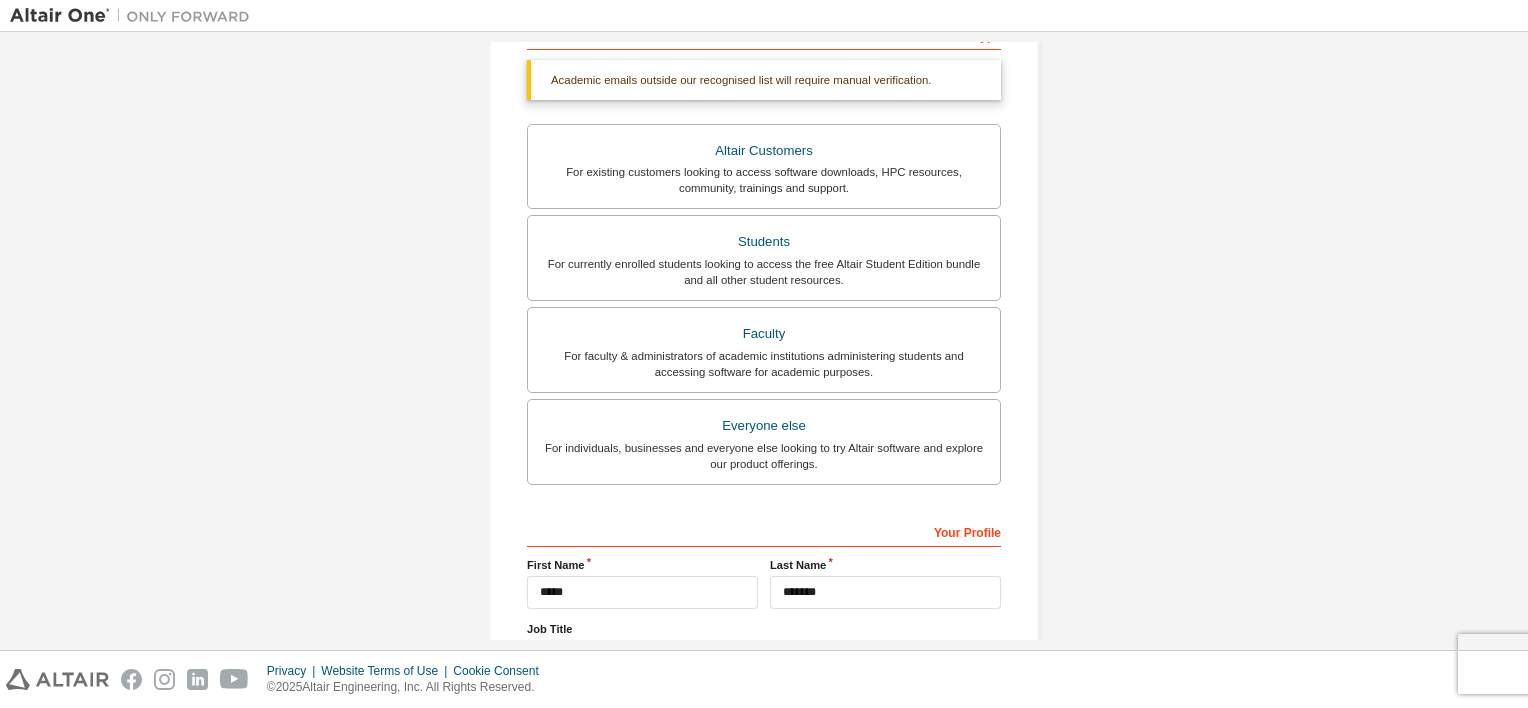 scroll, scrollTop: 347, scrollLeft: 0, axis: vertical 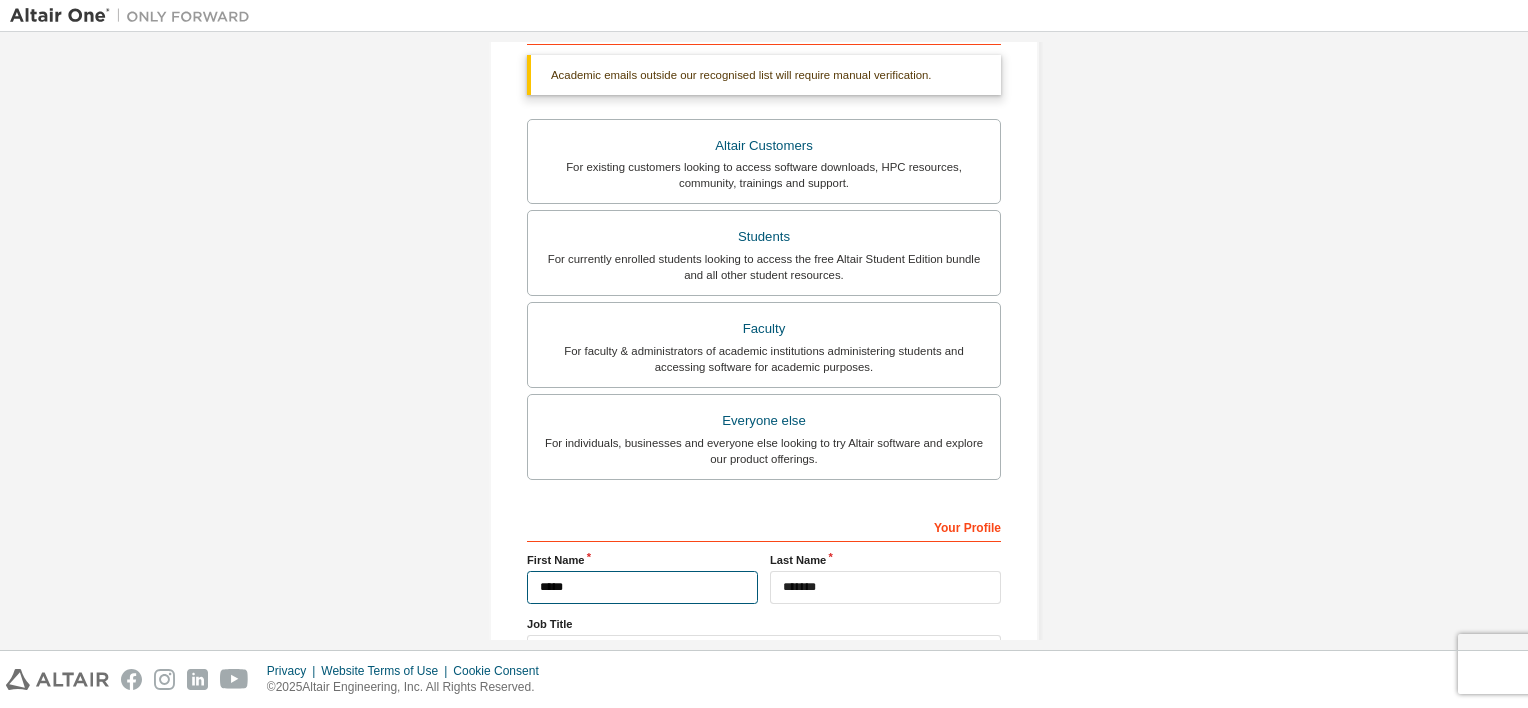 click on "*****" at bounding box center (642, 587) 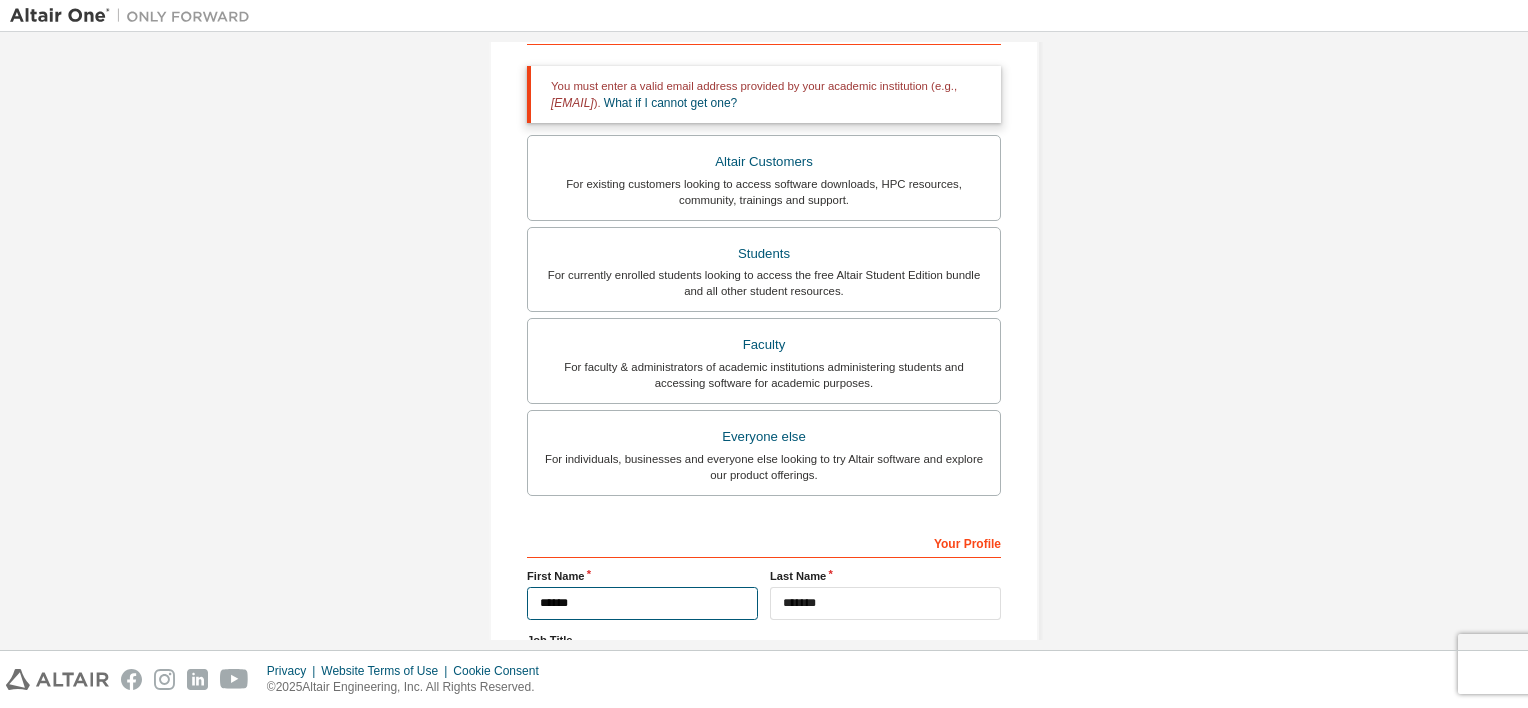 type on "*****" 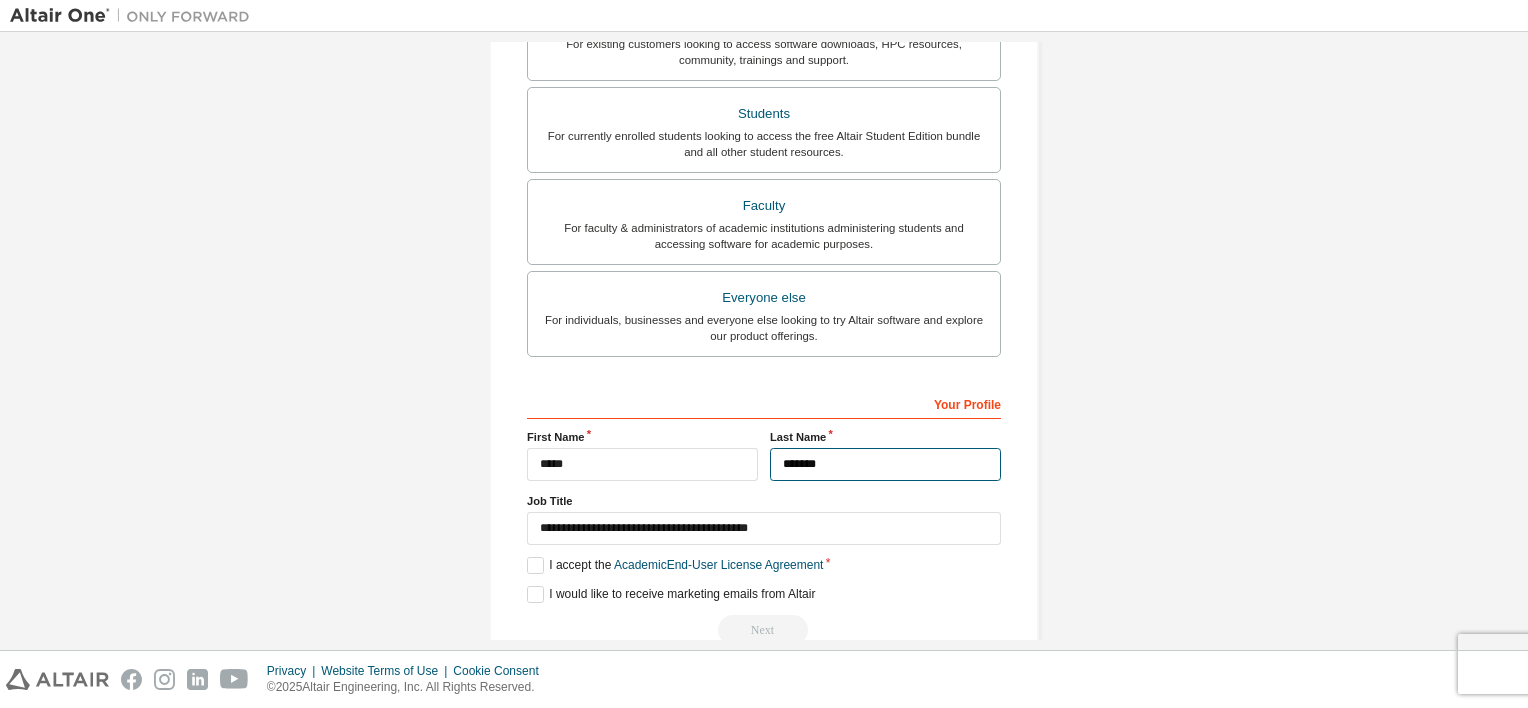 scroll, scrollTop: 476, scrollLeft: 0, axis: vertical 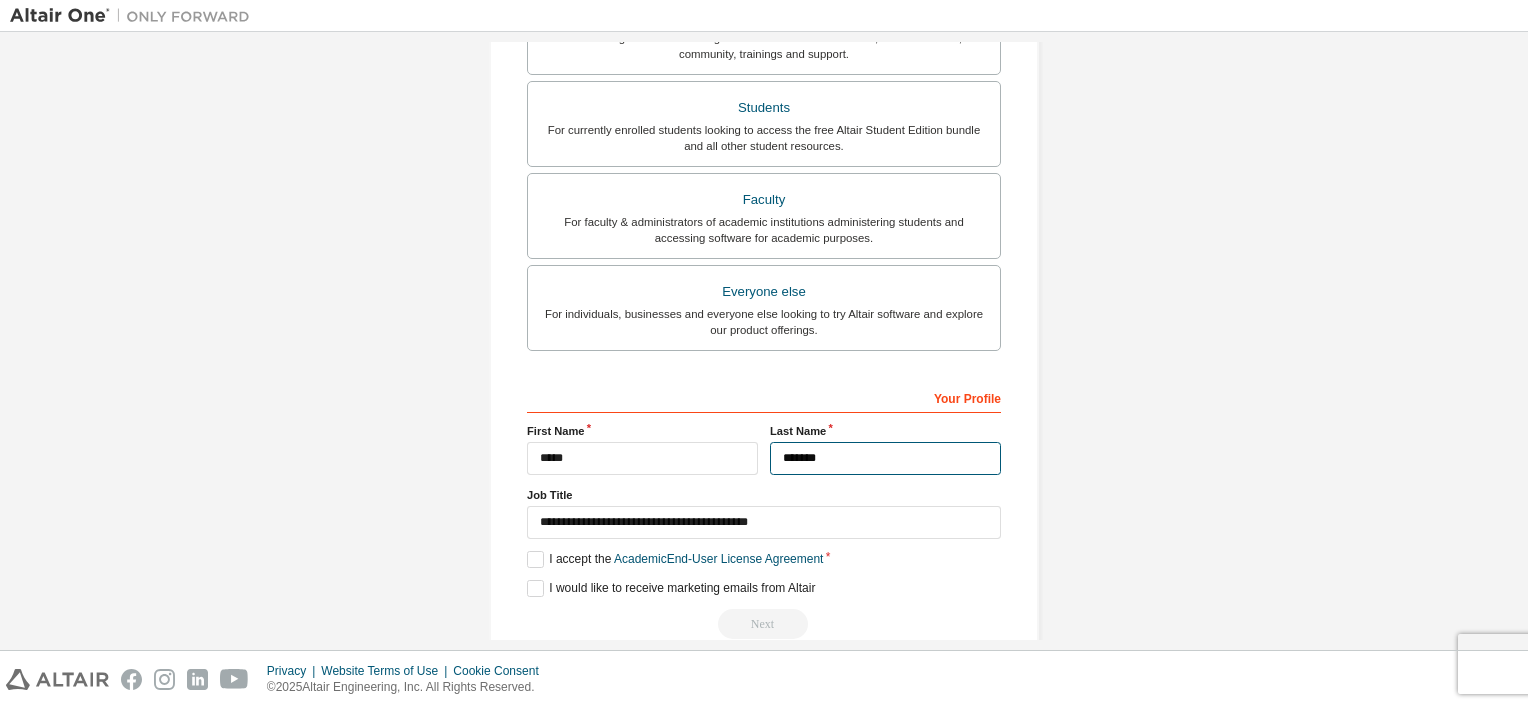 type on "*******" 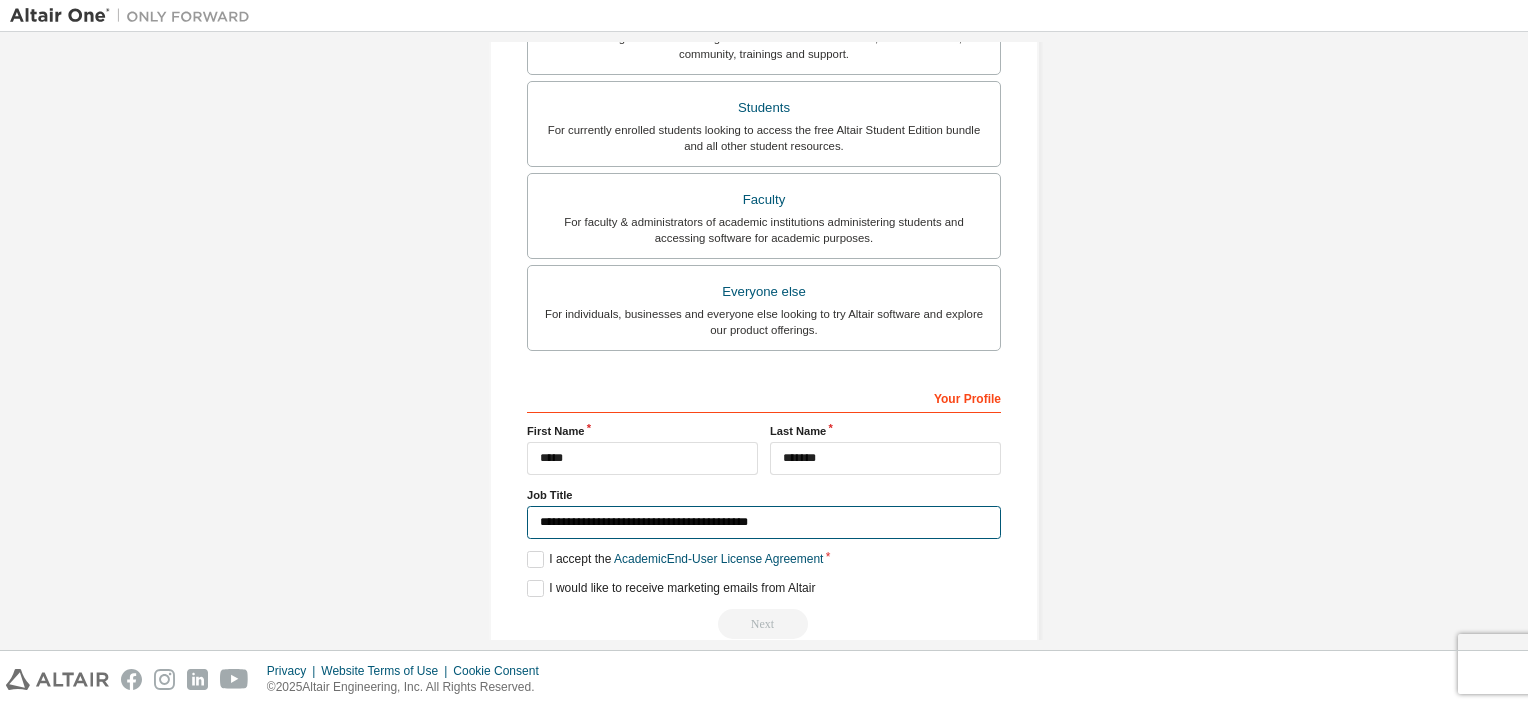 click on "**********" at bounding box center [764, 522] 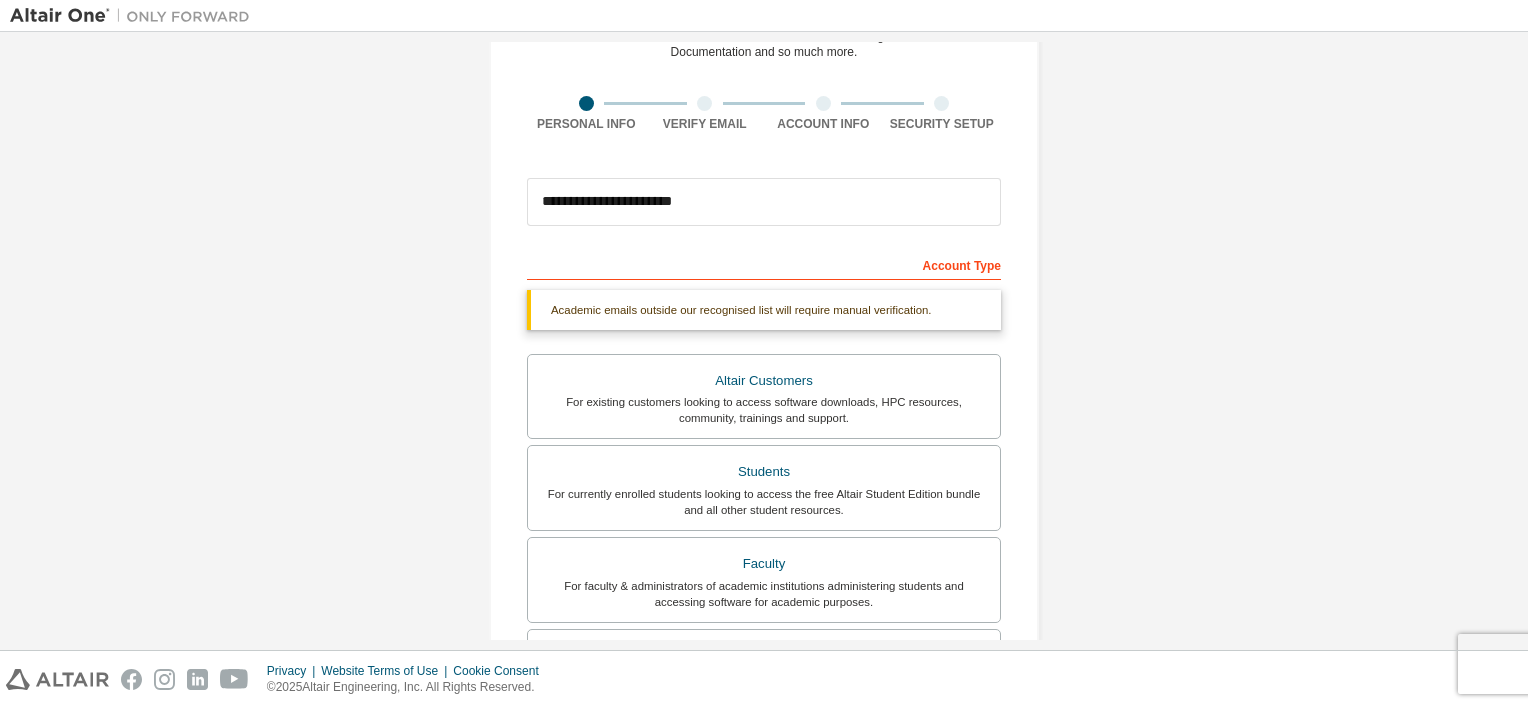 scroll, scrollTop: 106, scrollLeft: 0, axis: vertical 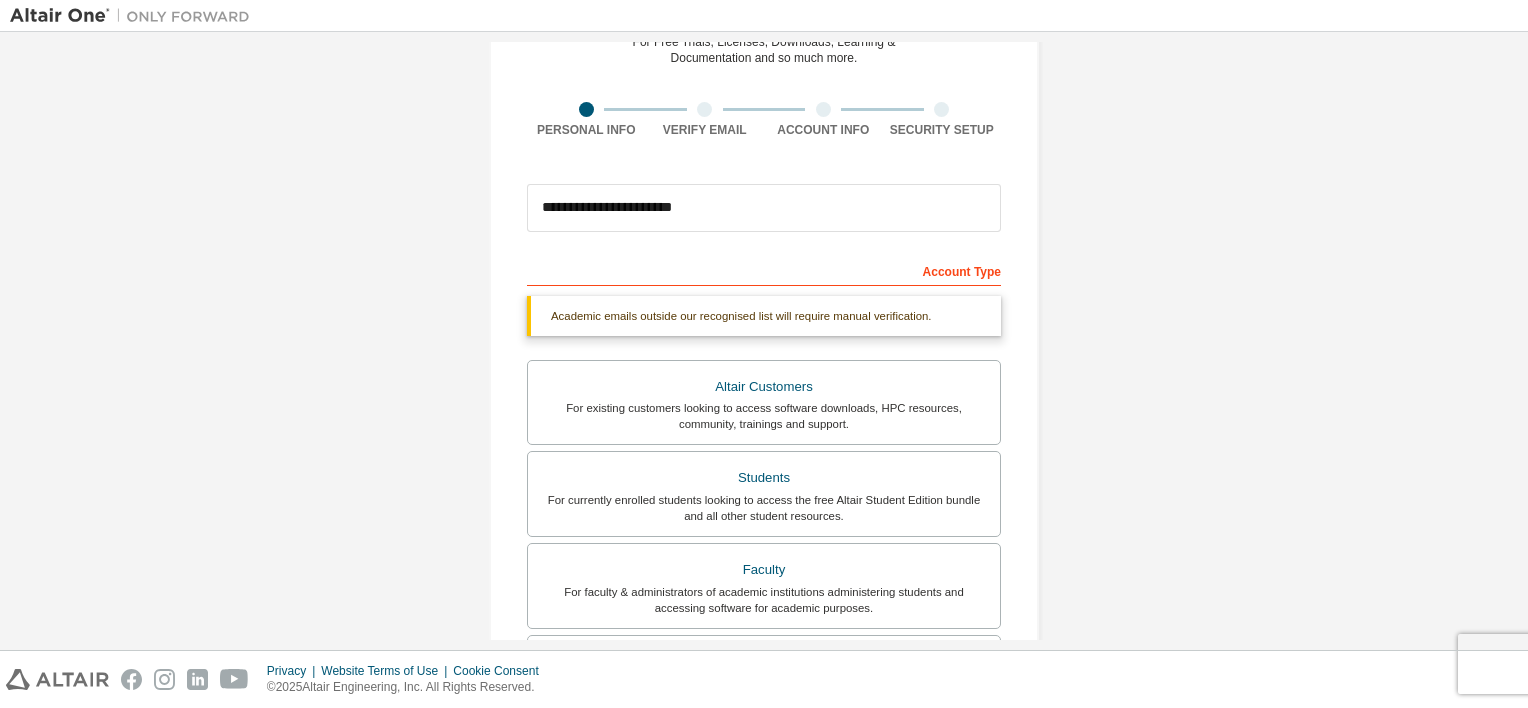 click on "**********" at bounding box center [764, 491] 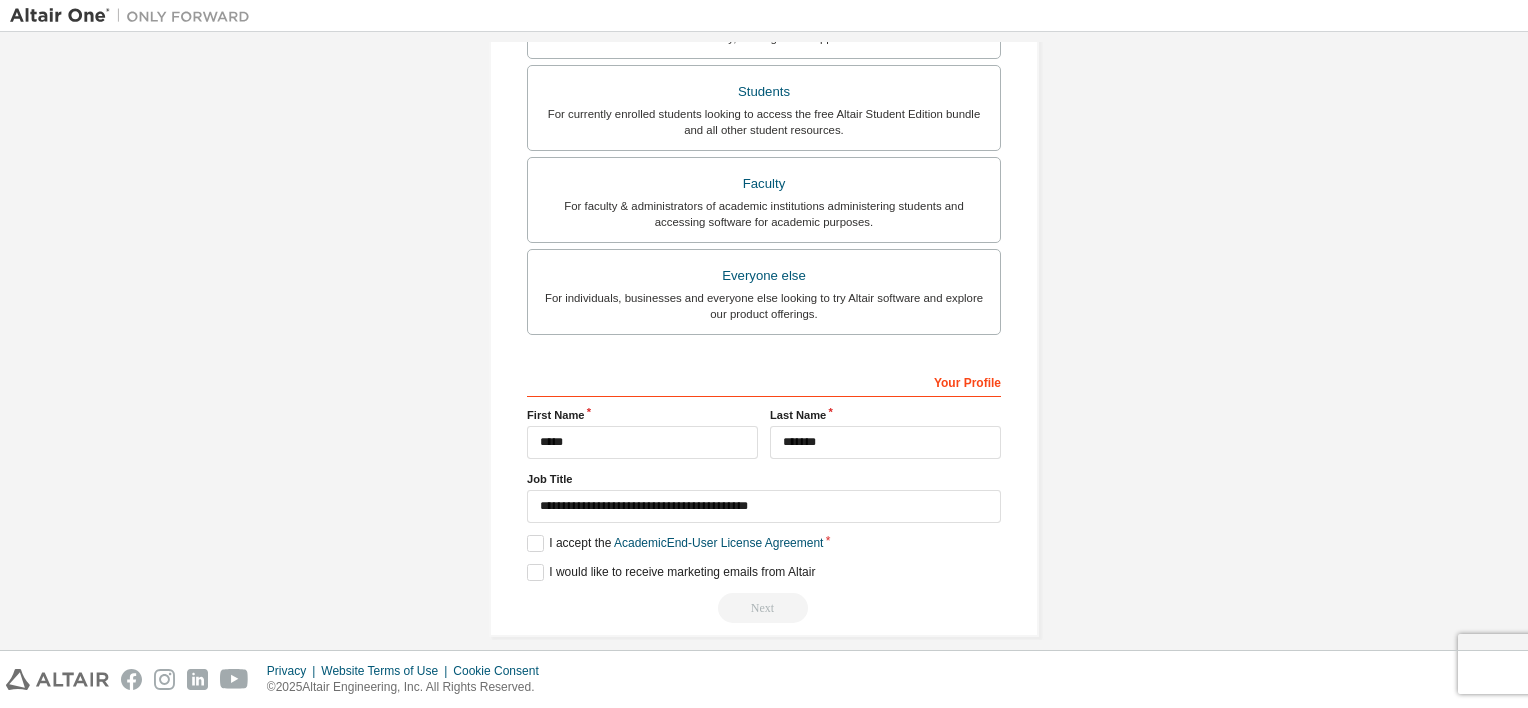 scroll, scrollTop: 508, scrollLeft: 0, axis: vertical 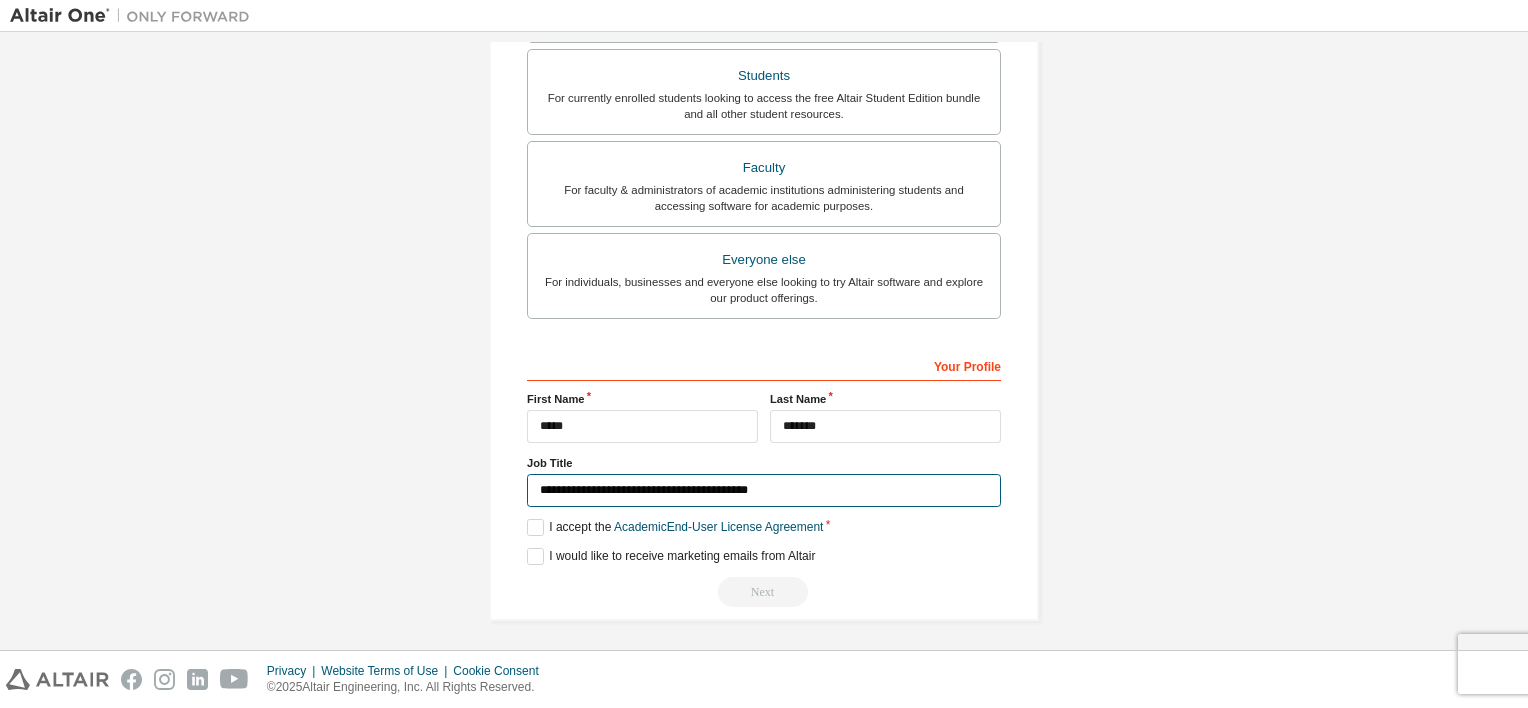 click on "**********" at bounding box center [764, 490] 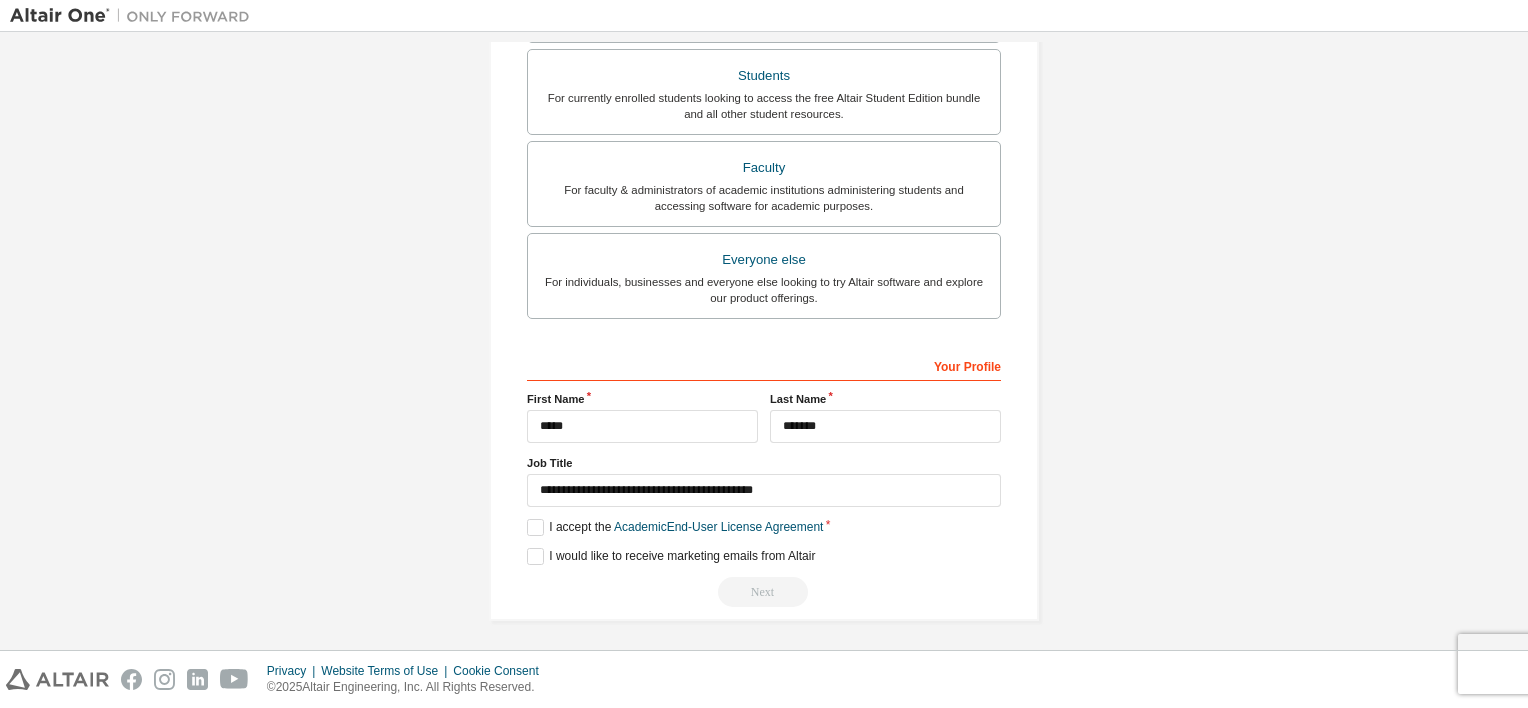 click on "I would like to receive marketing emails from Altair" at bounding box center [764, 556] 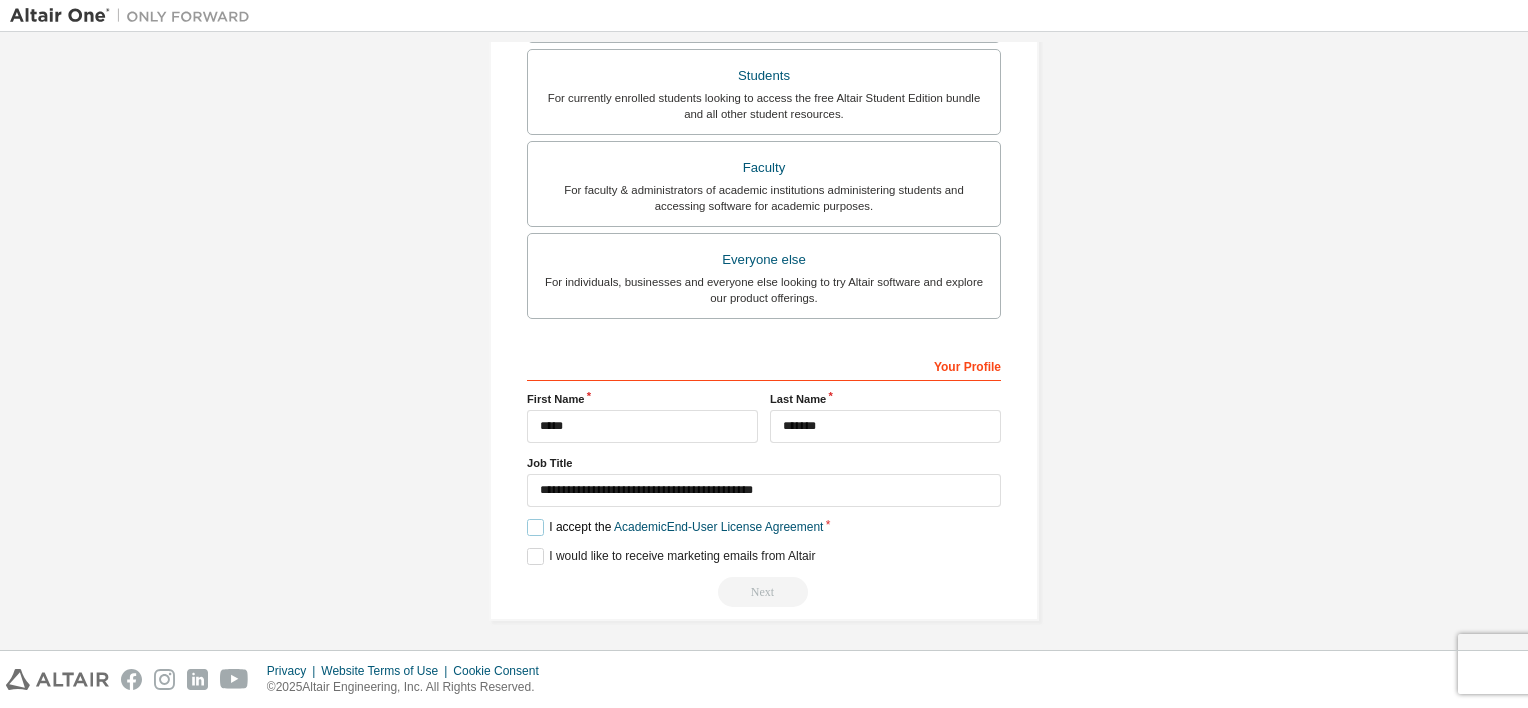click on "I accept the   Academic   End-User License Agreement" at bounding box center [675, 527] 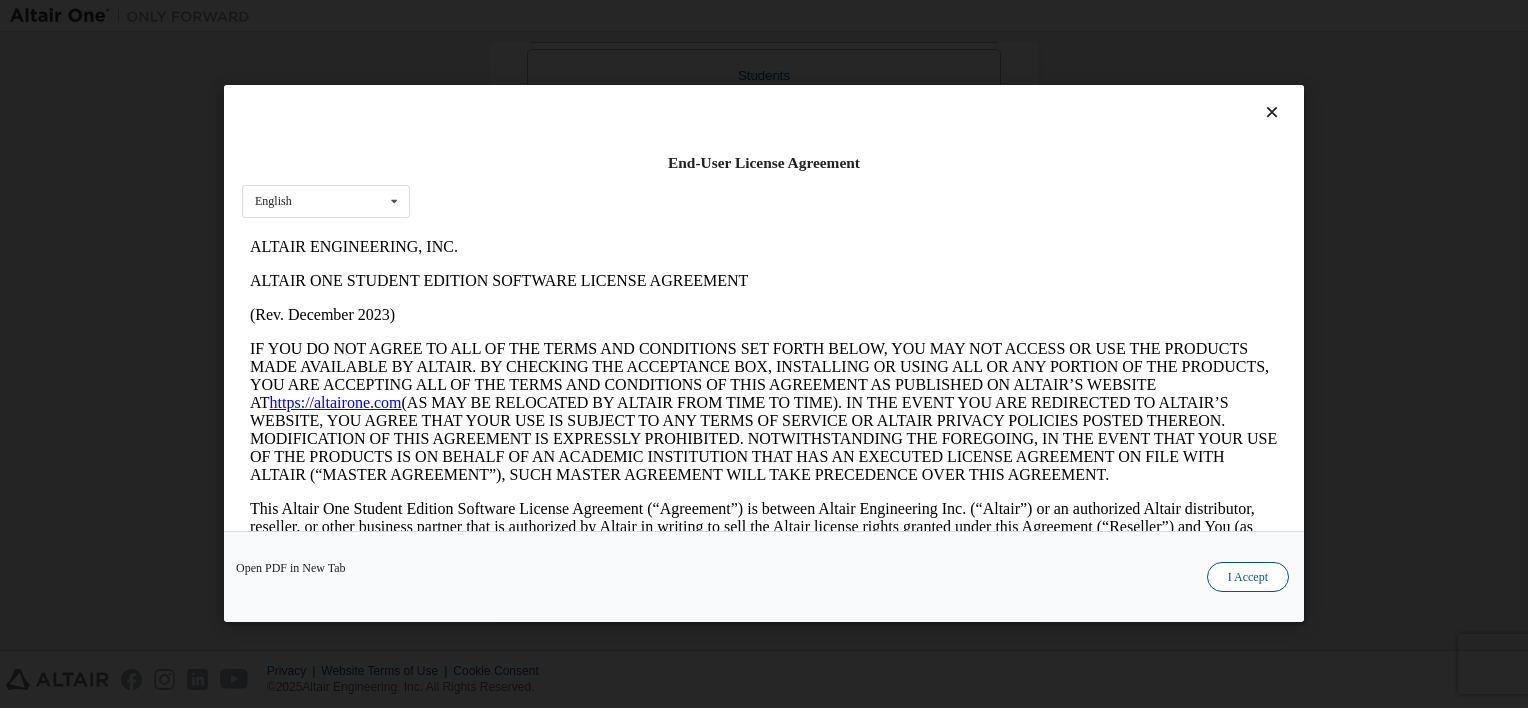 scroll, scrollTop: 0, scrollLeft: 0, axis: both 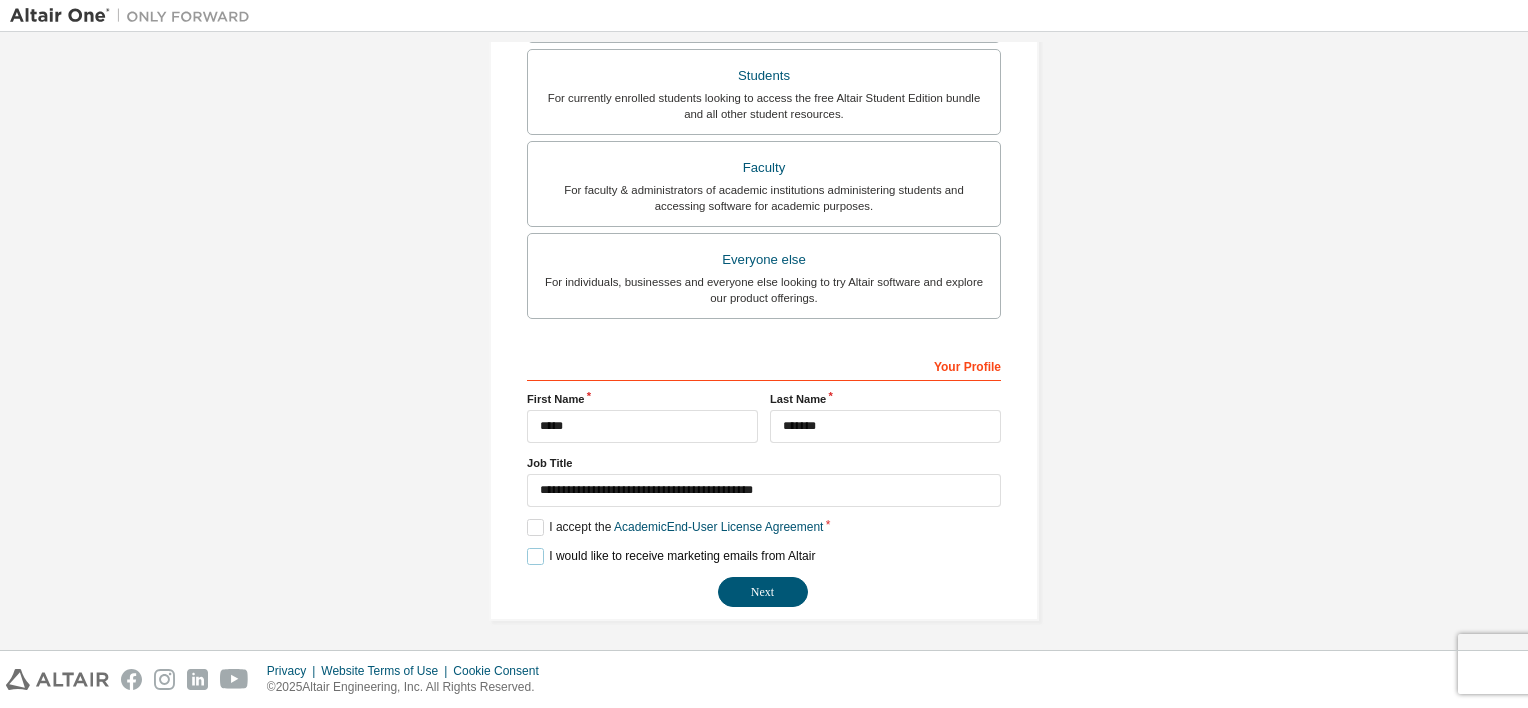 click on "I would like to receive marketing emails from Altair" at bounding box center (671, 556) 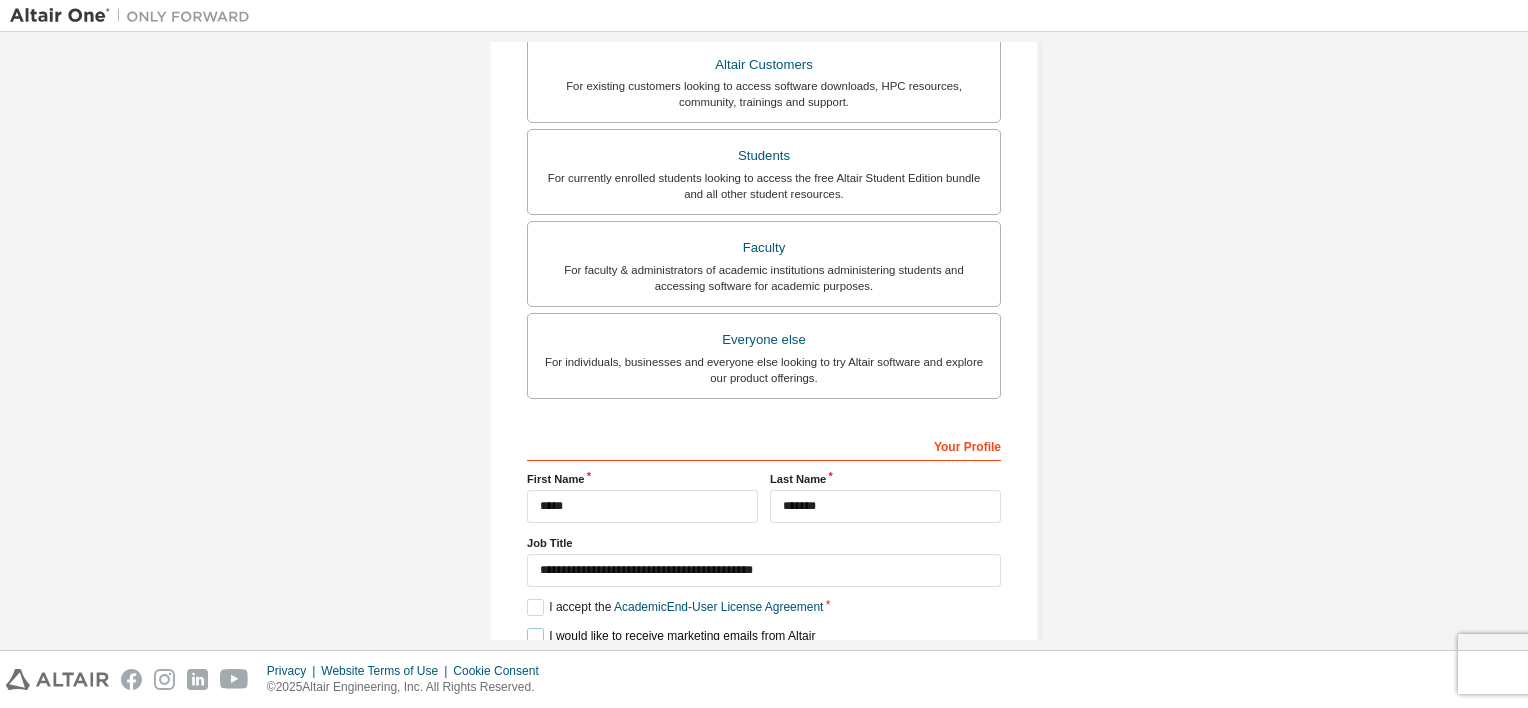 scroll, scrollTop: 428, scrollLeft: 0, axis: vertical 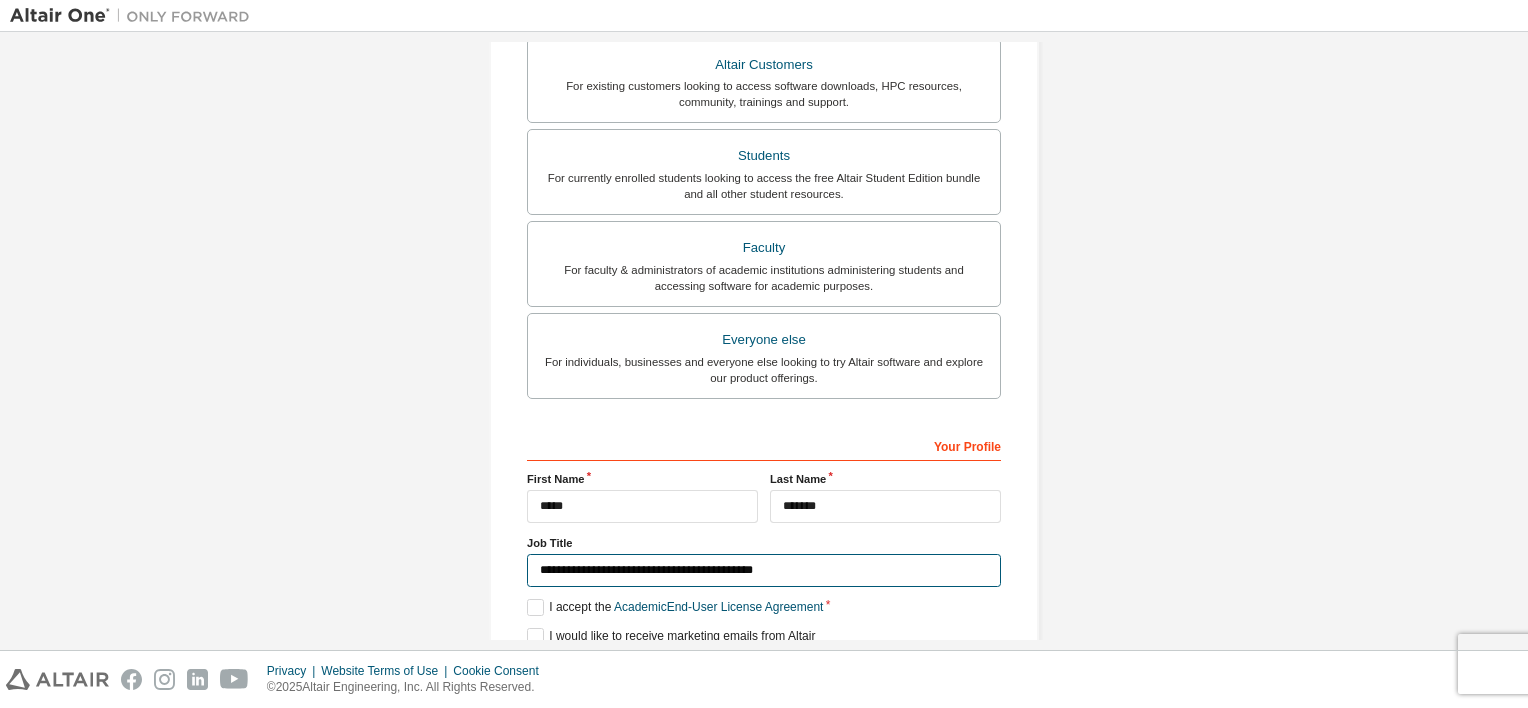 click on "**********" at bounding box center (764, 570) 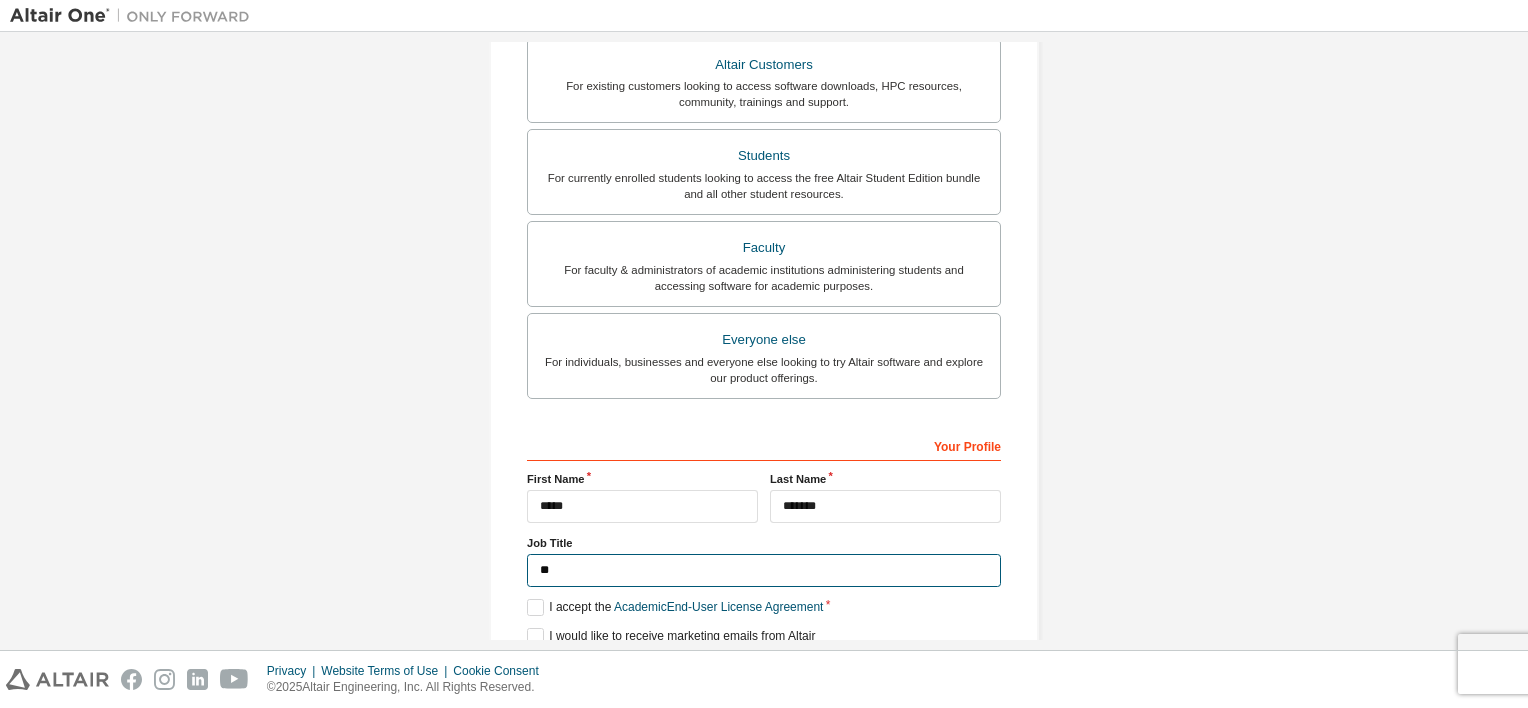 type on "*" 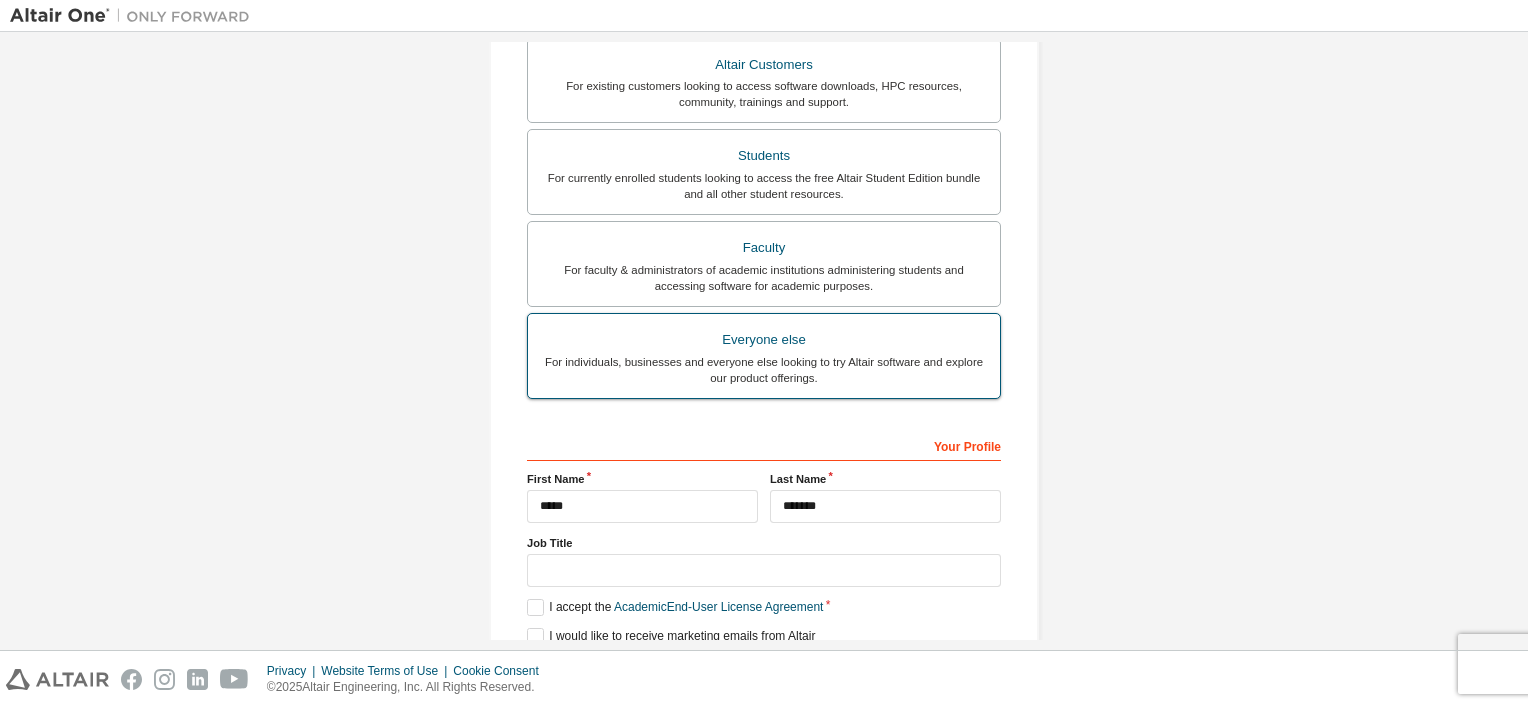 click on "For individuals, businesses and everyone else looking to try Altair software and explore our product offerings." at bounding box center (764, 370) 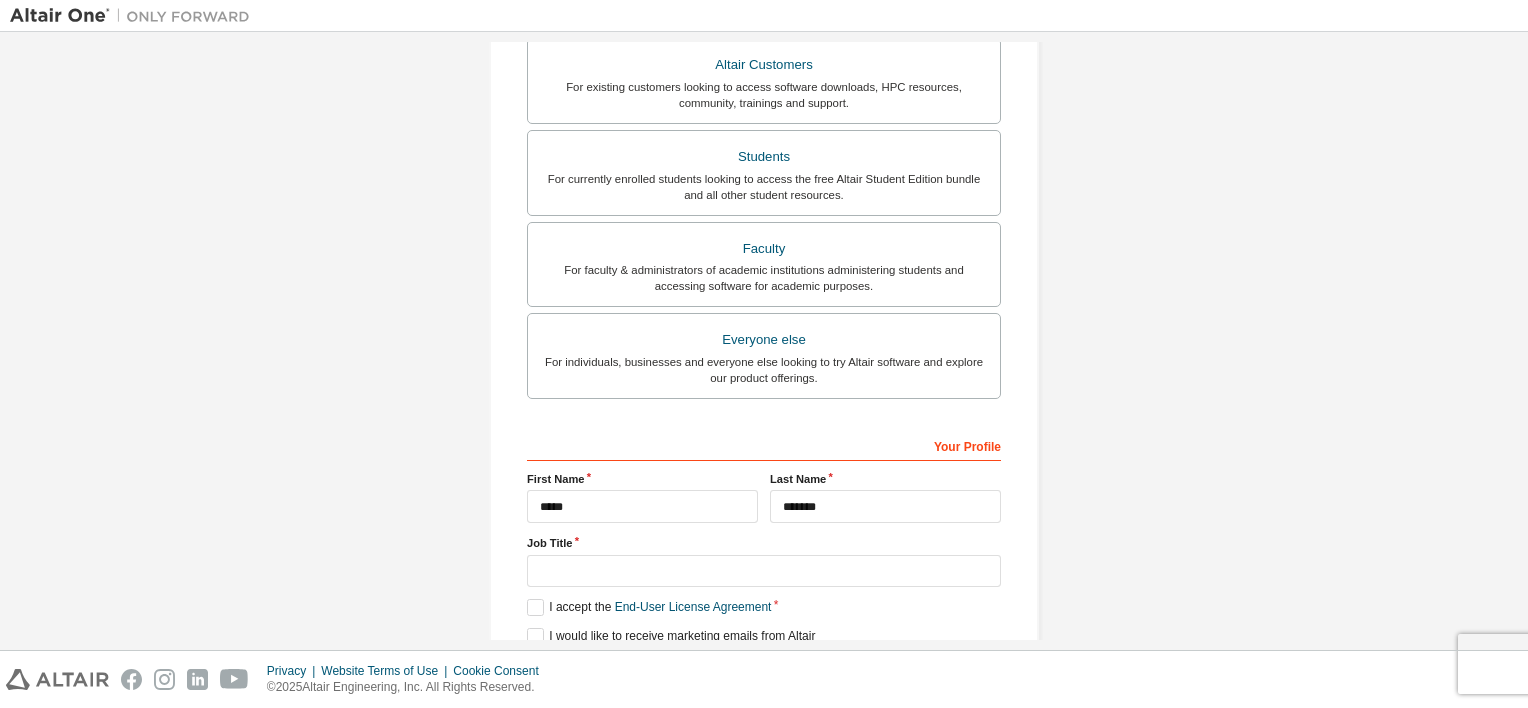 scroll, scrollTop: 456, scrollLeft: 0, axis: vertical 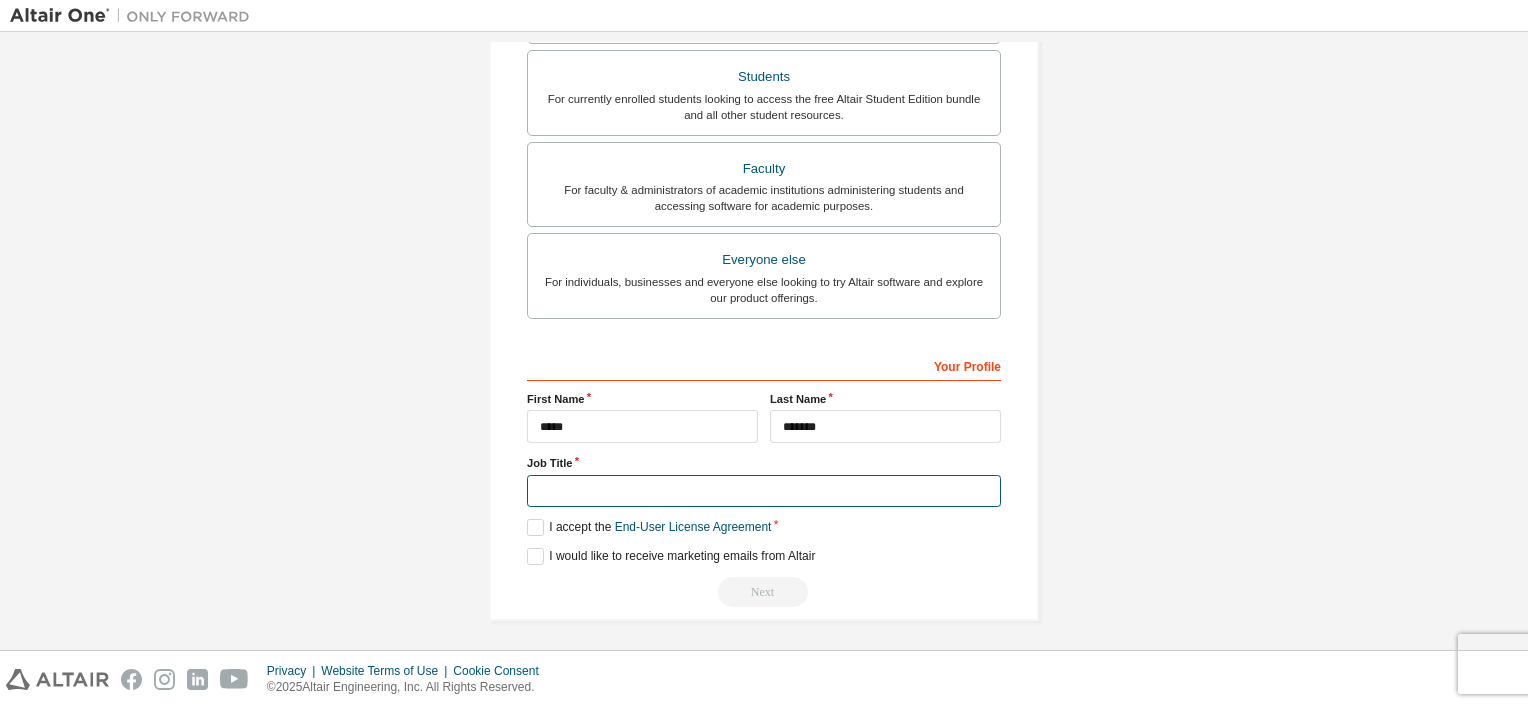 click at bounding box center [764, 491] 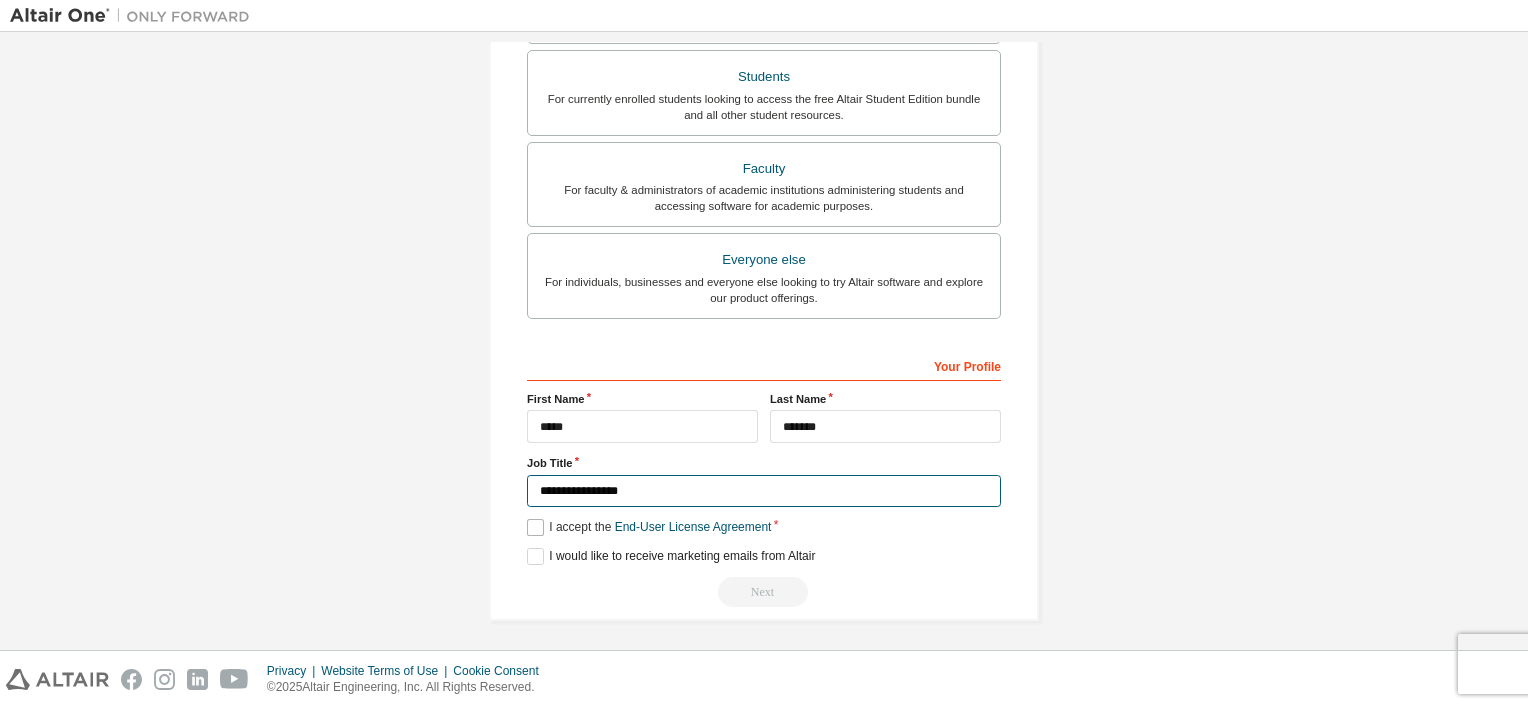 type on "**********" 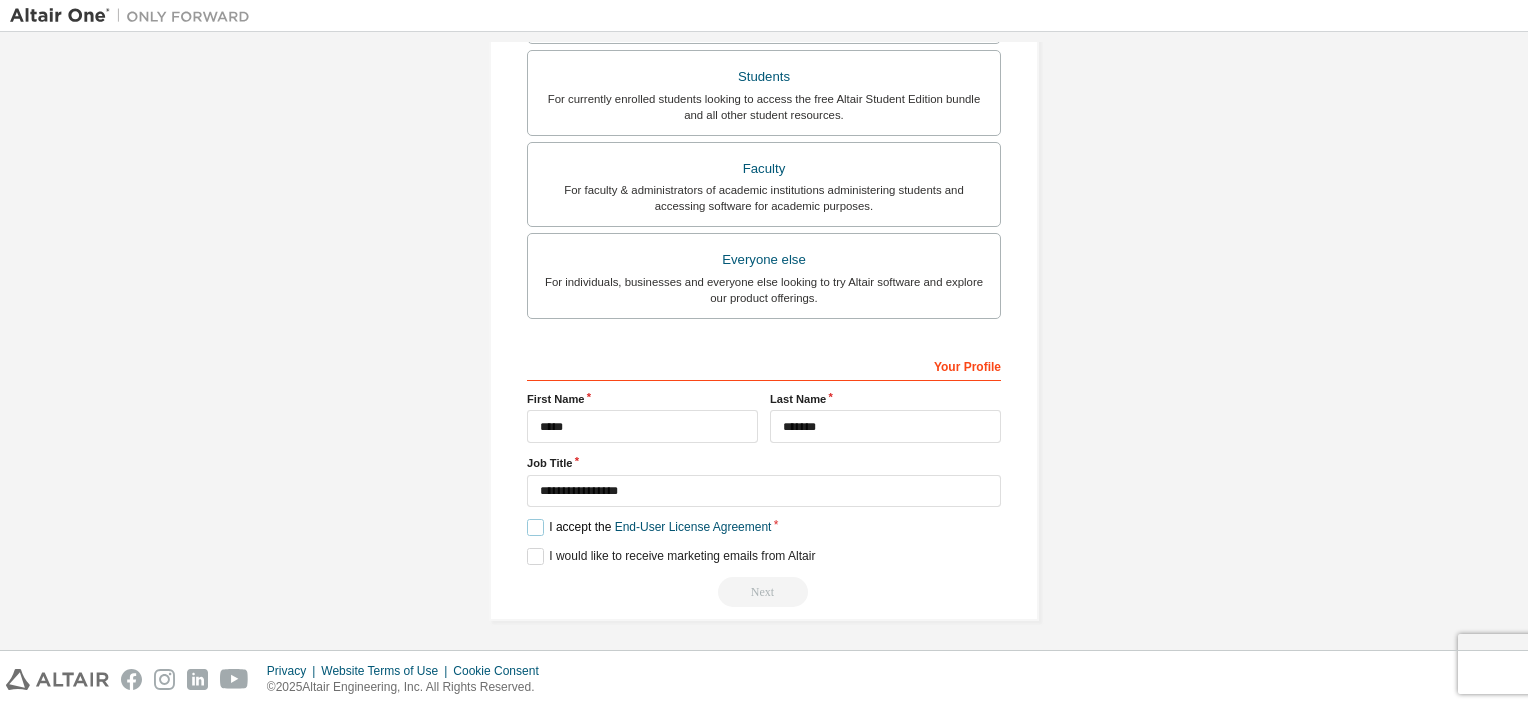 click on "I accept the    End-User License Agreement" at bounding box center (649, 527) 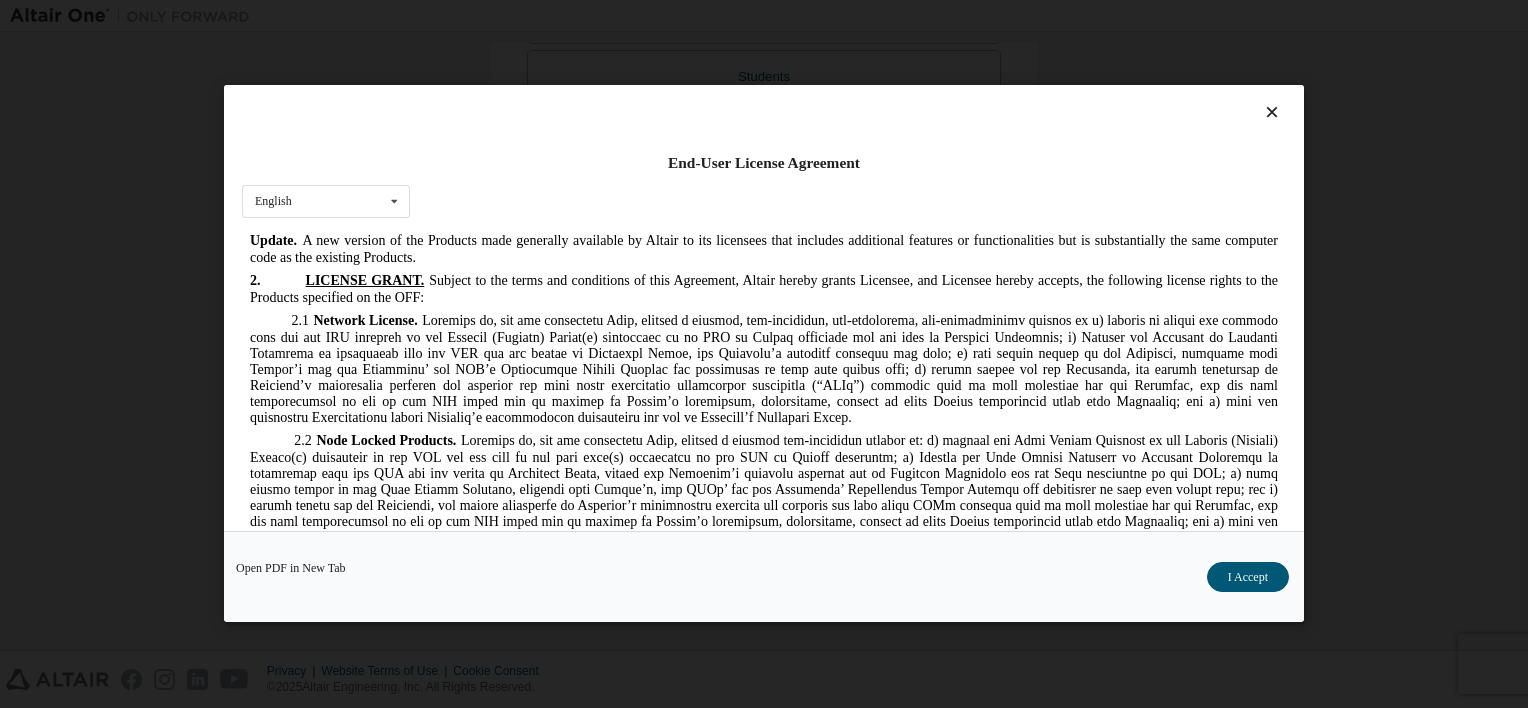 scroll, scrollTop: 1626, scrollLeft: 0, axis: vertical 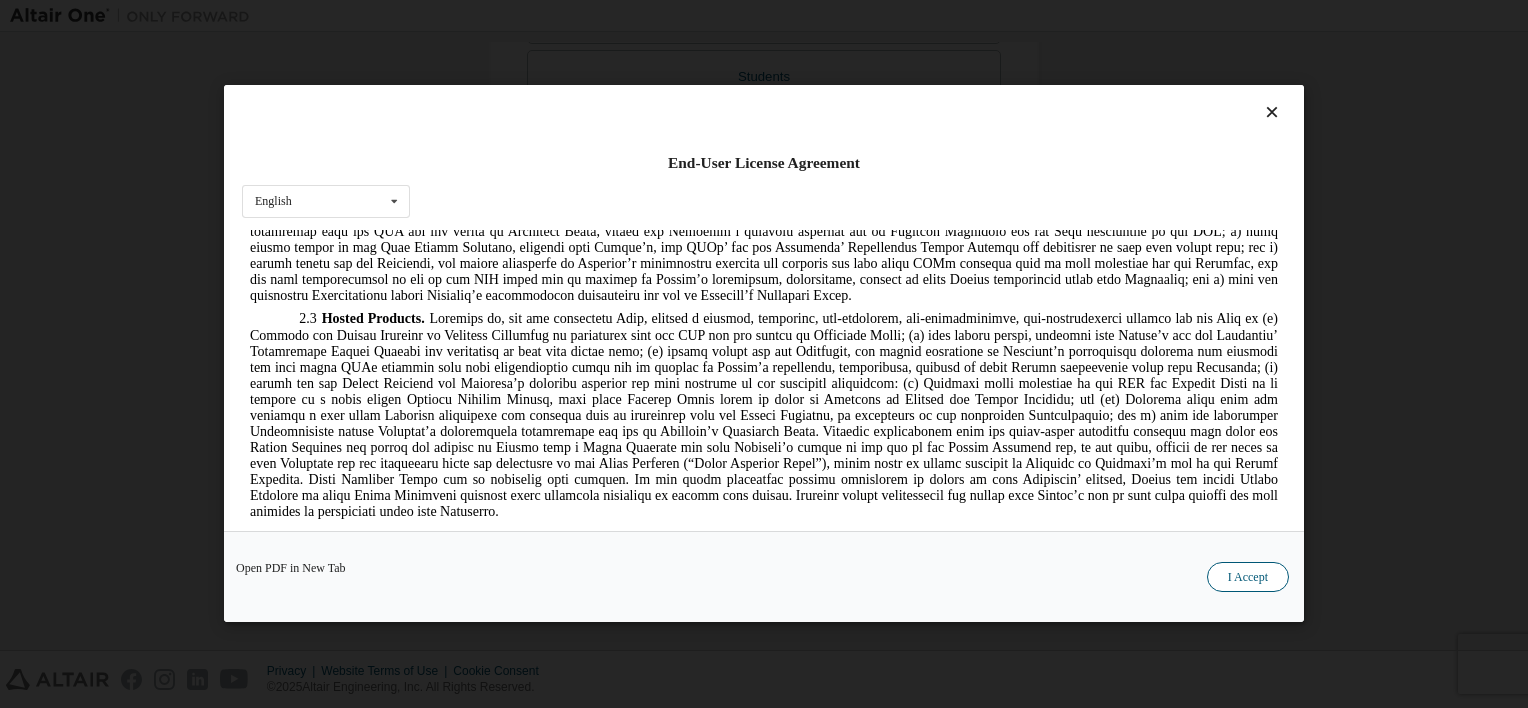 click on "I Accept" at bounding box center [1248, 578] 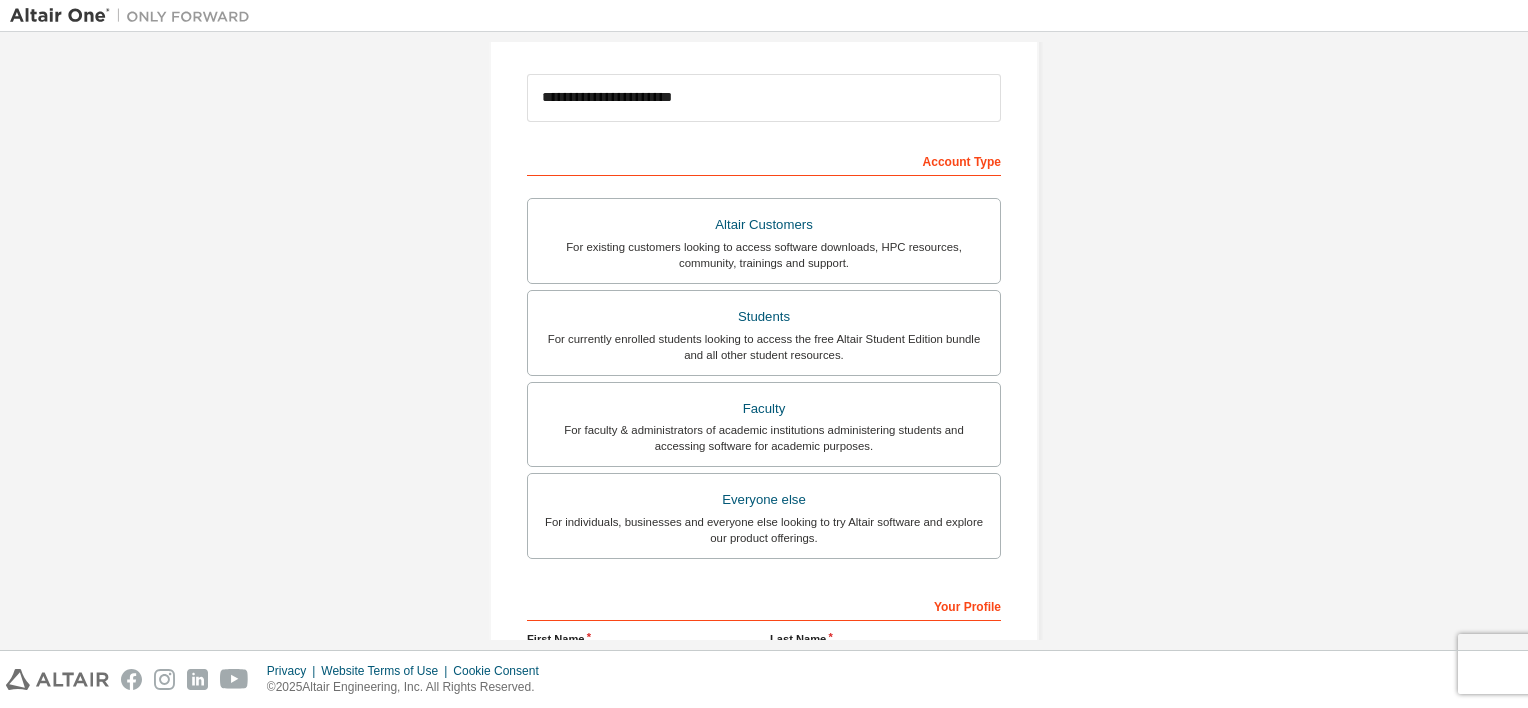 scroll, scrollTop: 0, scrollLeft: 0, axis: both 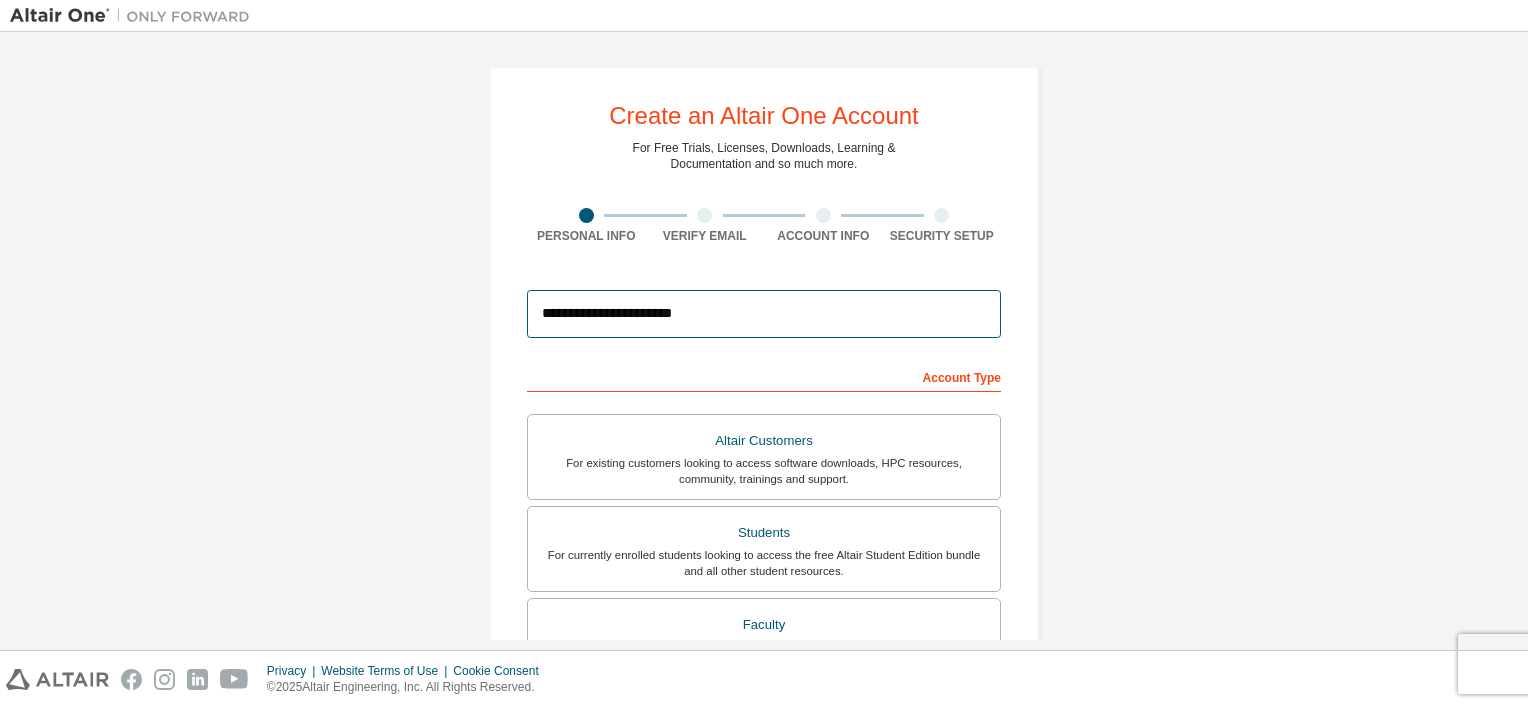 click on "**********" at bounding box center [764, 314] 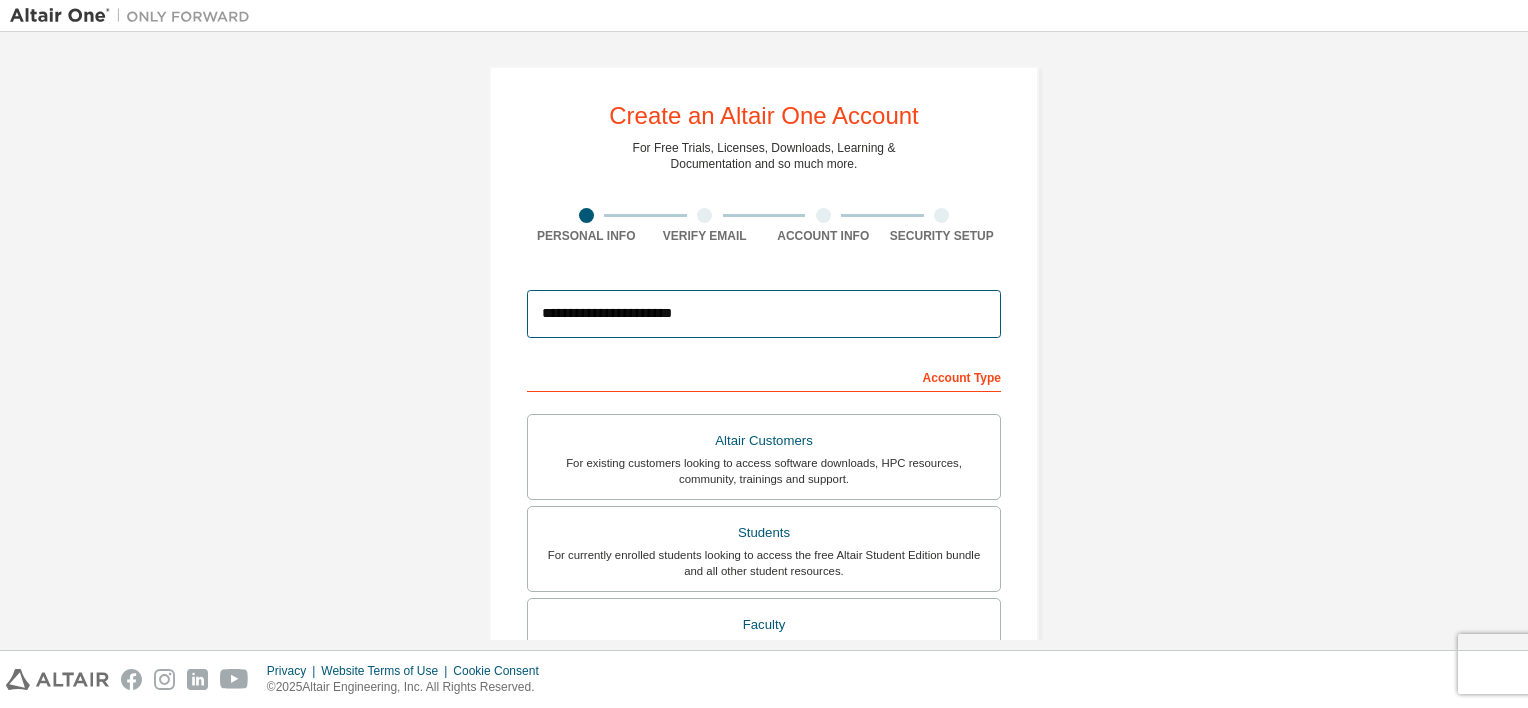 click on "**********" at bounding box center [764, 314] 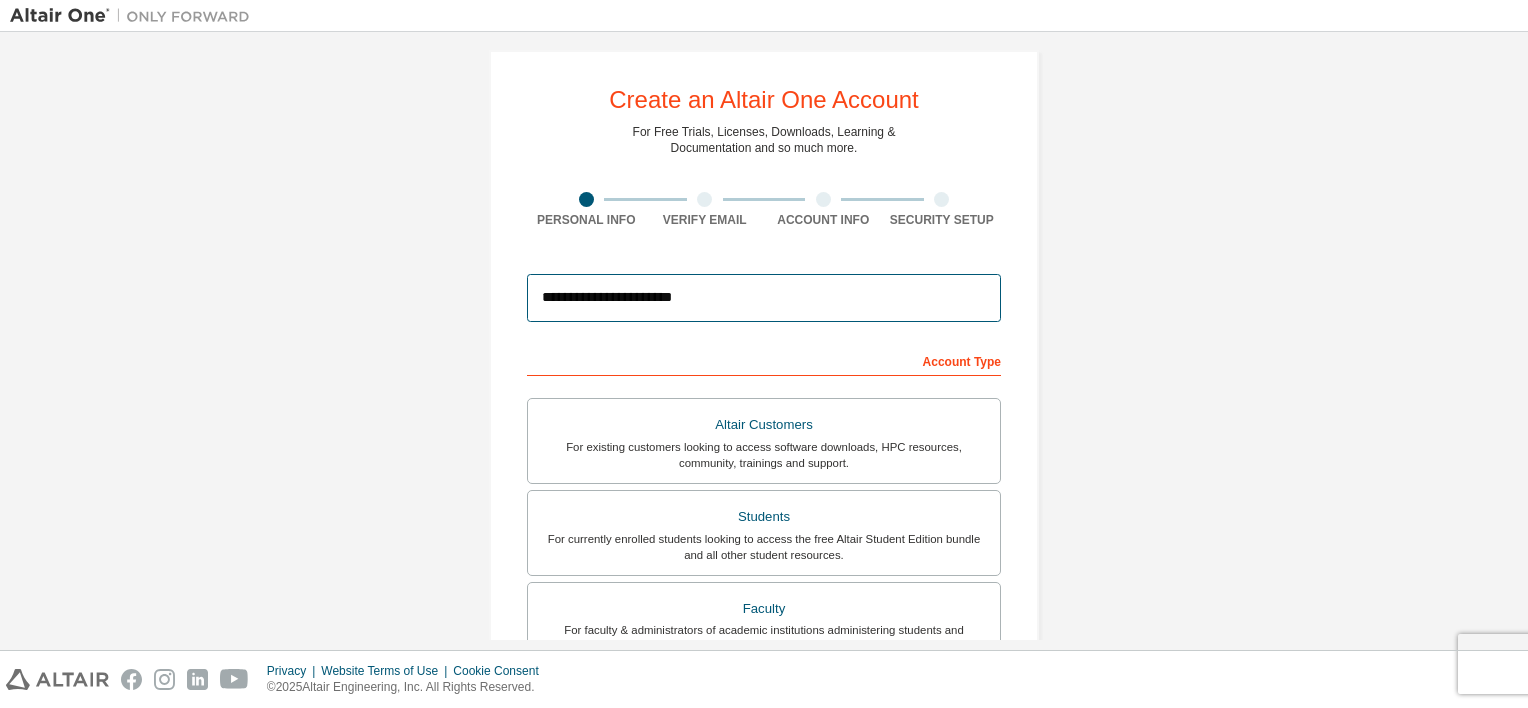 scroll, scrollTop: 14, scrollLeft: 0, axis: vertical 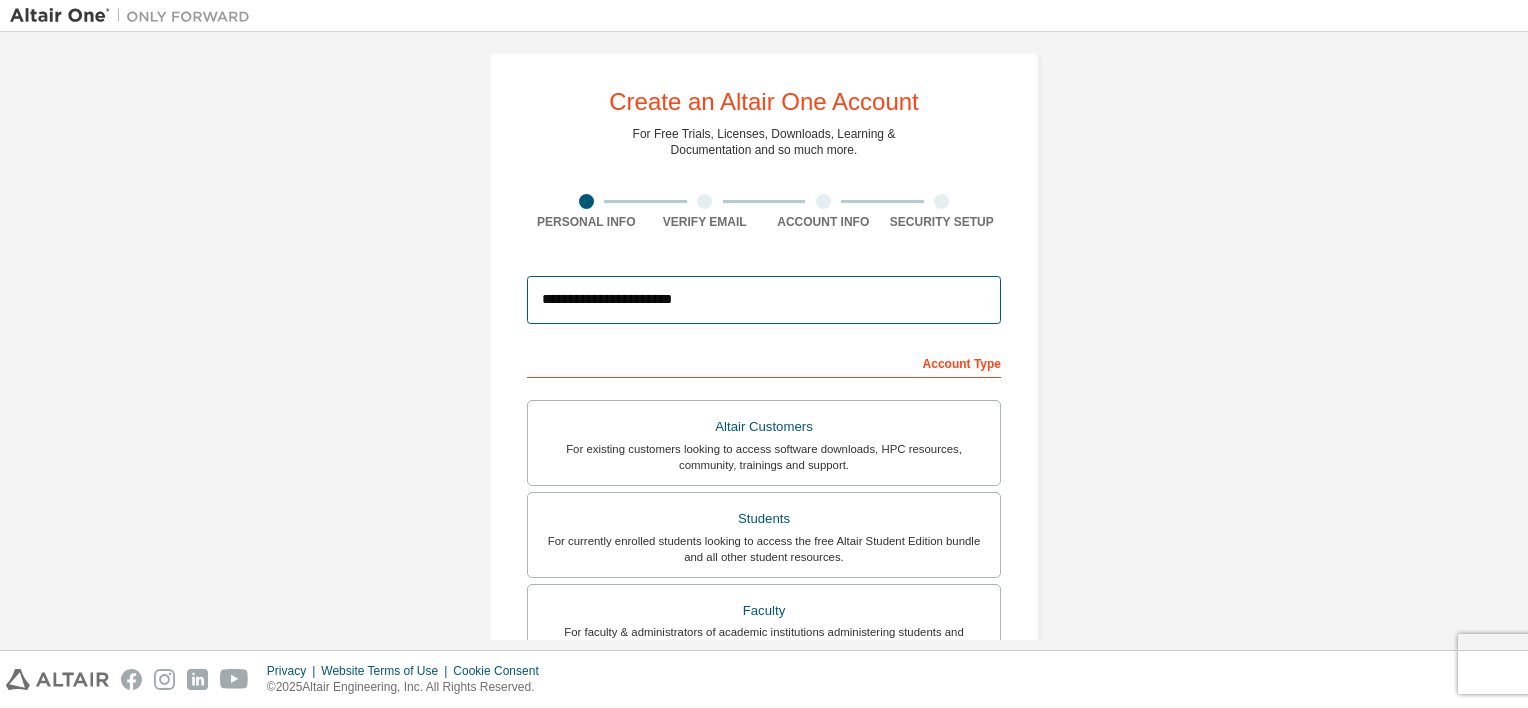 click on "**********" at bounding box center (764, 300) 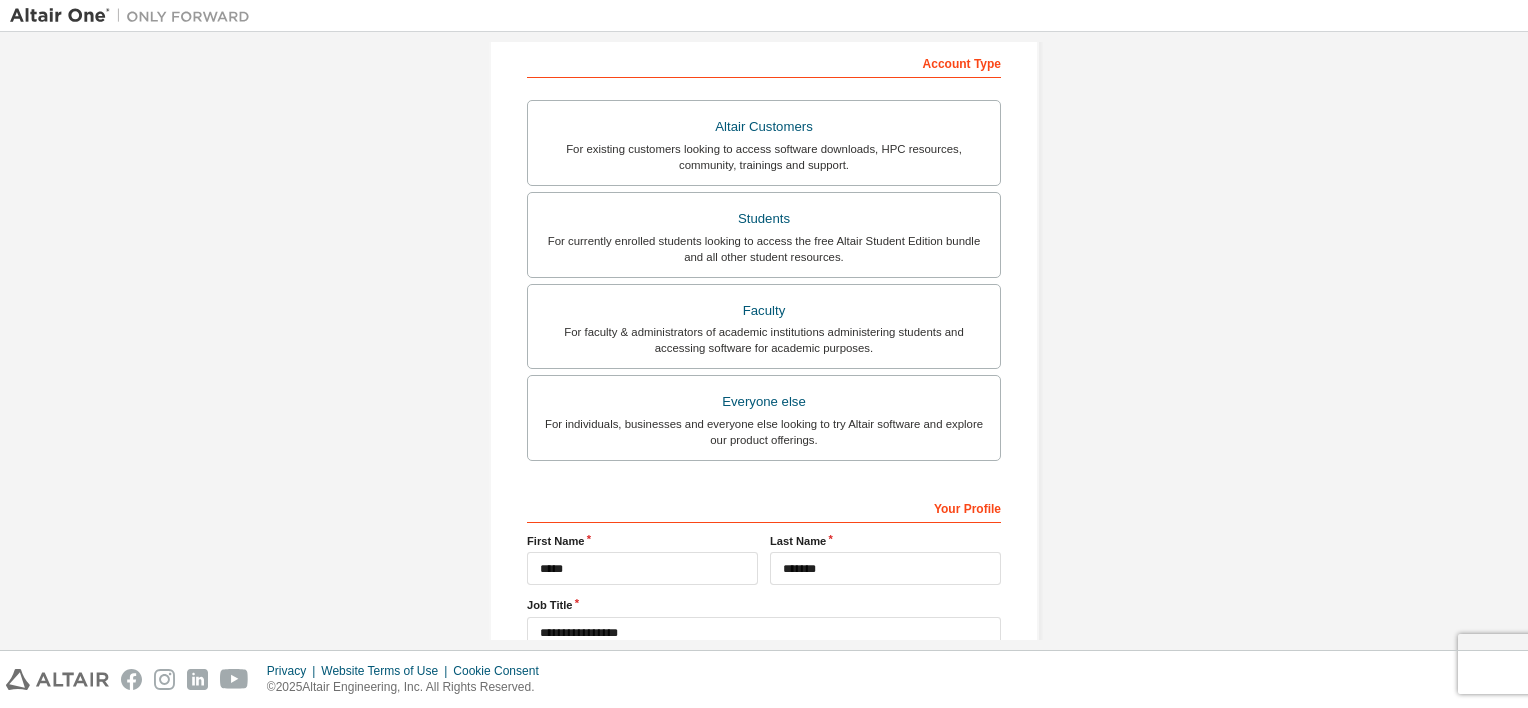scroll, scrollTop: 456, scrollLeft: 0, axis: vertical 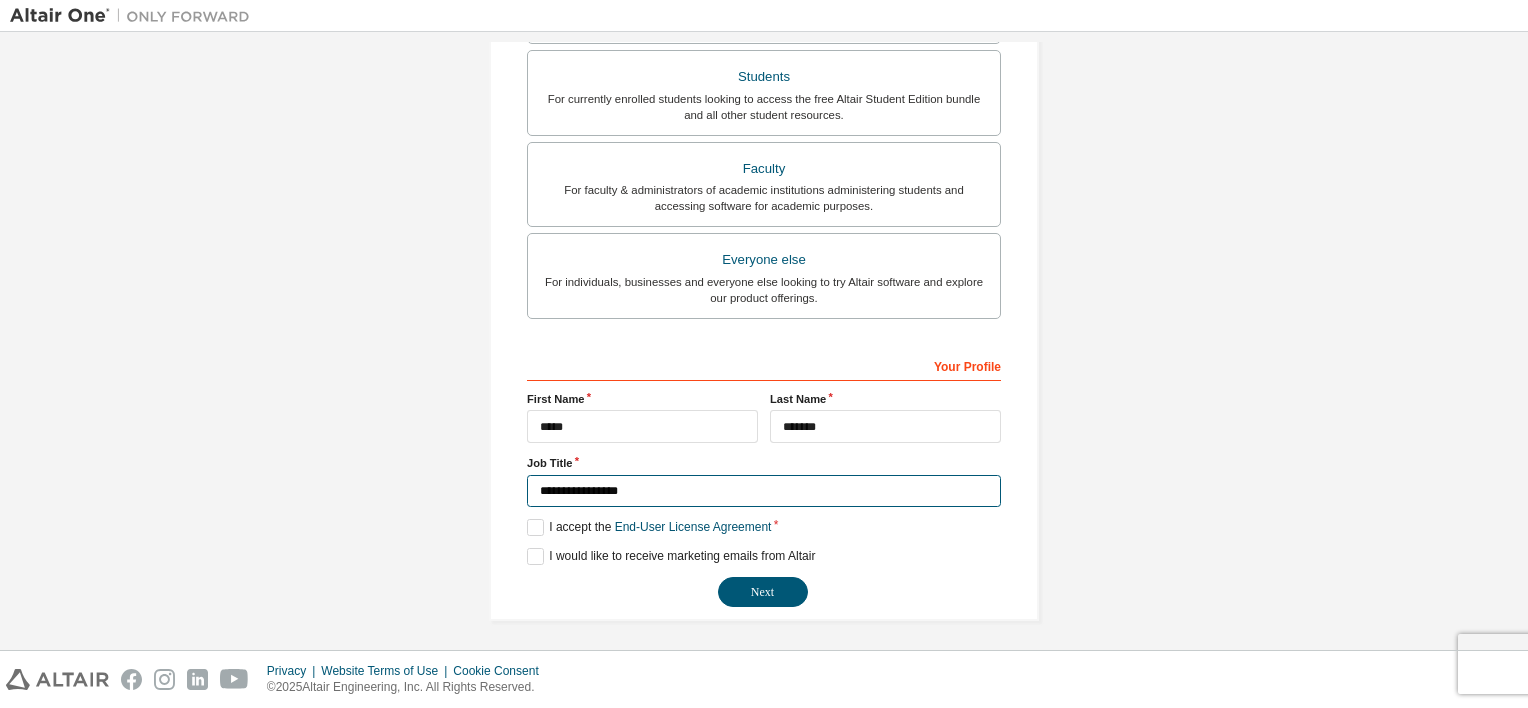 click on "**********" at bounding box center (764, 491) 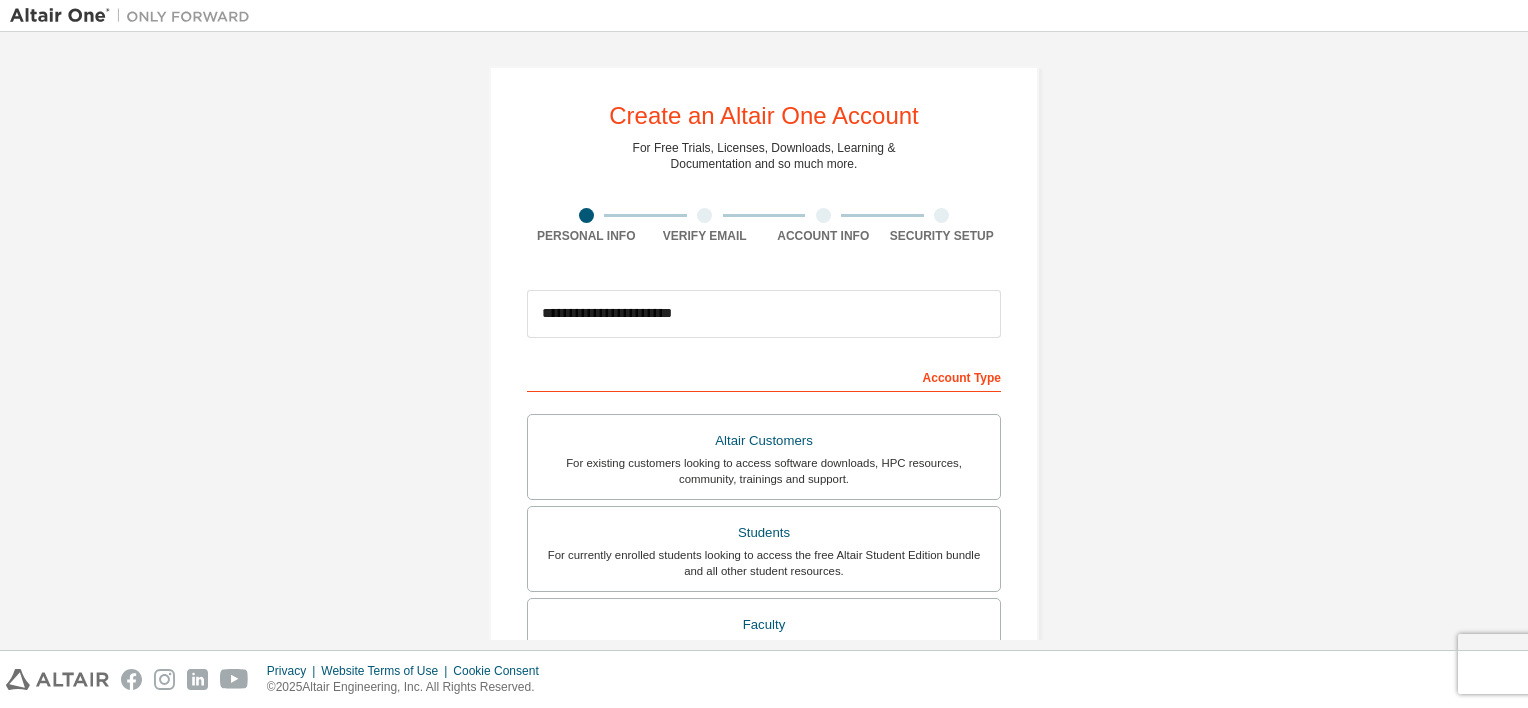 scroll, scrollTop: 456, scrollLeft: 0, axis: vertical 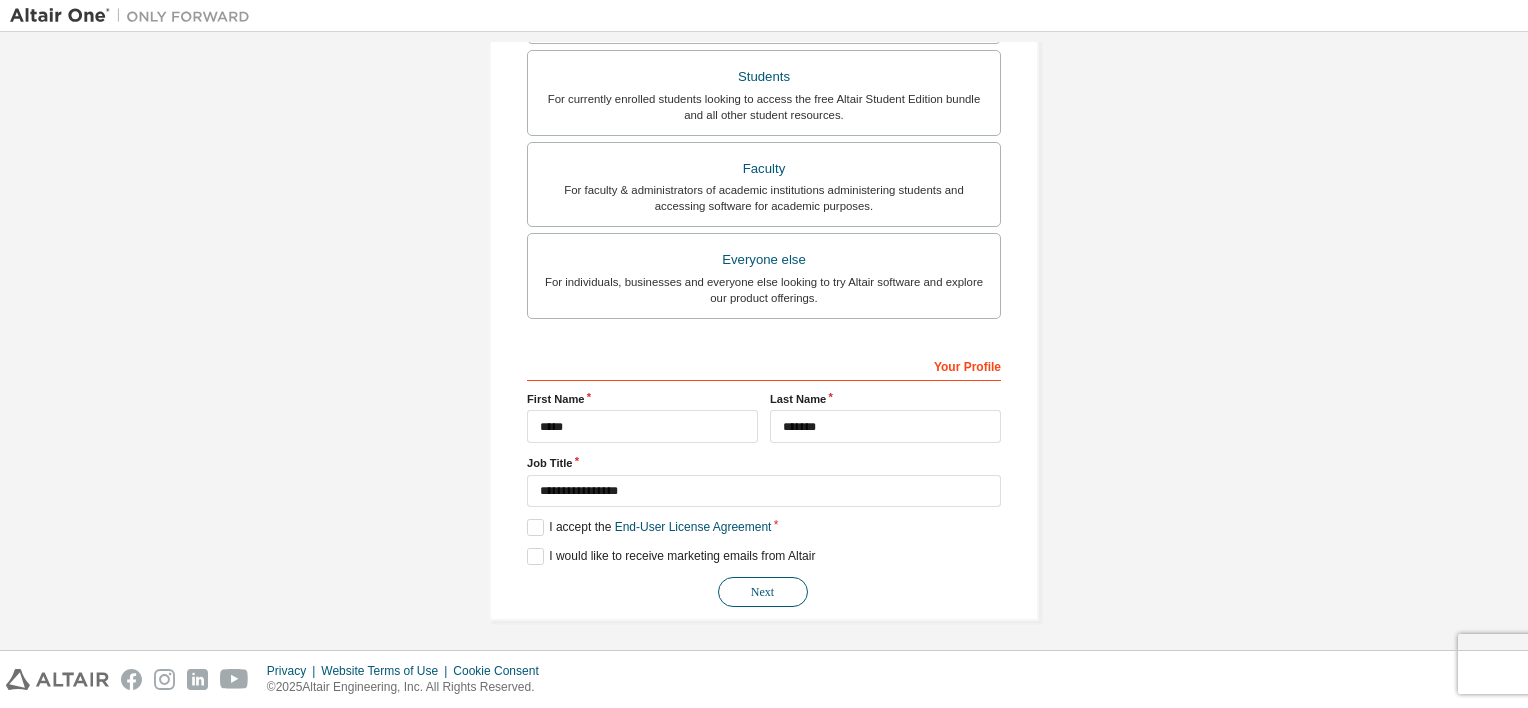 click on "Next" at bounding box center (763, 592) 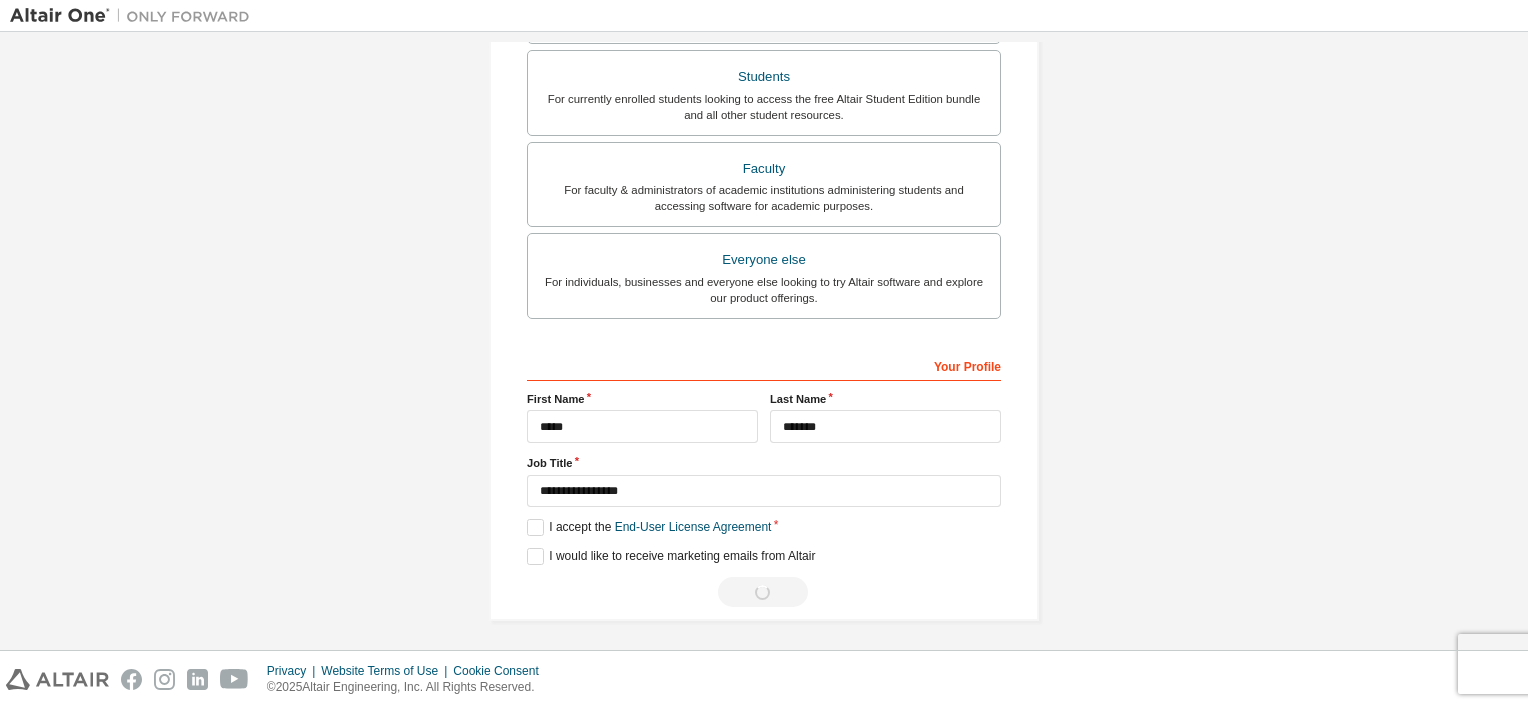 scroll, scrollTop: 0, scrollLeft: 0, axis: both 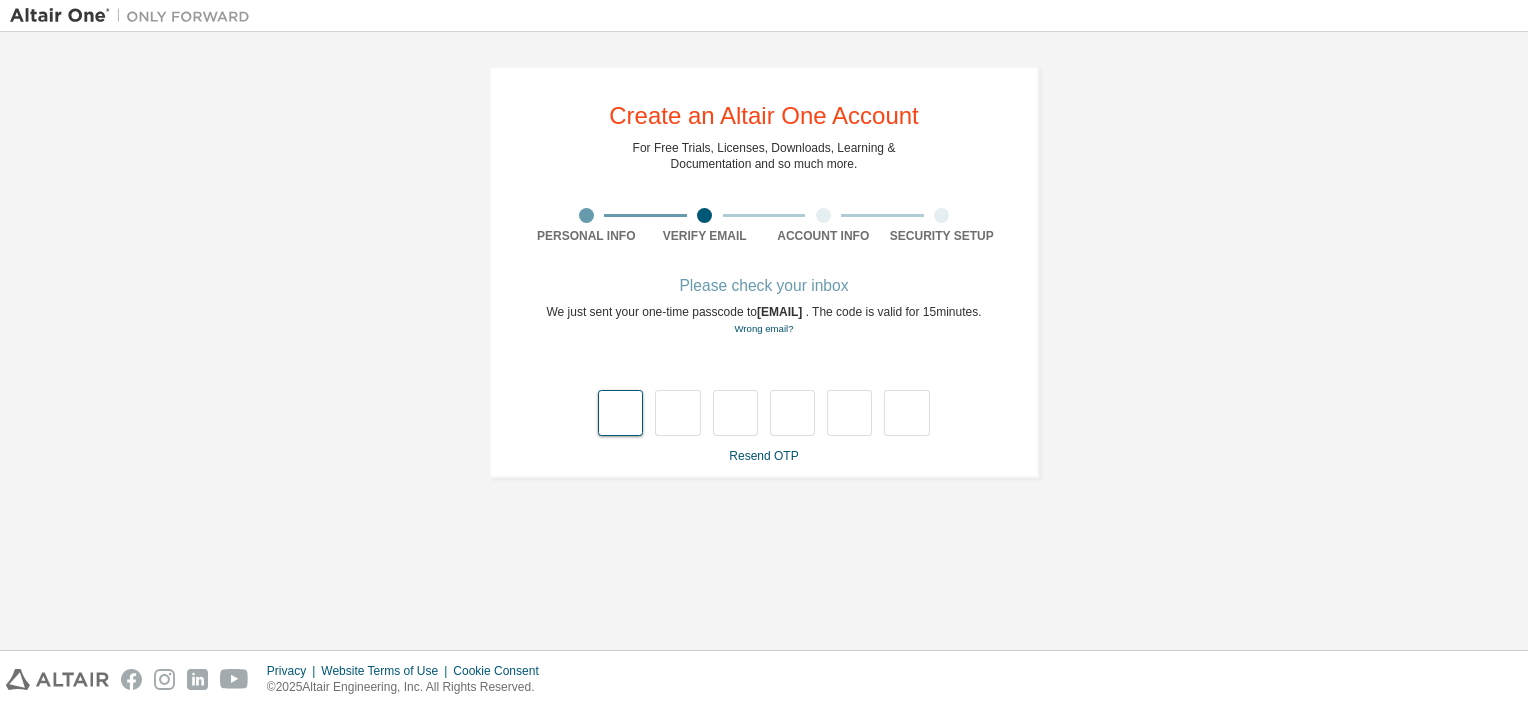 type on "*" 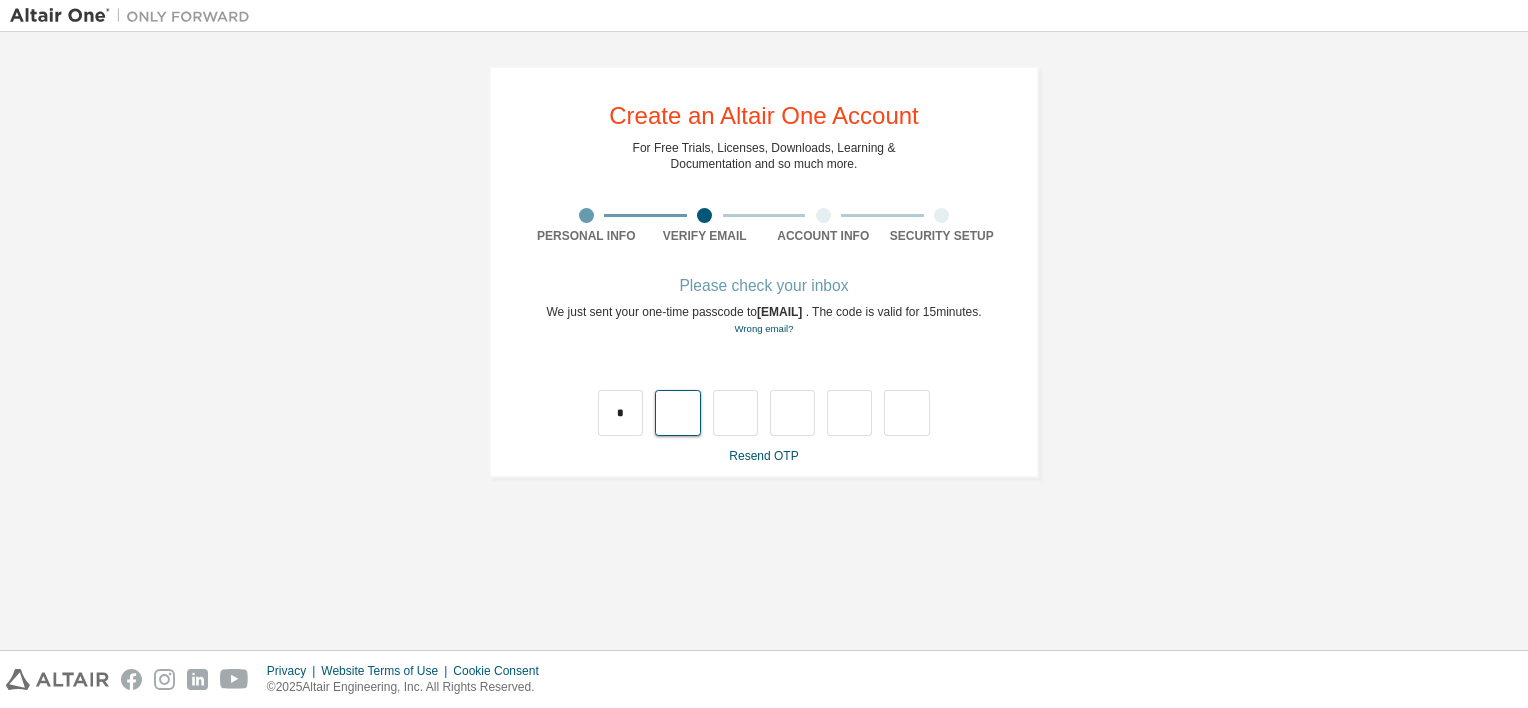 type on "*" 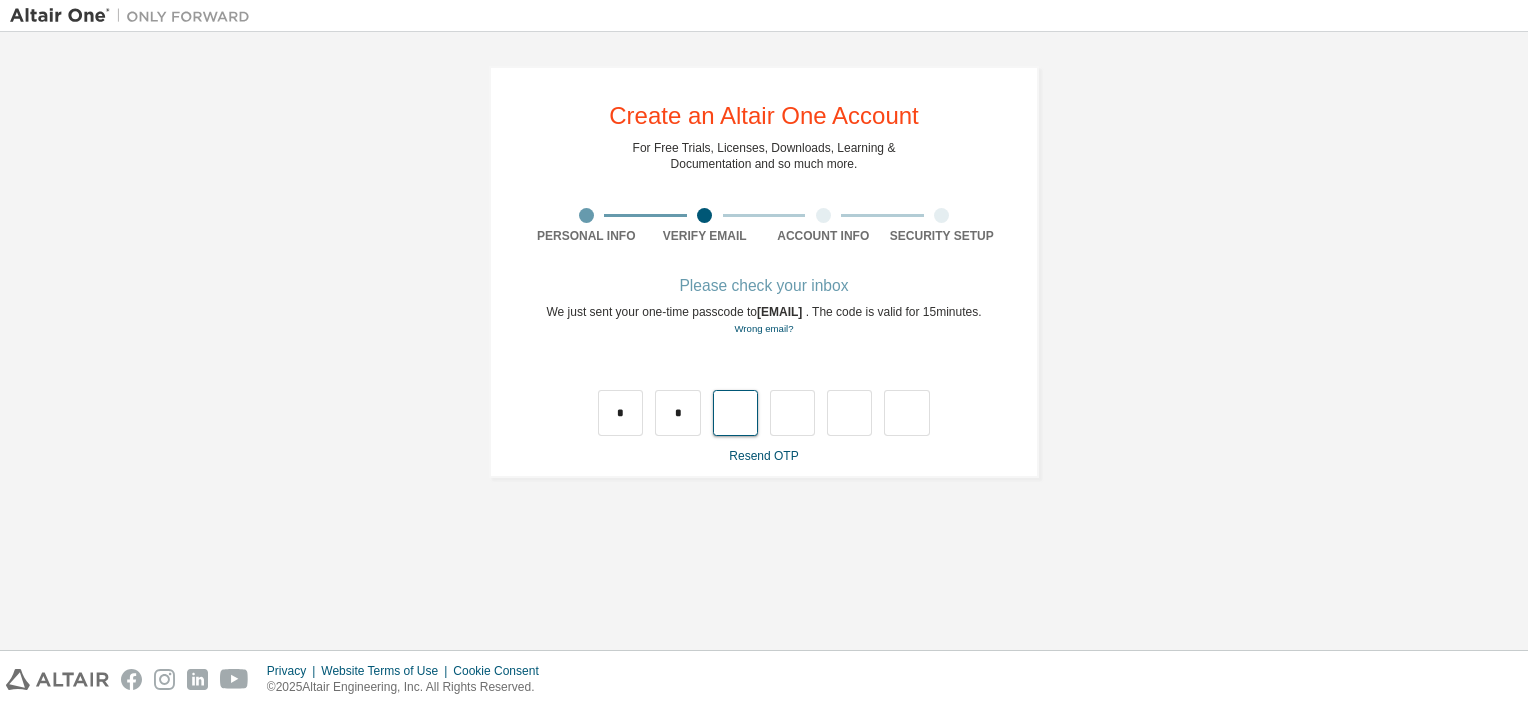 type on "*" 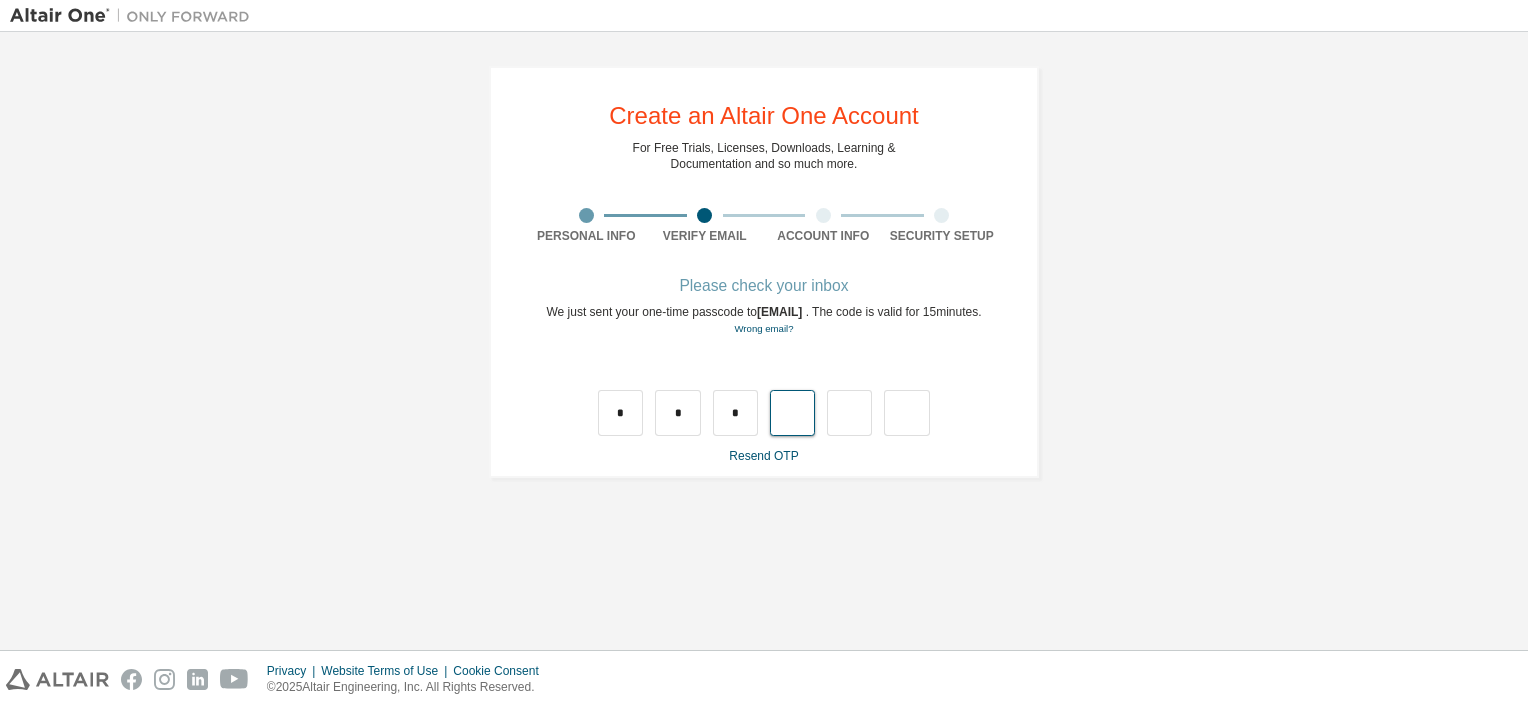 type on "*" 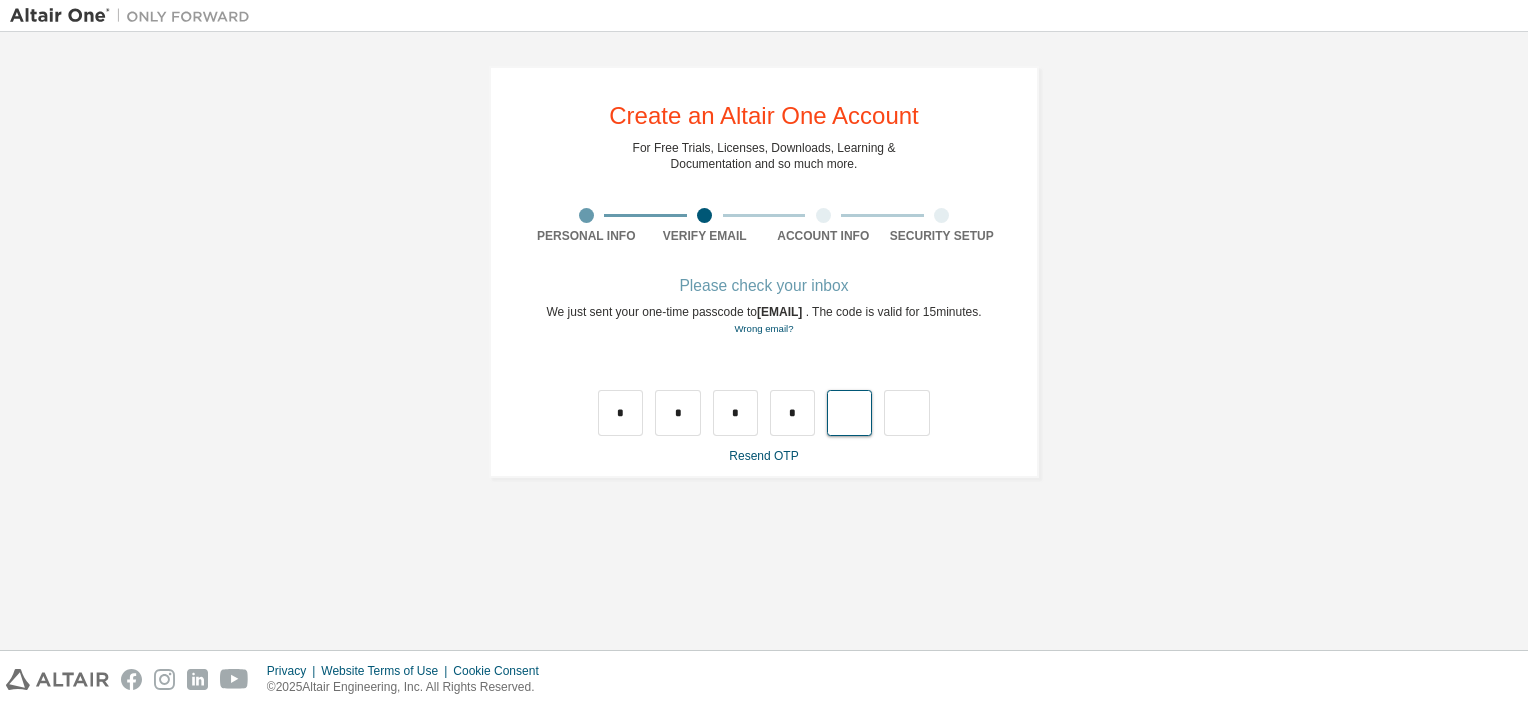 type on "*" 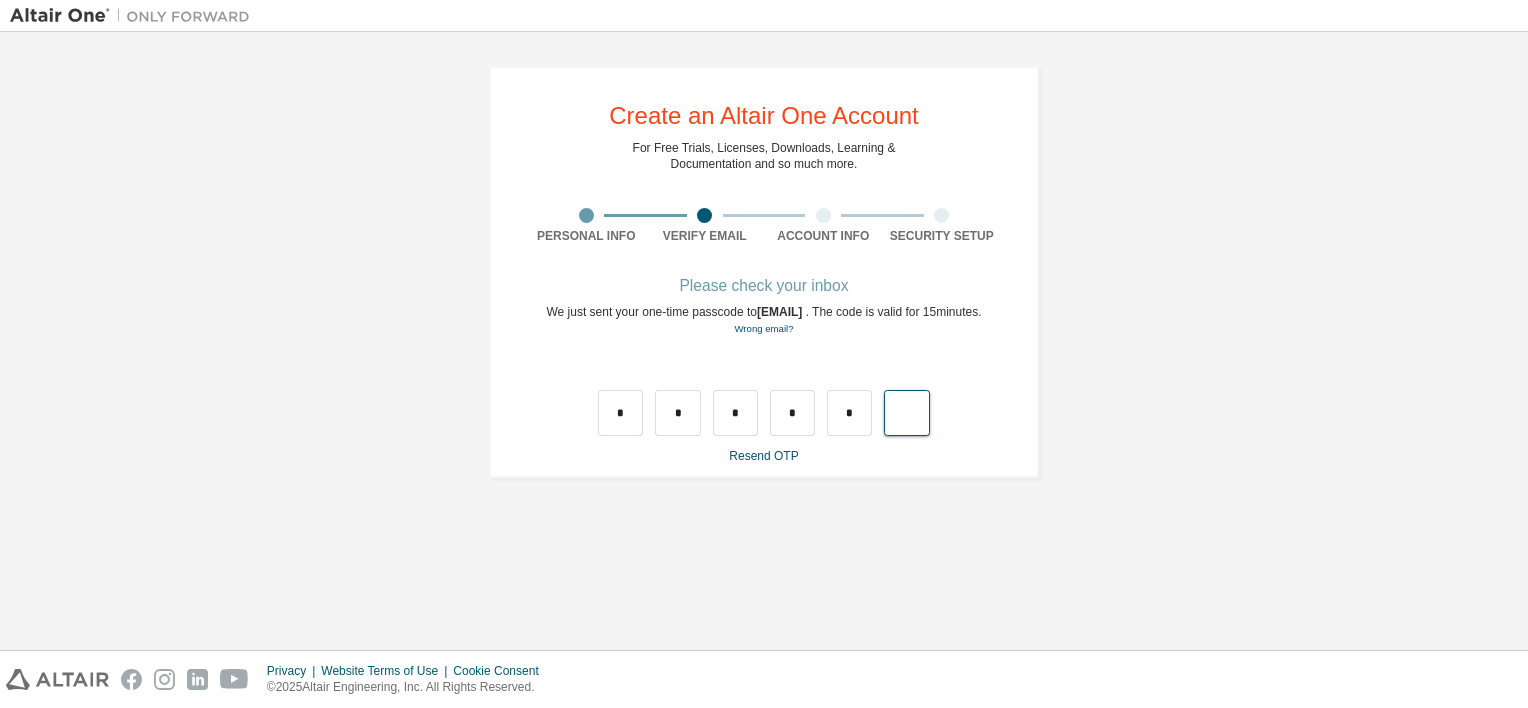 type on "*" 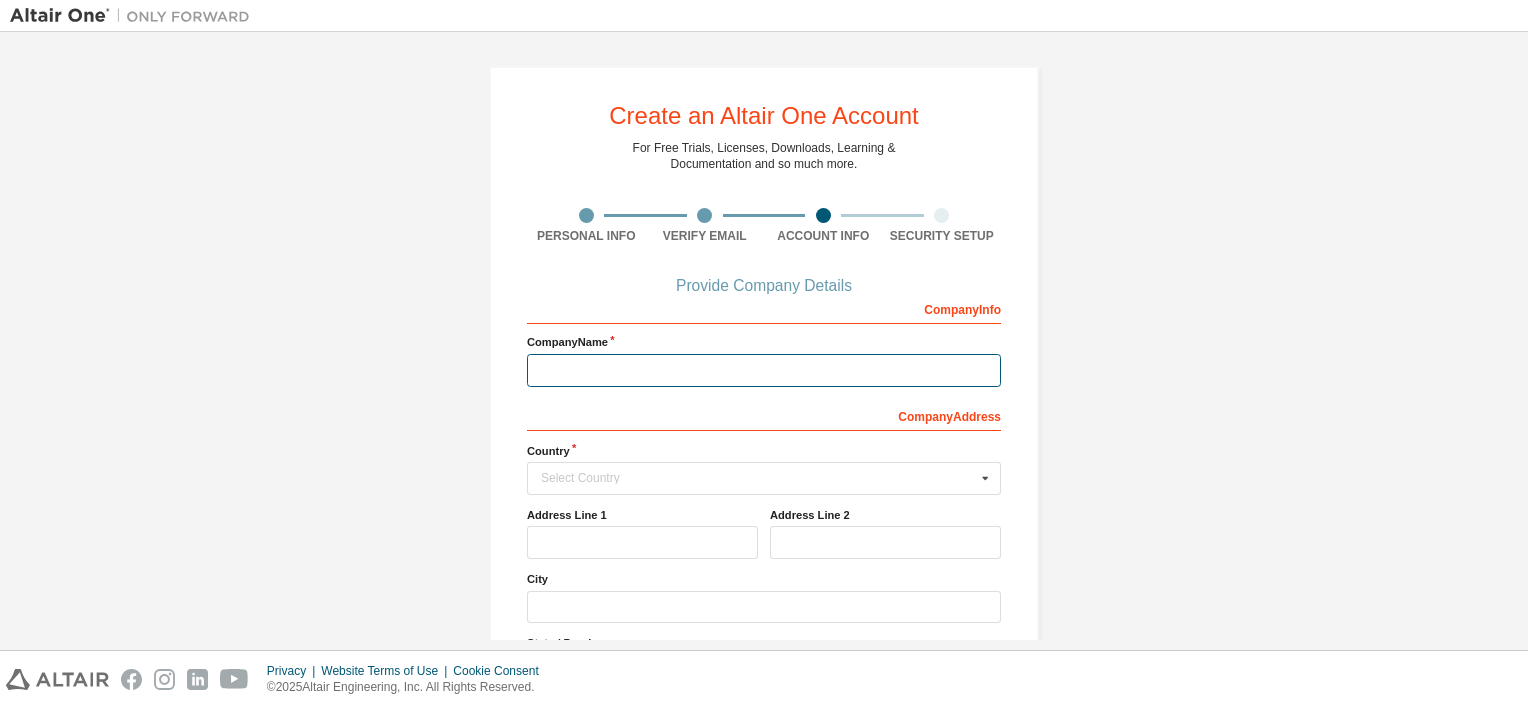 click at bounding box center [764, 370] 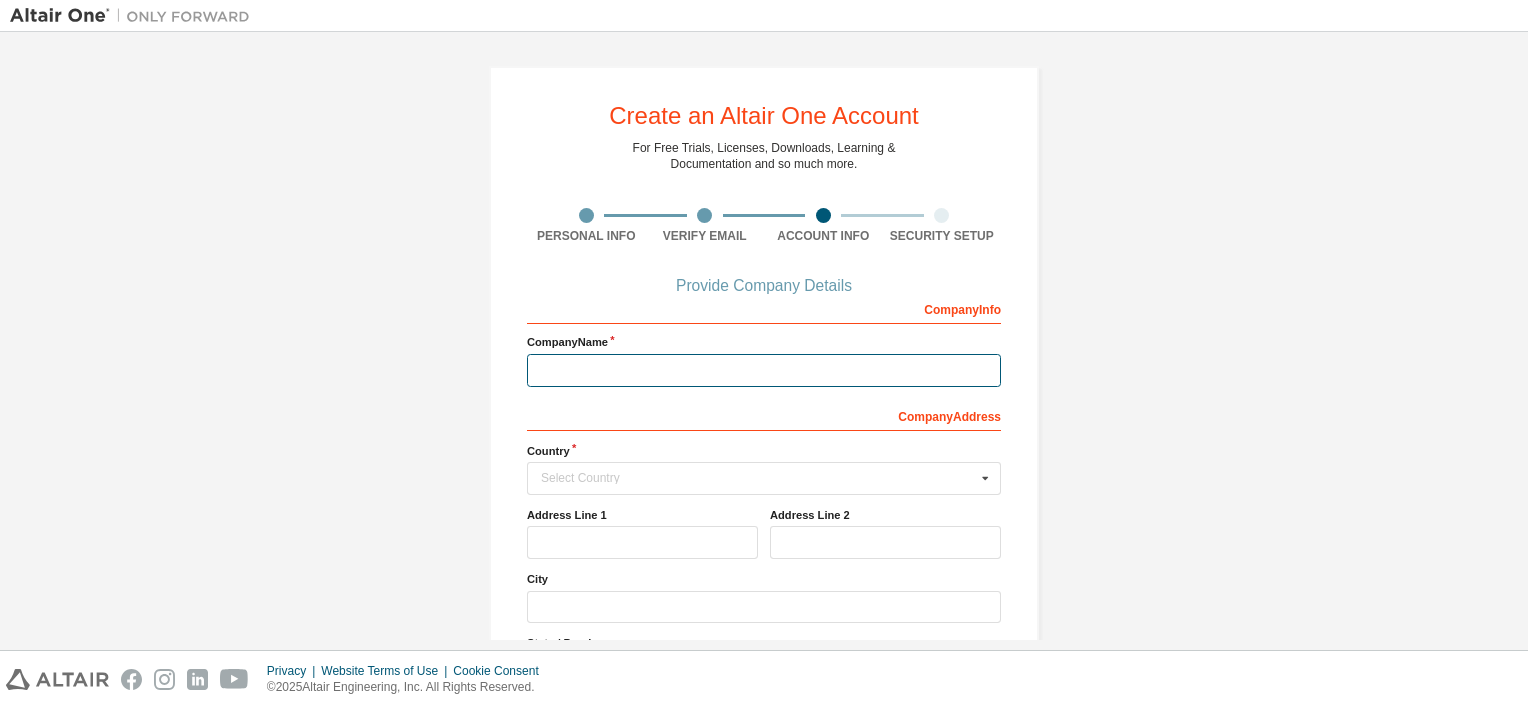 type on "**********" 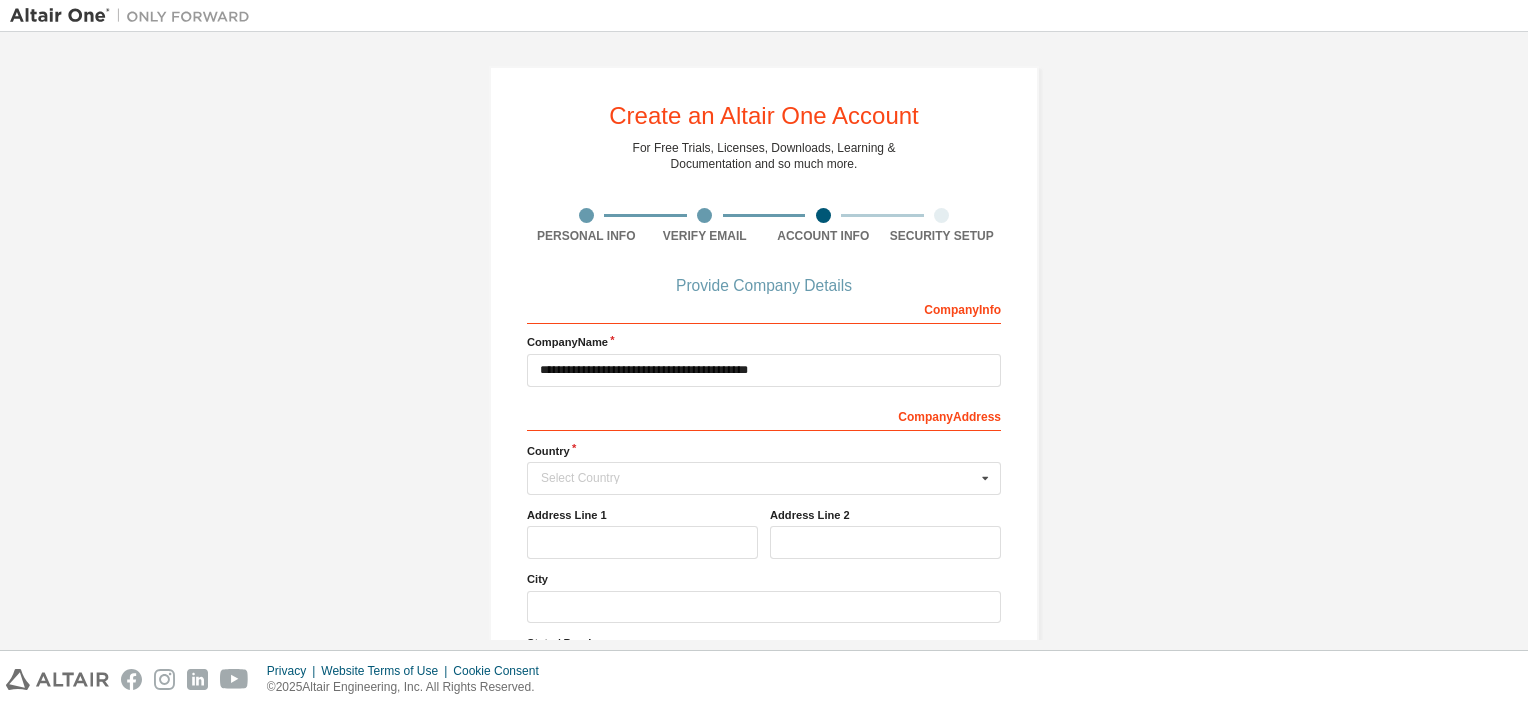 type 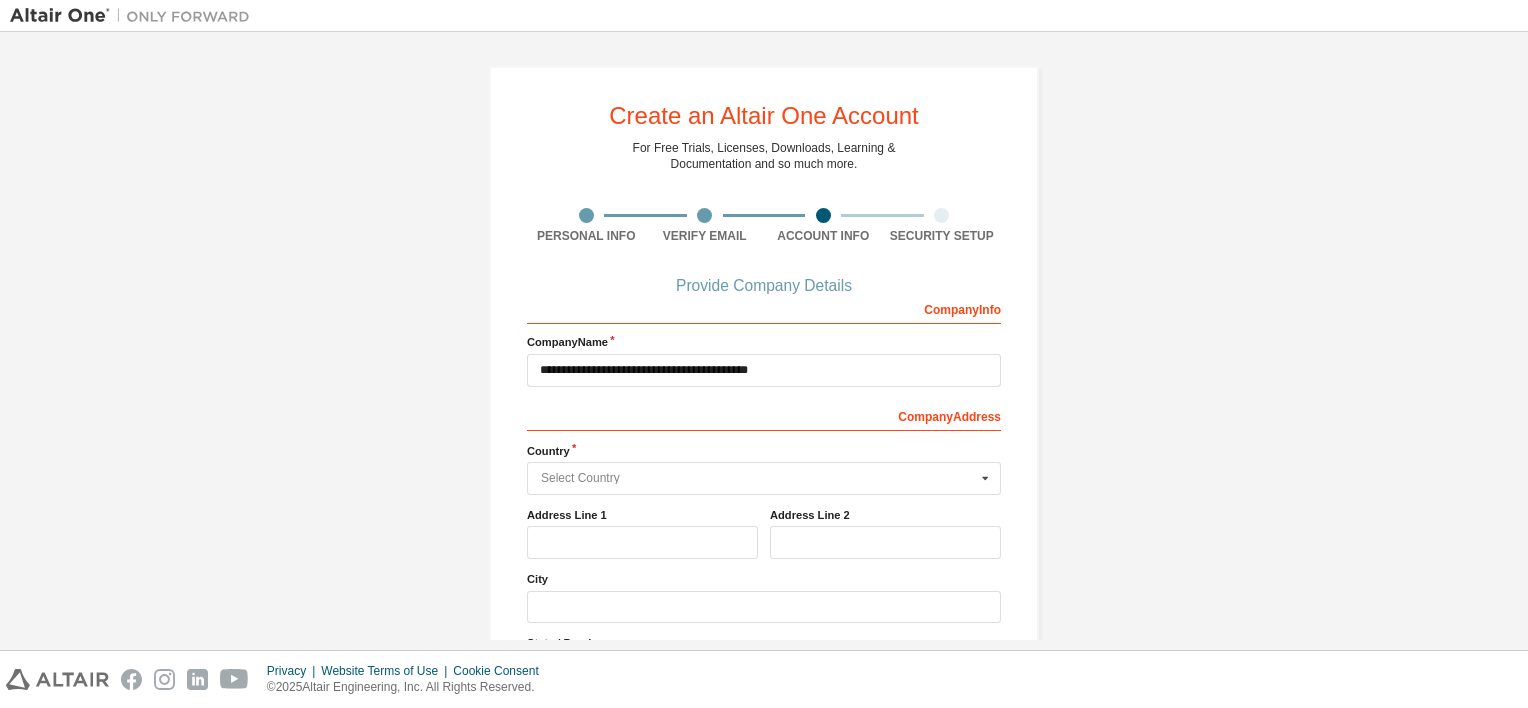 type on "*****" 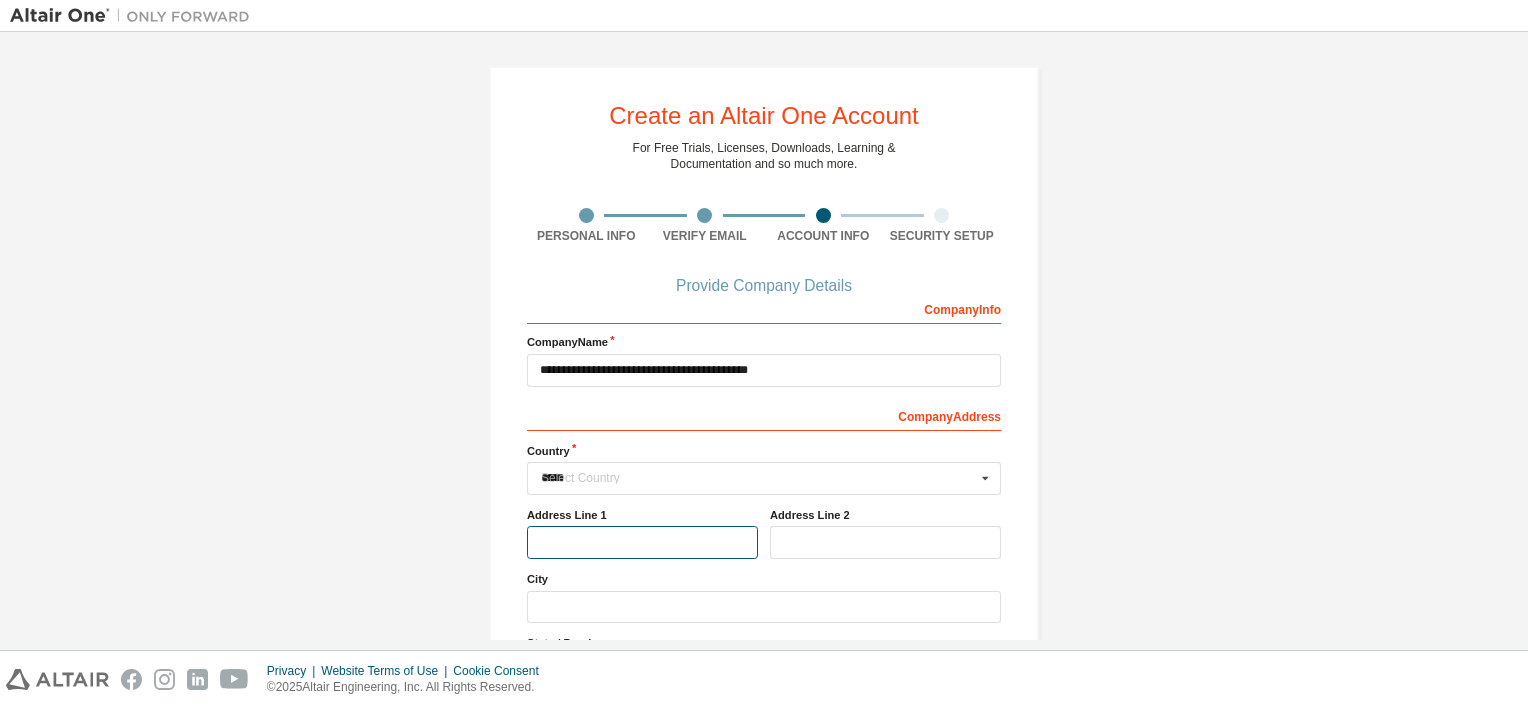 type on "**********" 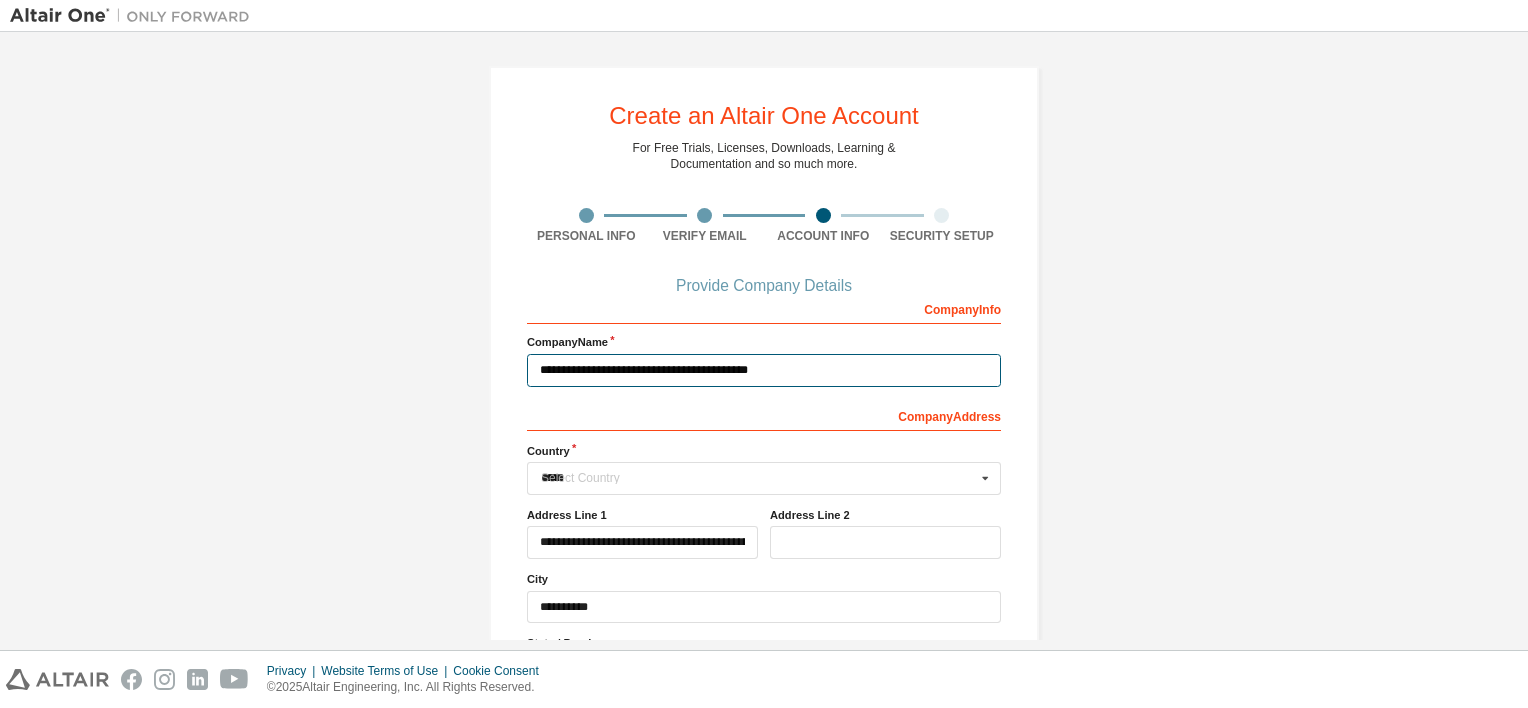 type 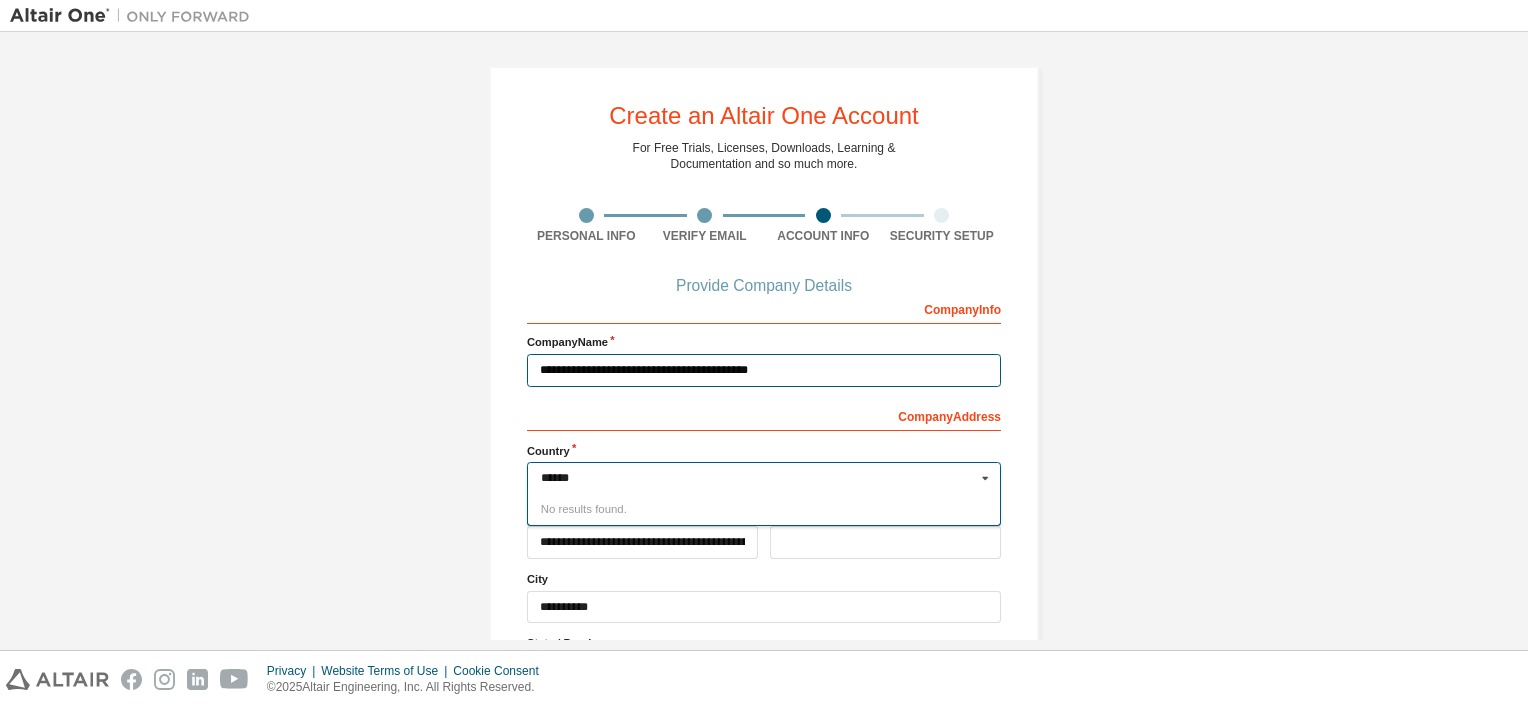 type on "*****" 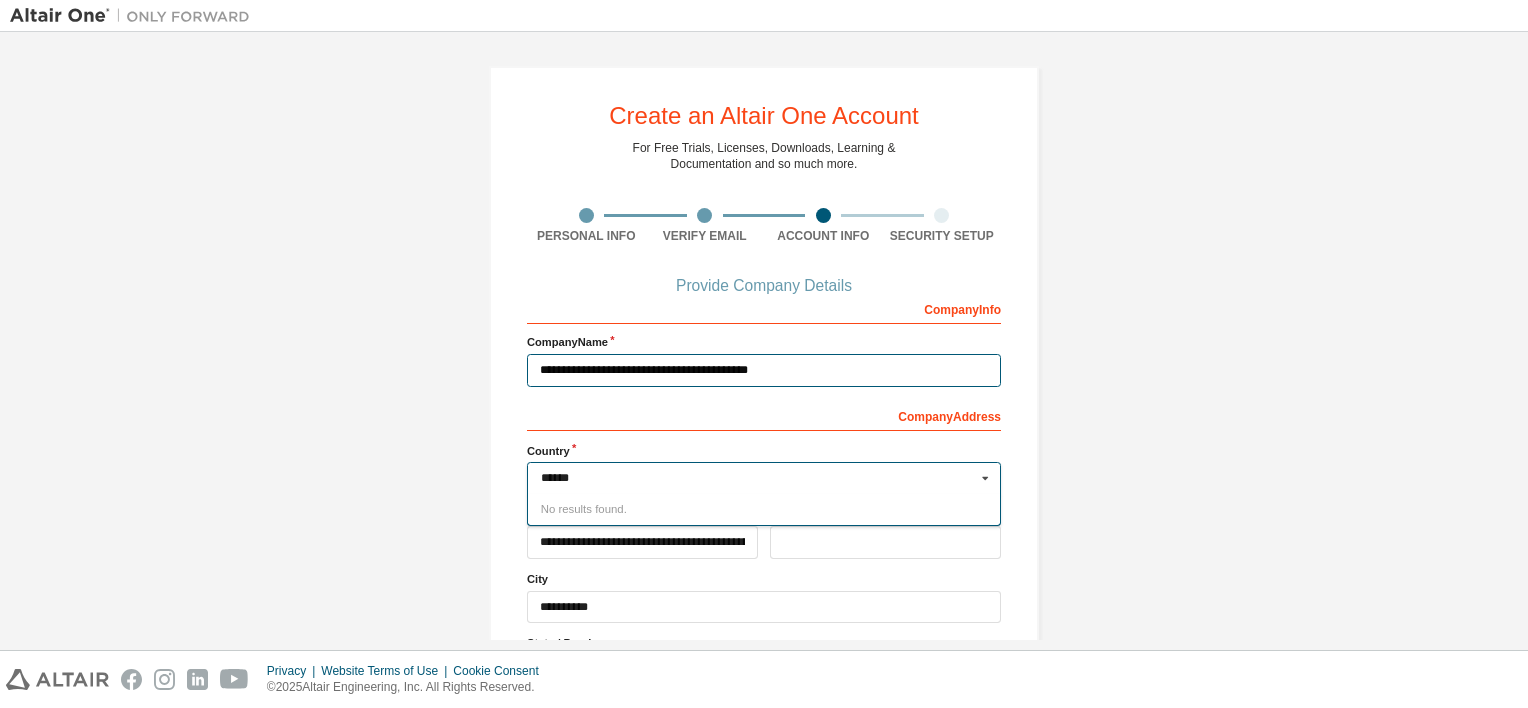 type 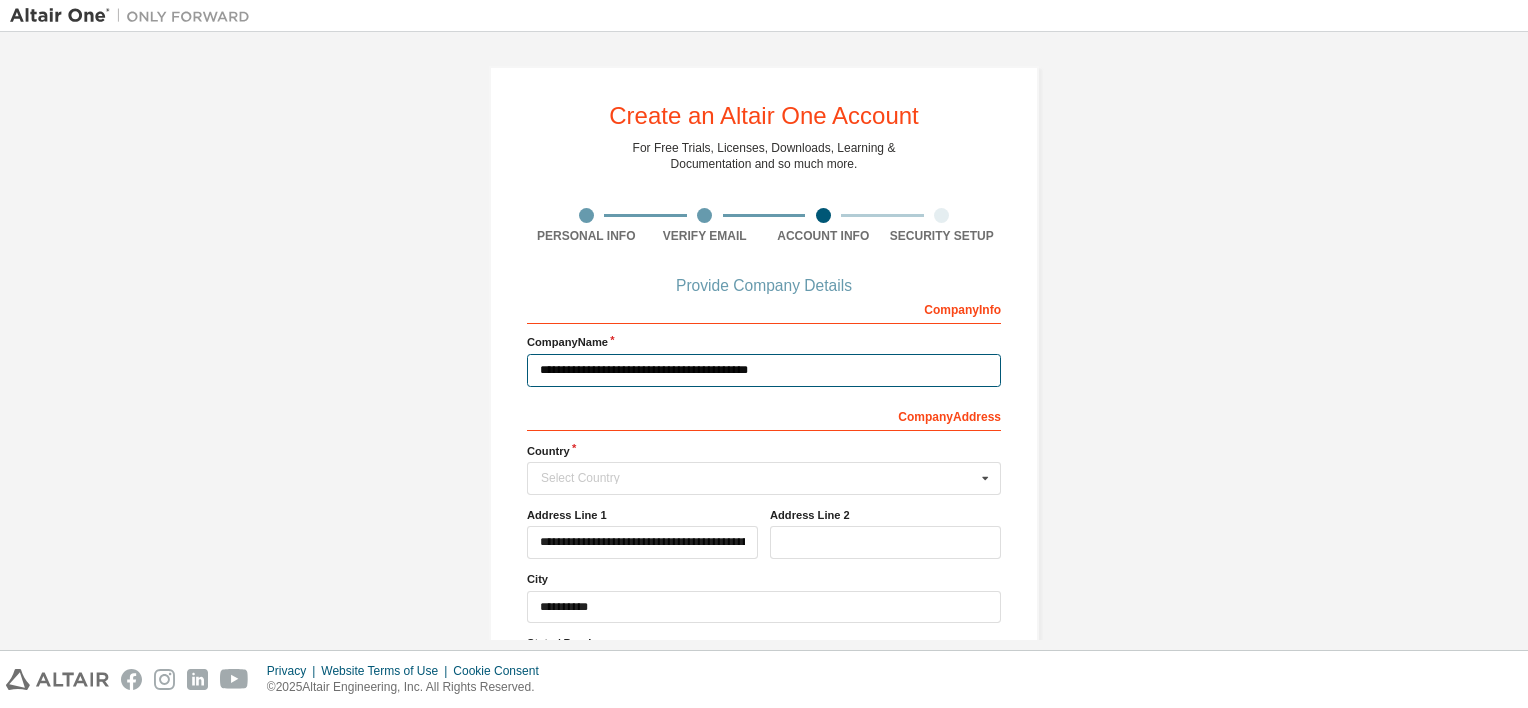 click on "**********" at bounding box center (764, 370) 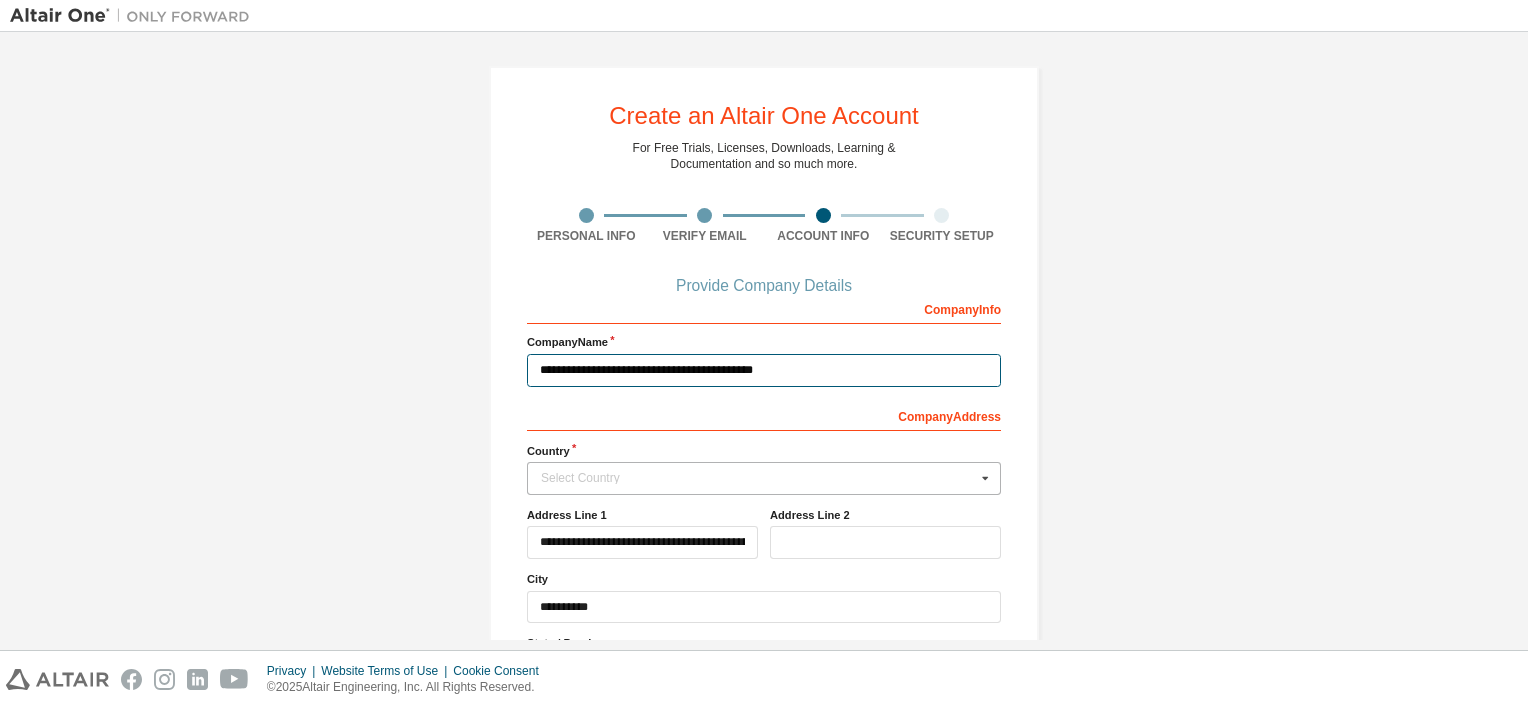 type on "**********" 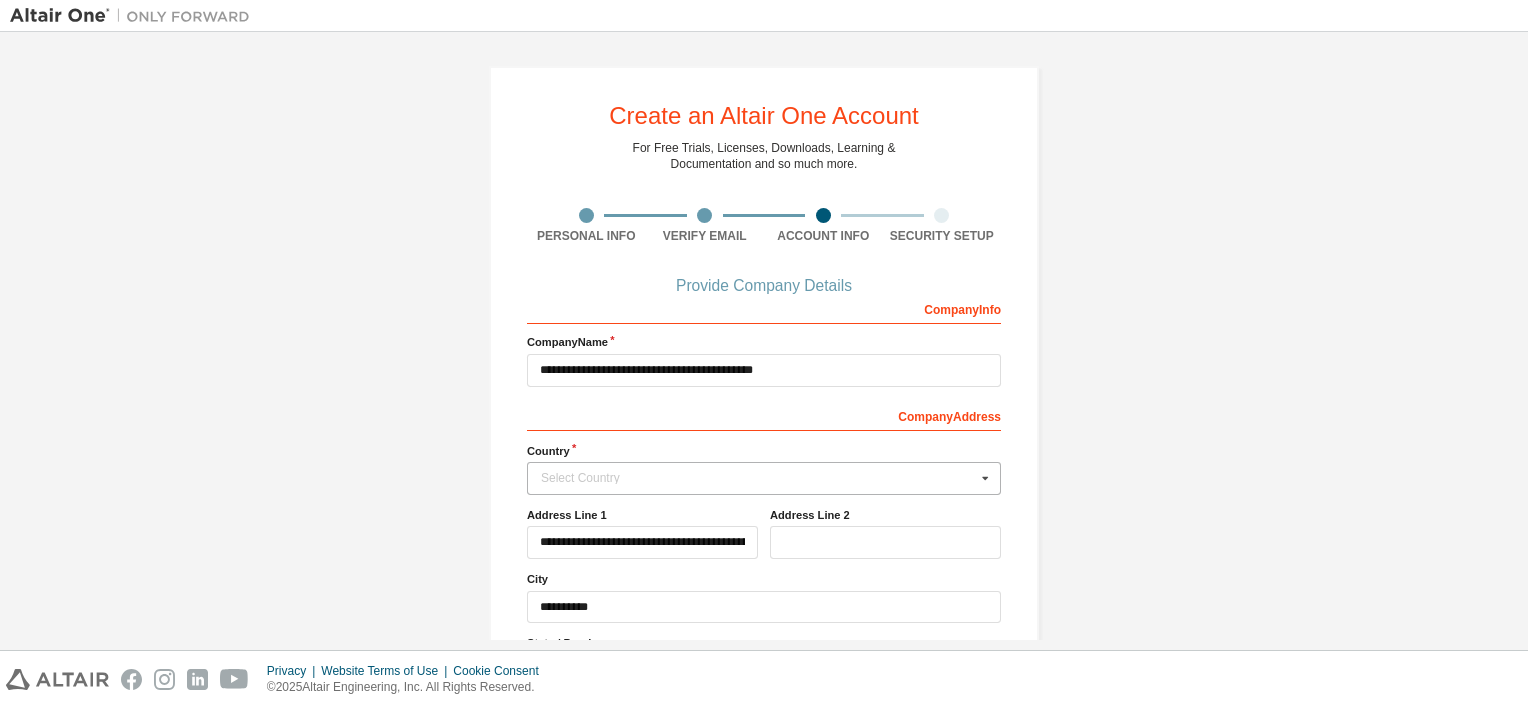 click on "Select Country" at bounding box center [758, 478] 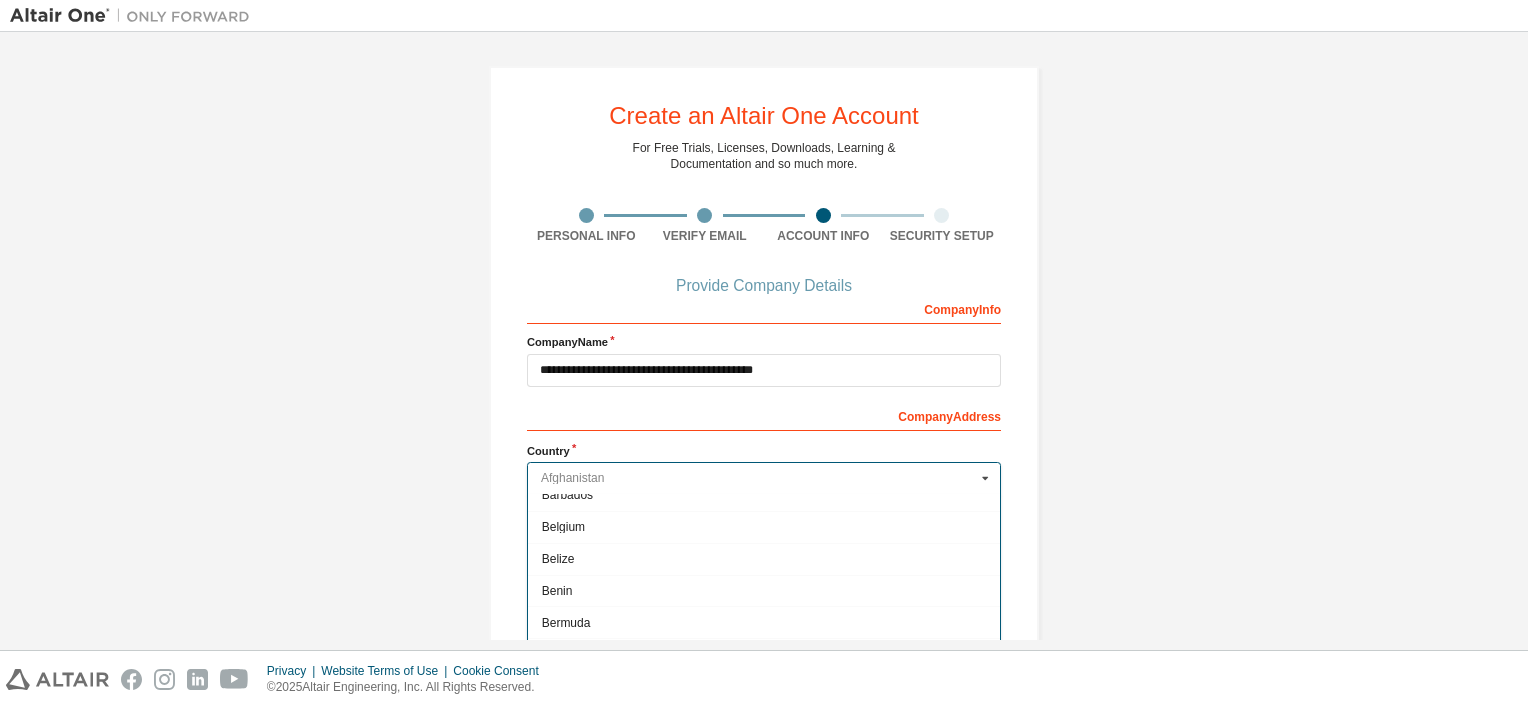 scroll, scrollTop: 624, scrollLeft: 0, axis: vertical 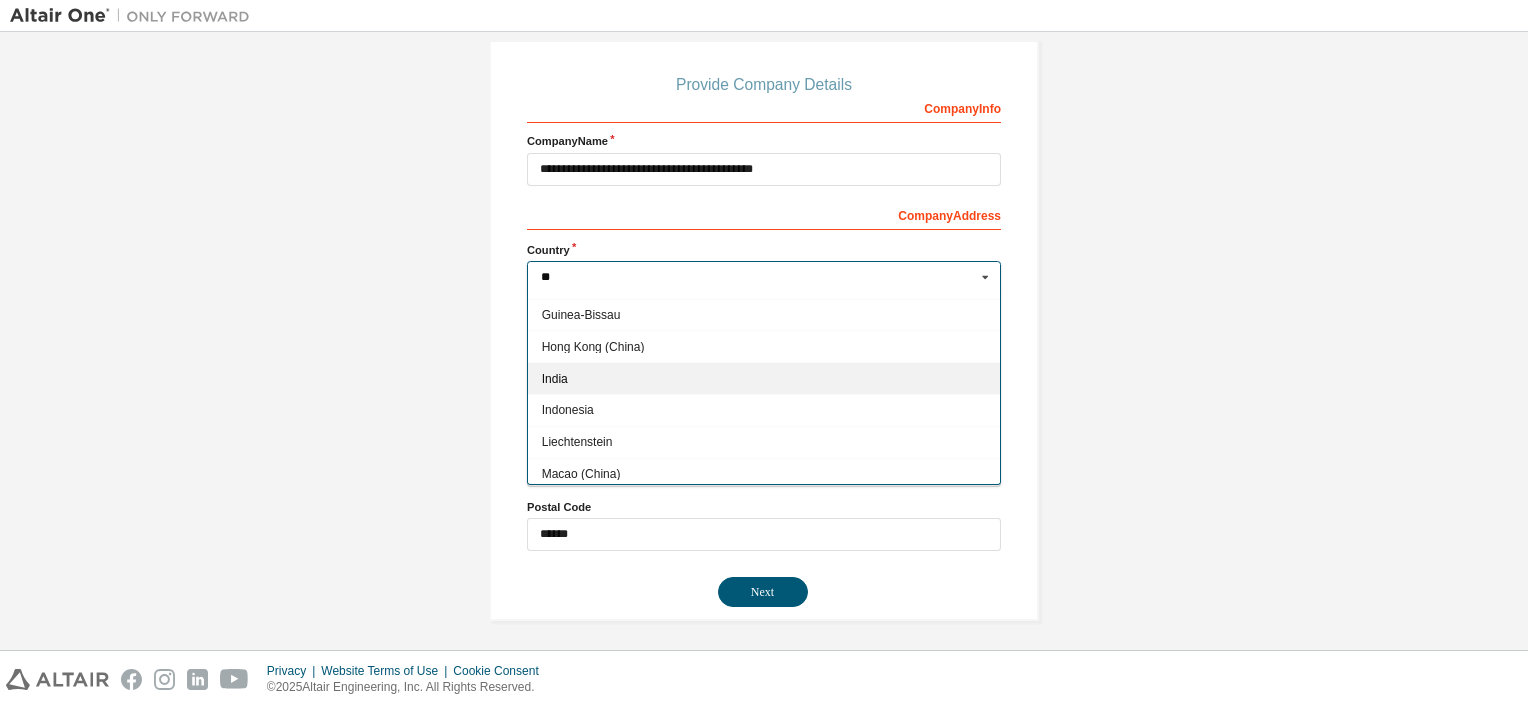 type on "**" 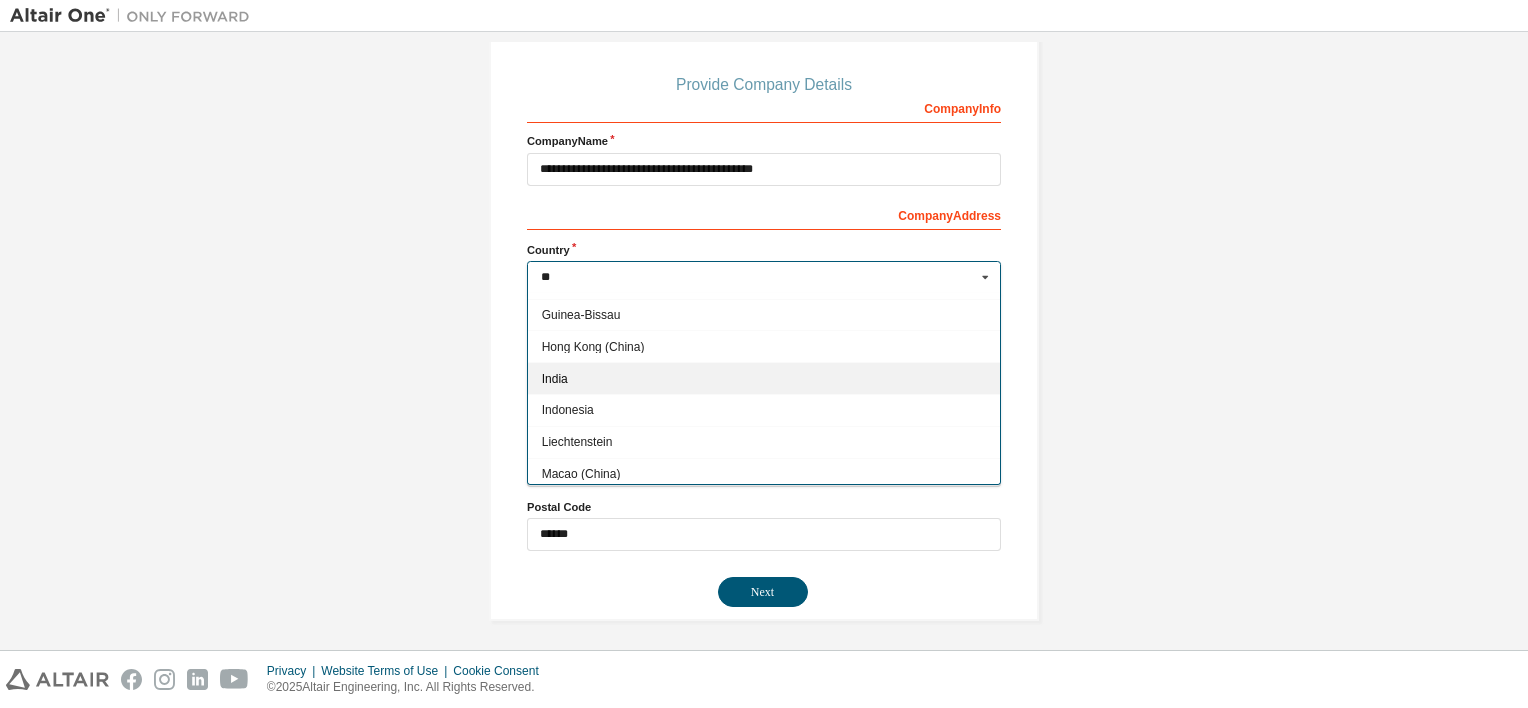 click on "India" at bounding box center [764, 378] 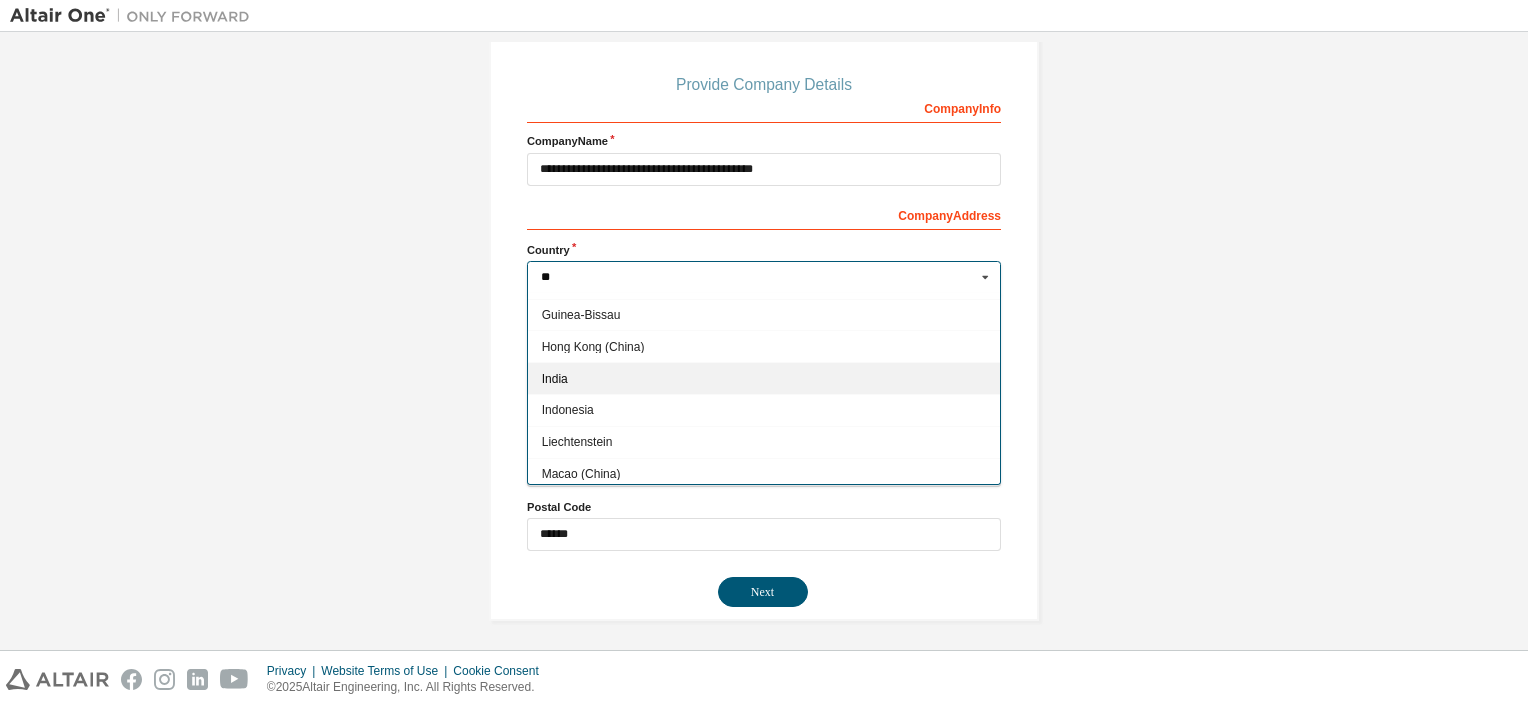 type on "***" 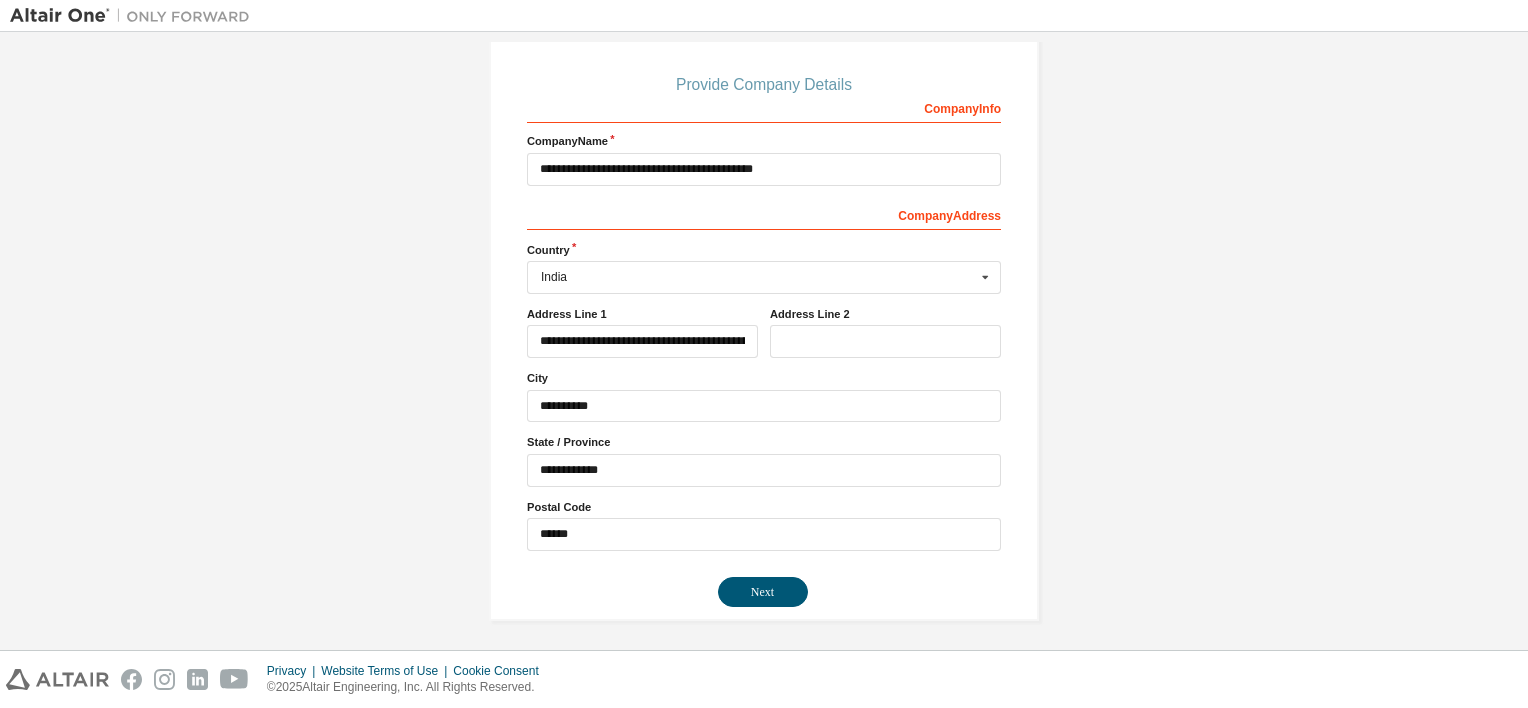 scroll, scrollTop: 0, scrollLeft: 0, axis: both 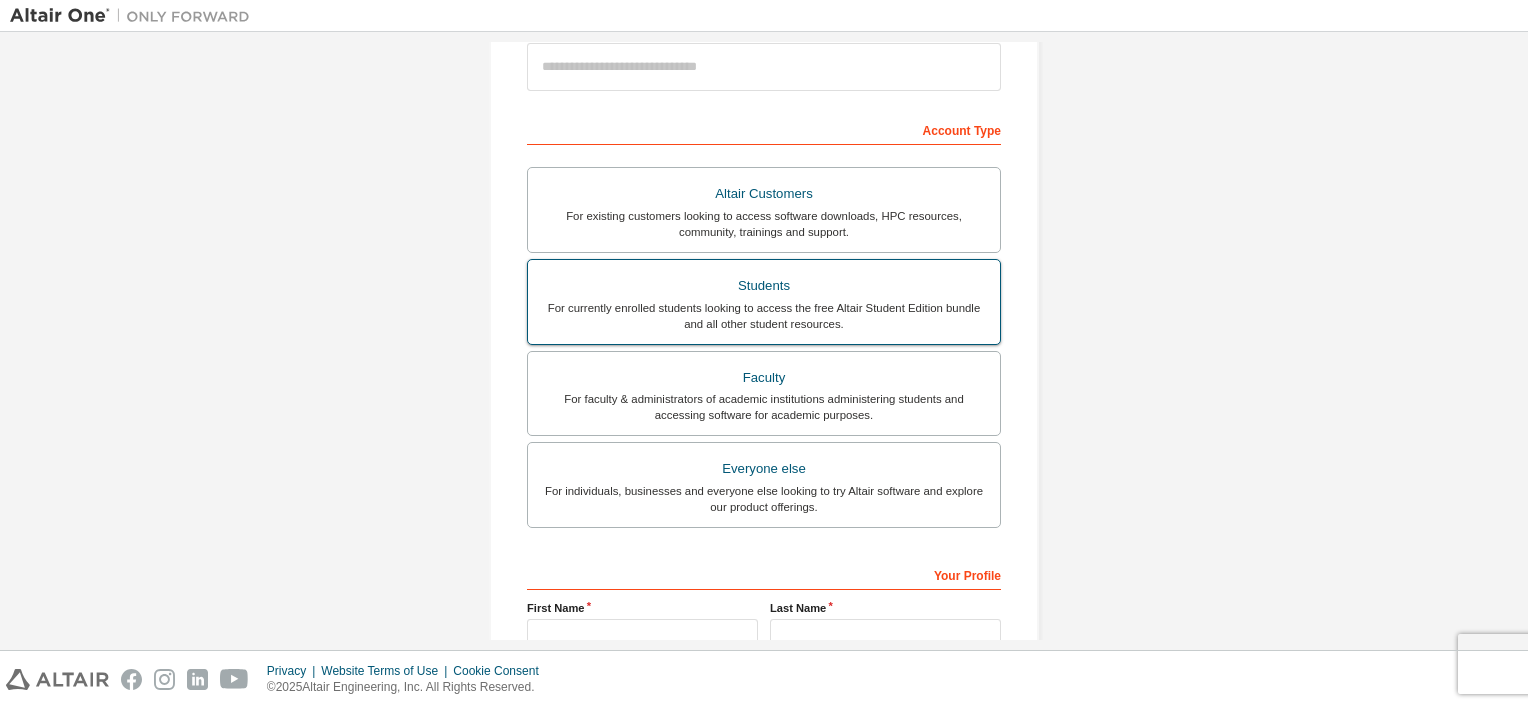 click on "For currently enrolled students looking to access the free Altair Student Edition bundle and all other student resources." at bounding box center (764, 316) 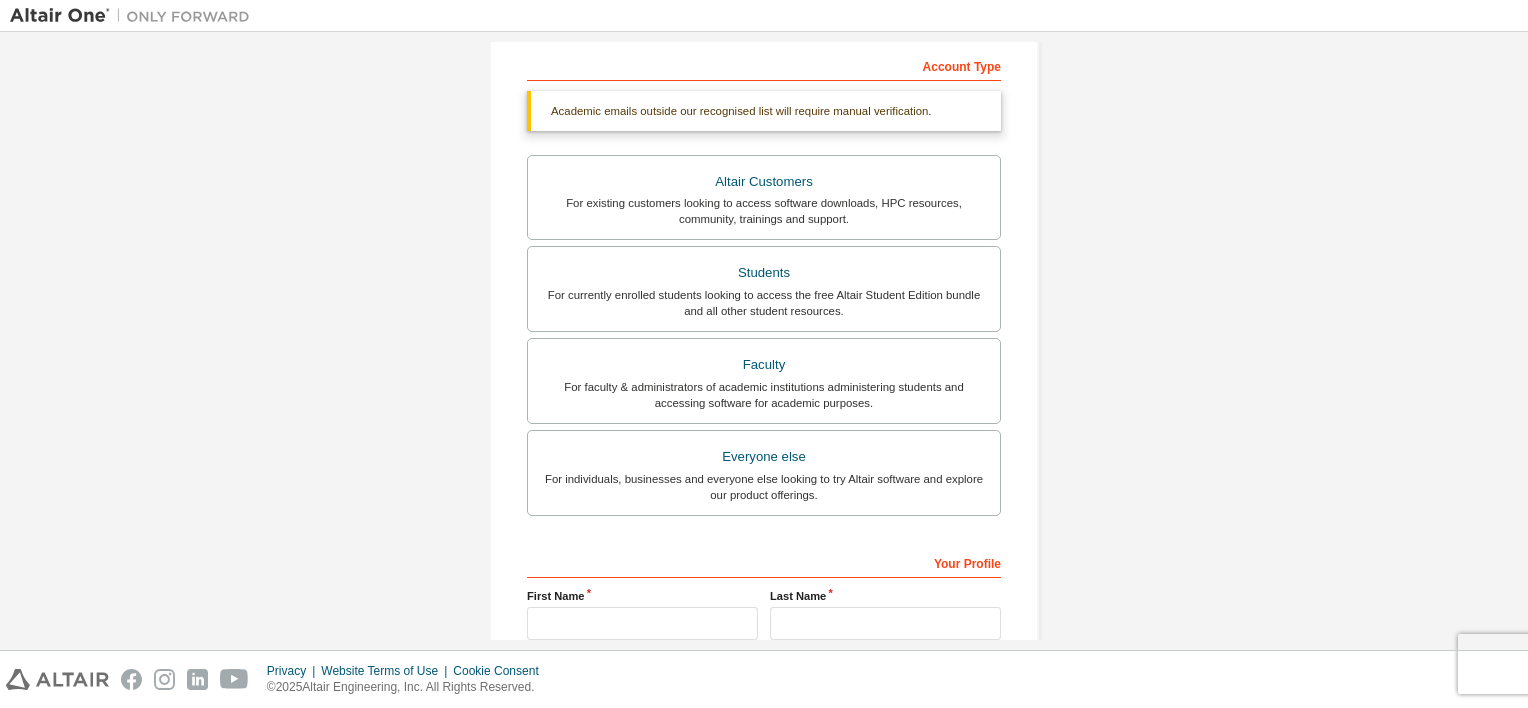 scroll, scrollTop: 312, scrollLeft: 0, axis: vertical 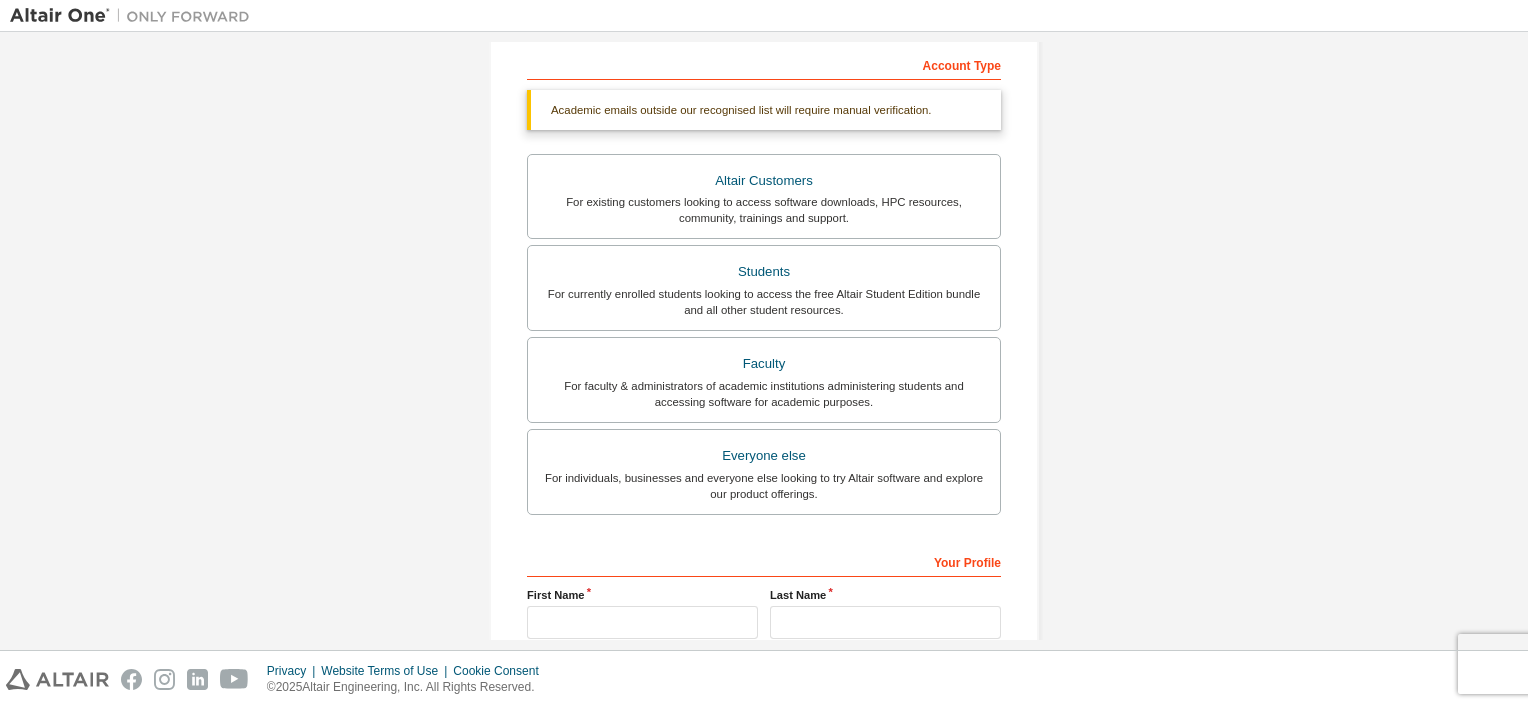 click on "Create an Altair One Account For Free Trials, Licenses, Downloads, Learning & Documentation and so much more. Personal Info Verify Email Account Info Security Setup This is a federated email. No need to register a new account. You should be able to login by using your company's SSO credentials. Email already exists. Please try to login instead. Account Type Academic emails outside our recognised list will require manual verification. You must enter a valid email address provided by your academic institution (e.g., [EMAIL]). What if I cannot get one? Altair Customers For existing customers looking to access software downloads, HPC resources, community, trainings and support. Students For currently enrolled students looking to access the free Altair Student Edition bundle and all other student resources. Faculty For faculty & administrators of academic institutions administering students and accessing software for academic purposes. Everyone else Your Profile [FIRST] [LAST]" at bounding box center (764, 285) 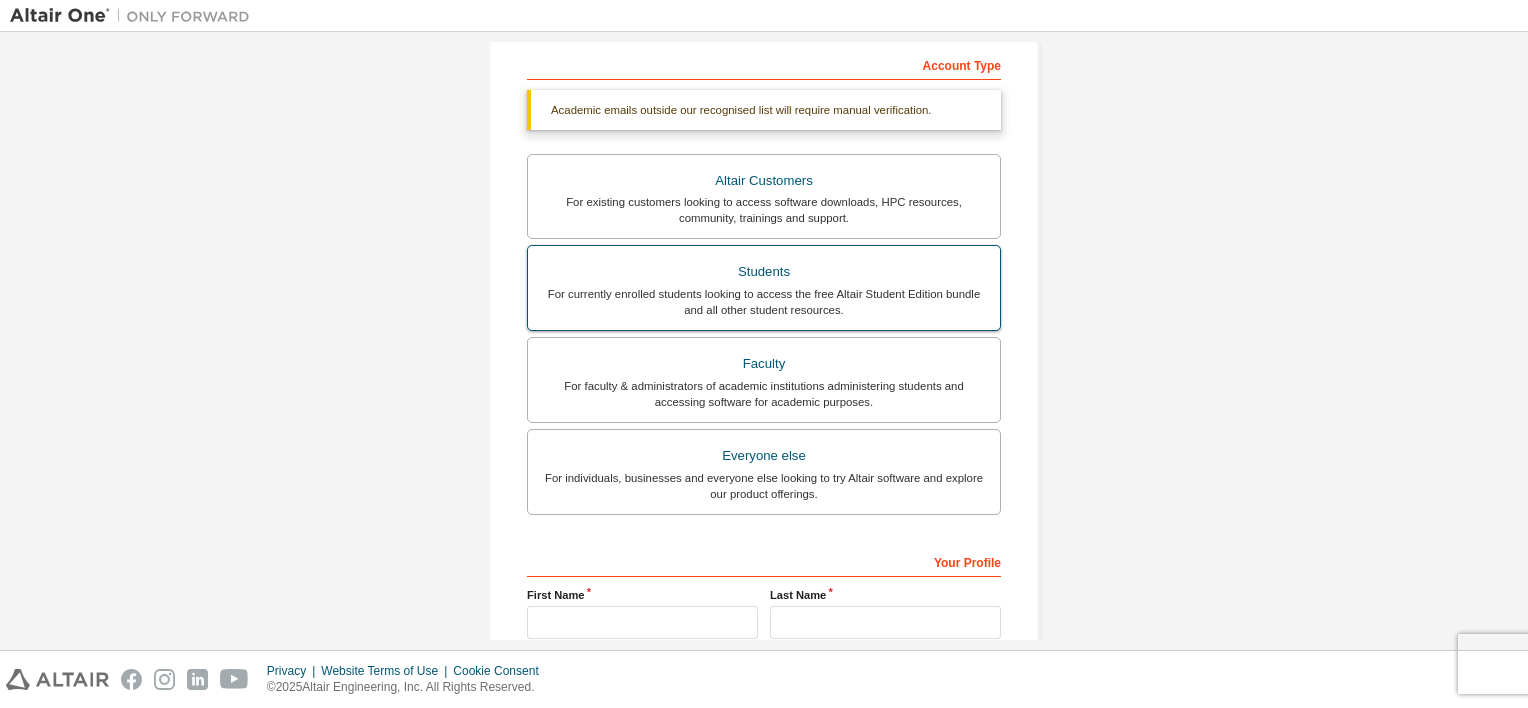 scroll, scrollTop: 508, scrollLeft: 0, axis: vertical 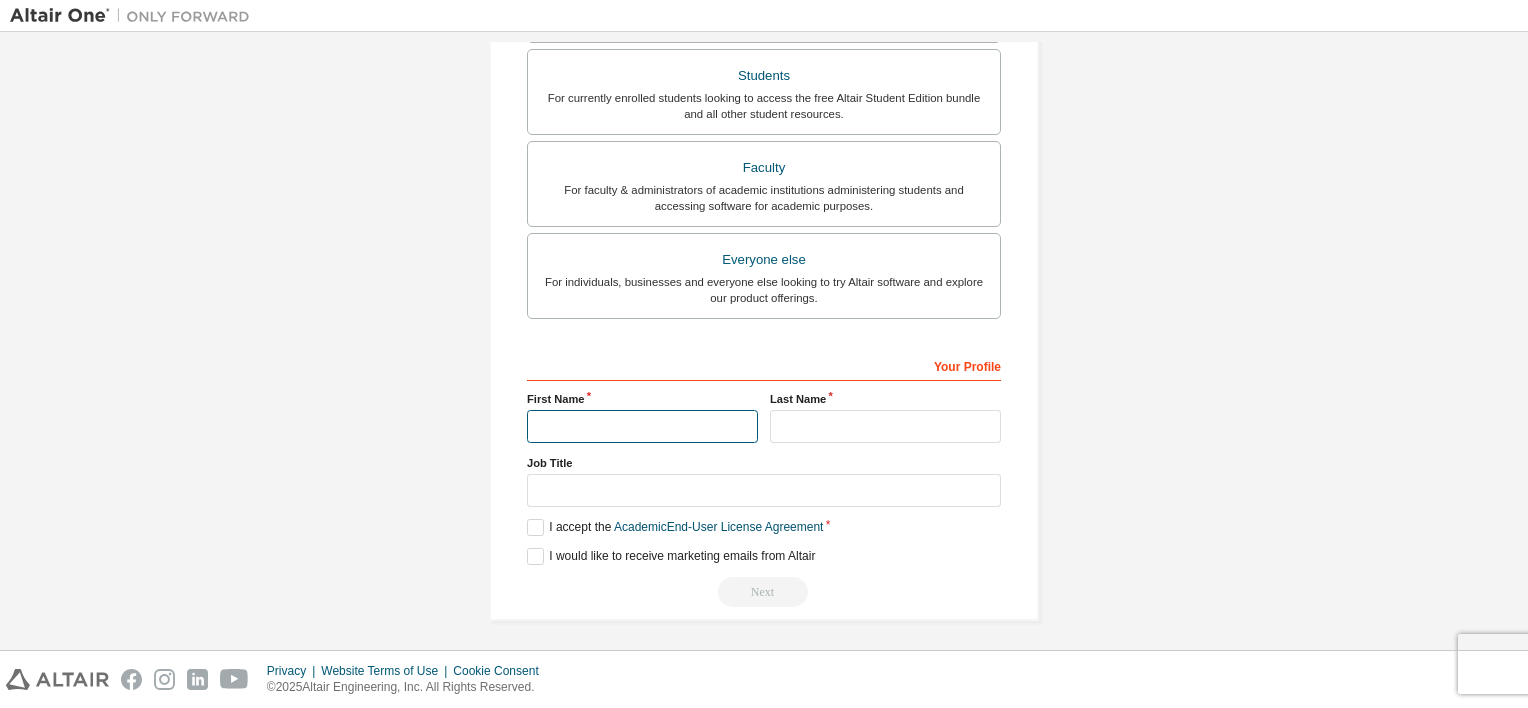 click at bounding box center (642, 426) 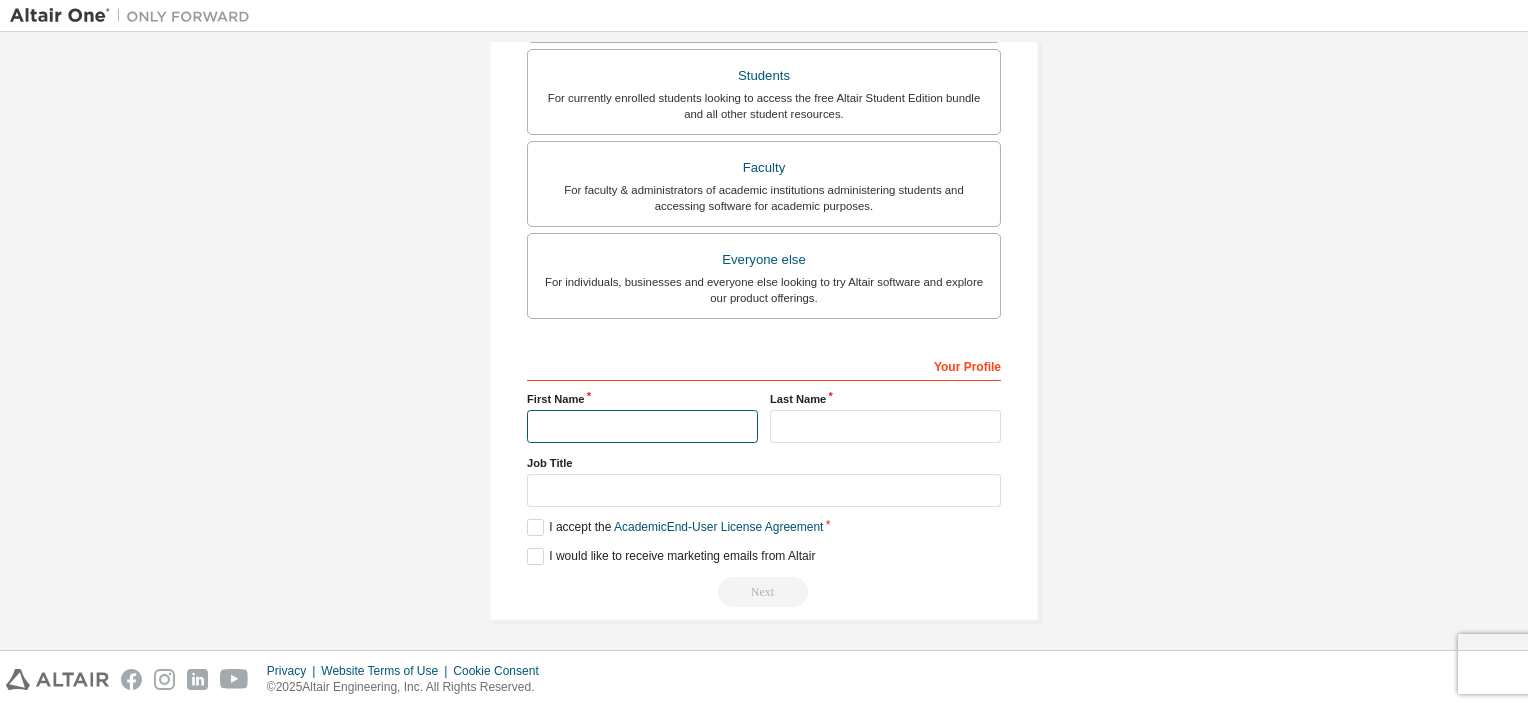 type on "*****" 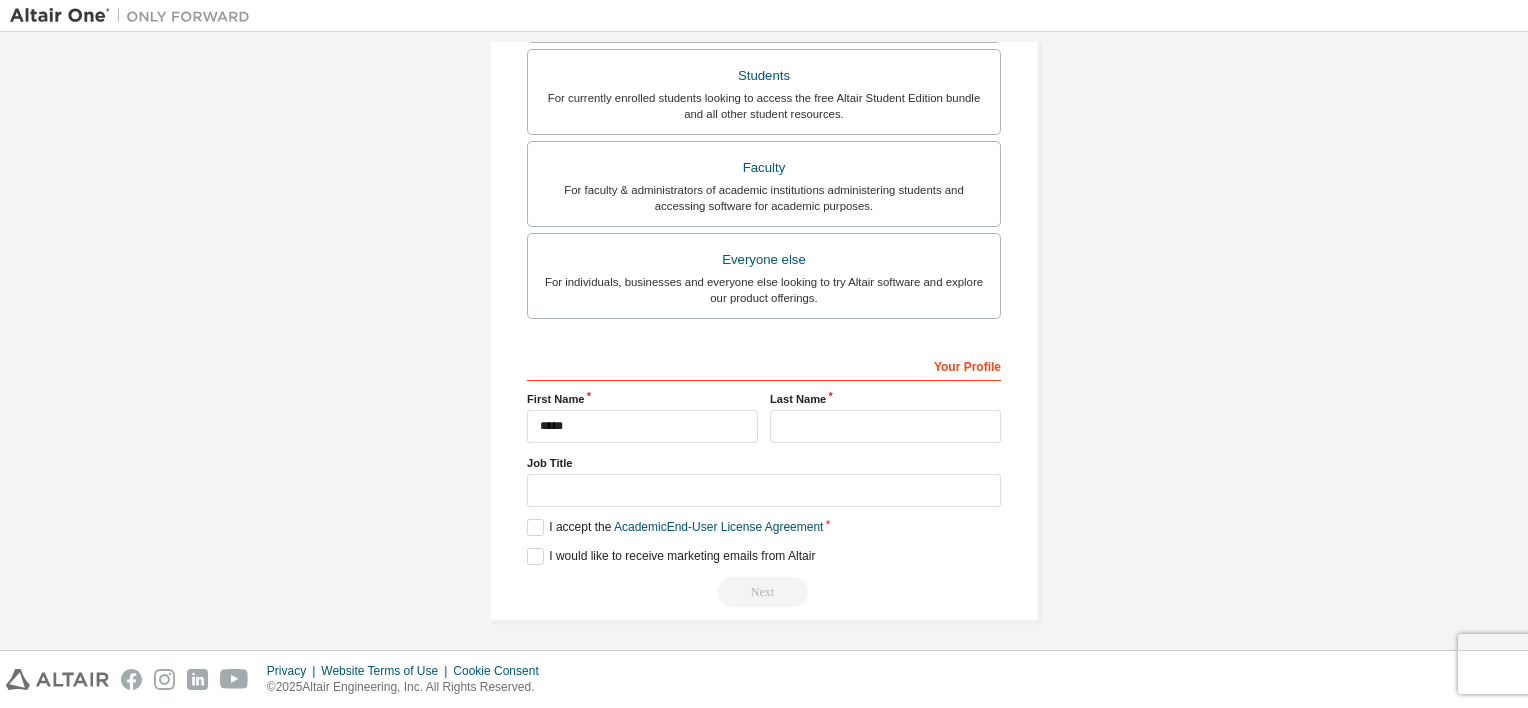 type on "**********" 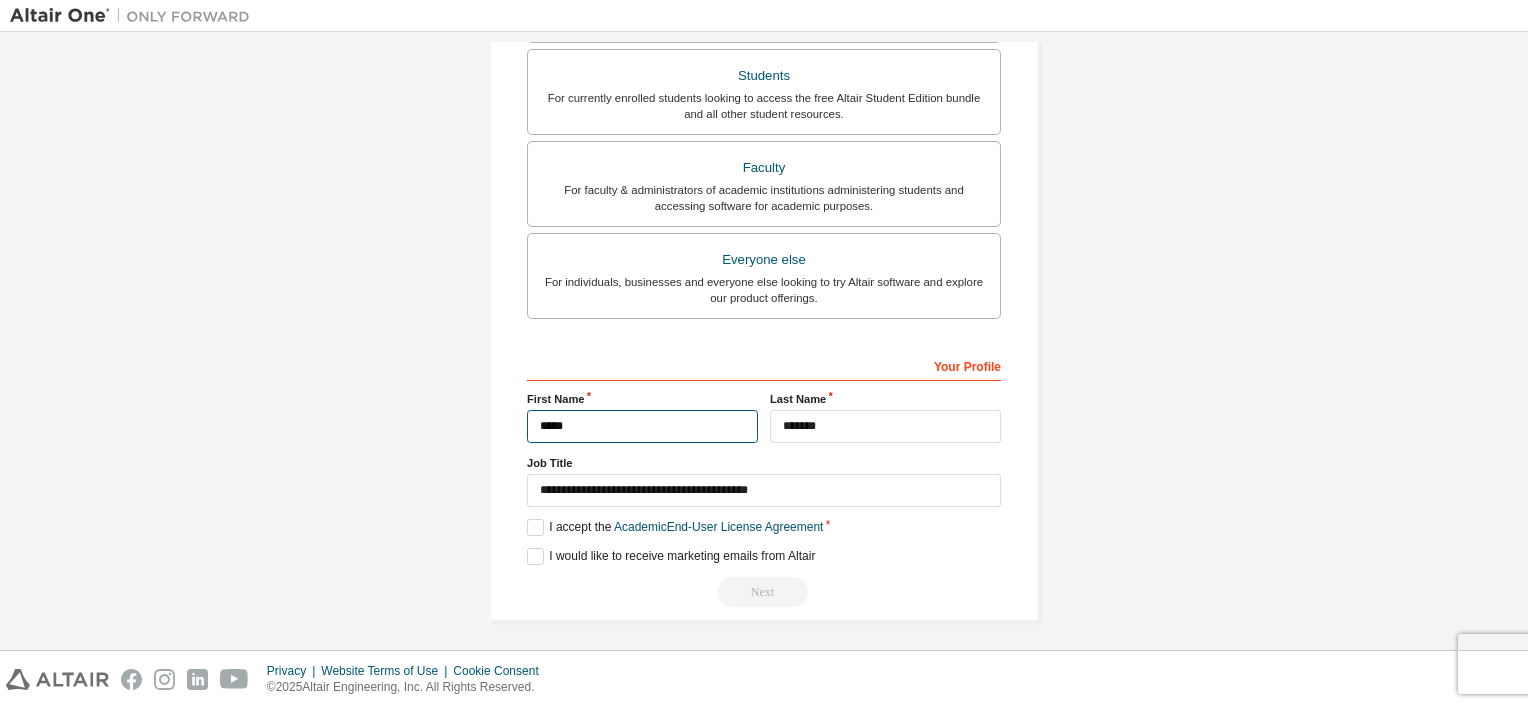 click on "*****" at bounding box center (642, 426) 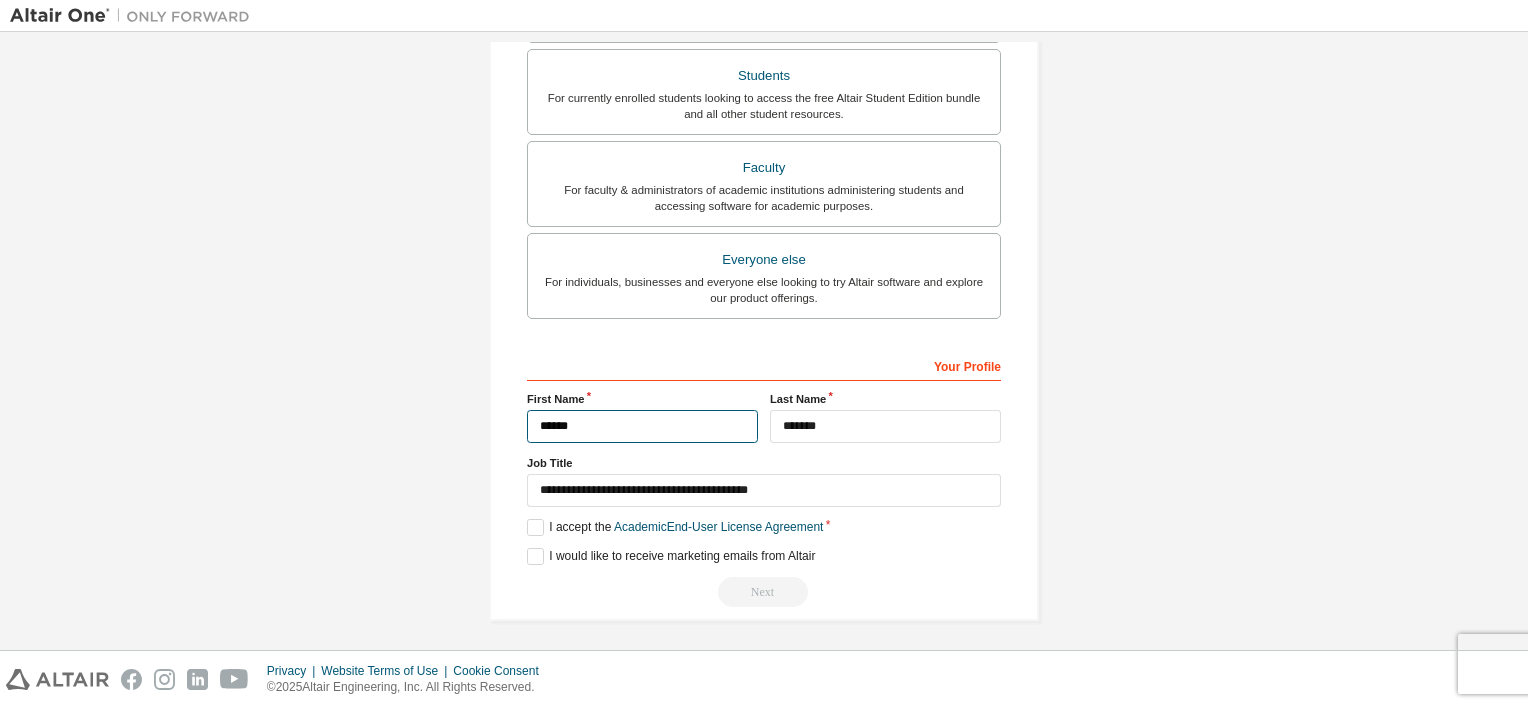 type on "*****" 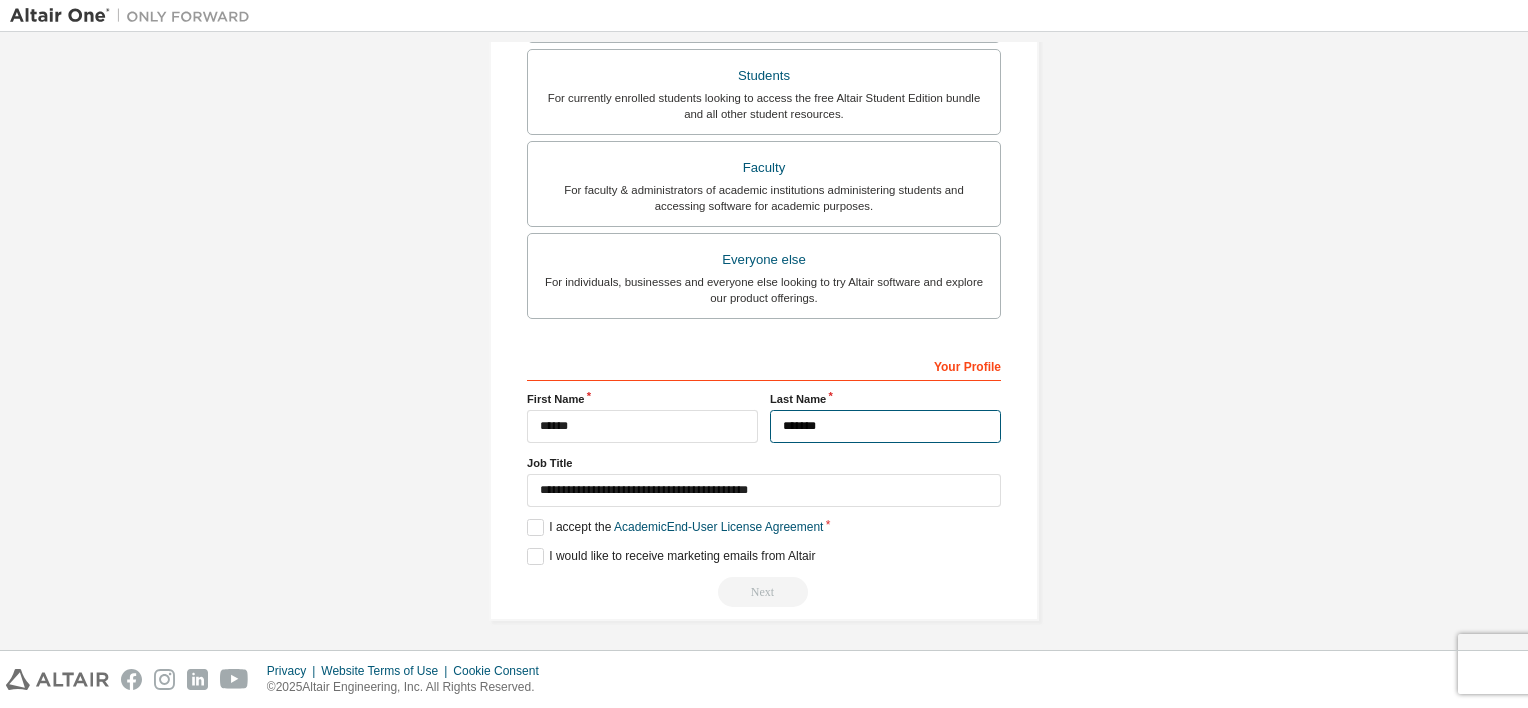click on "*******" at bounding box center [885, 426] 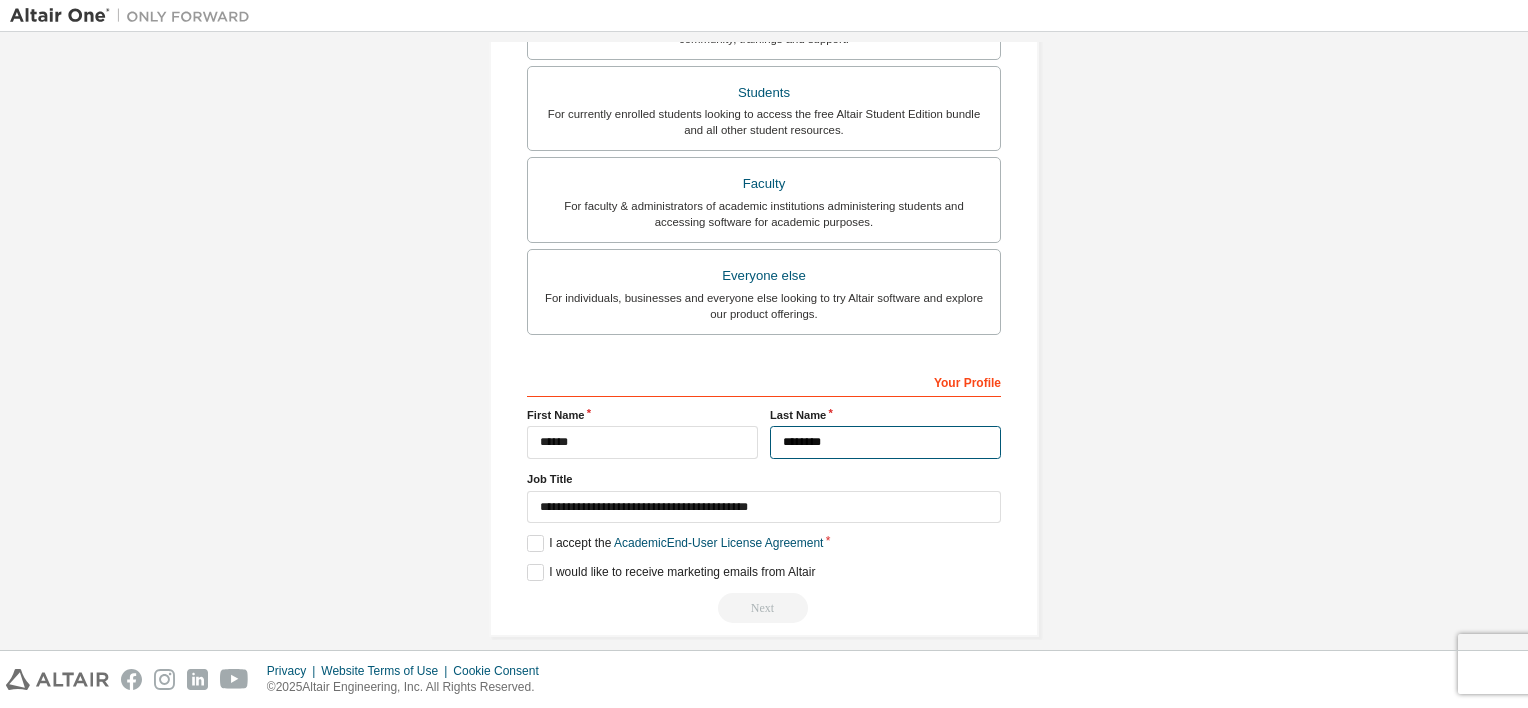 scroll, scrollTop: 525, scrollLeft: 0, axis: vertical 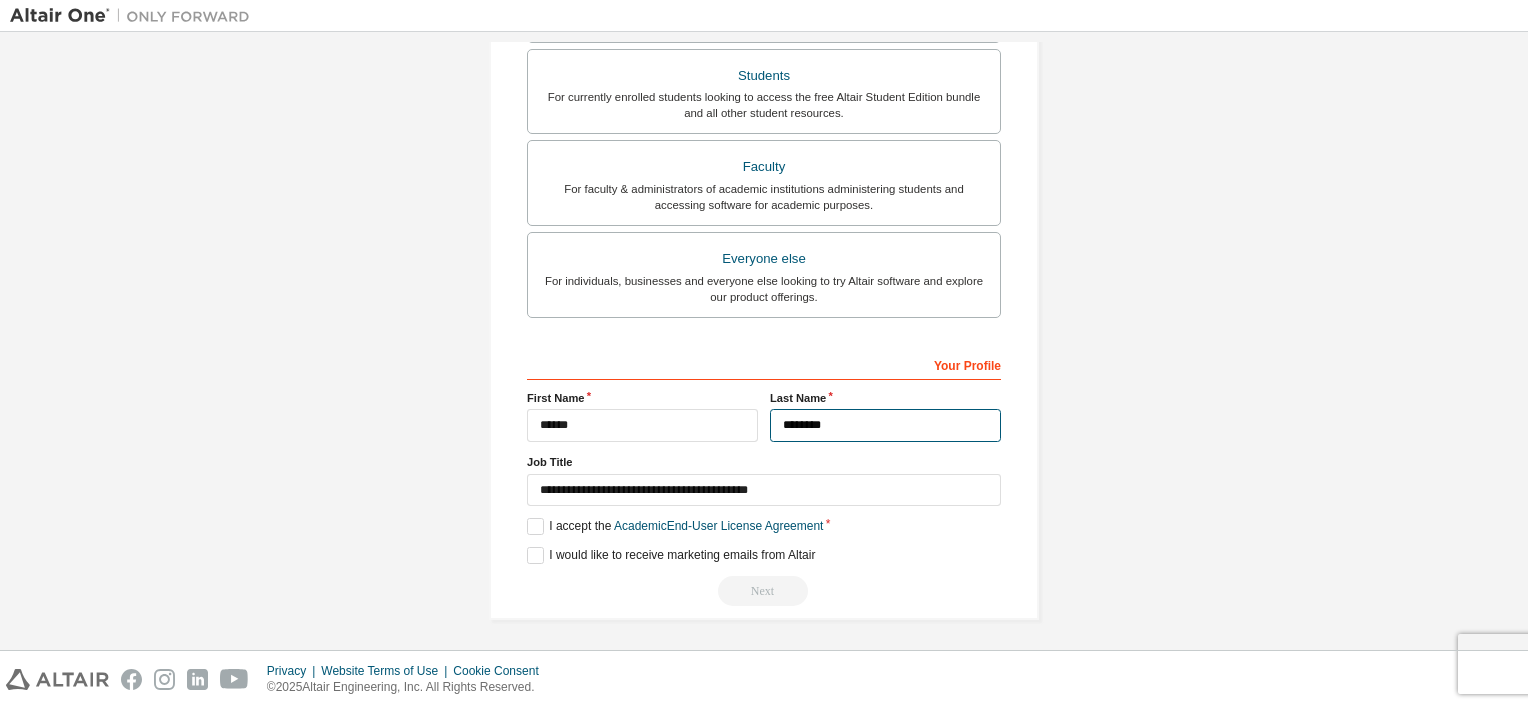 type on "********" 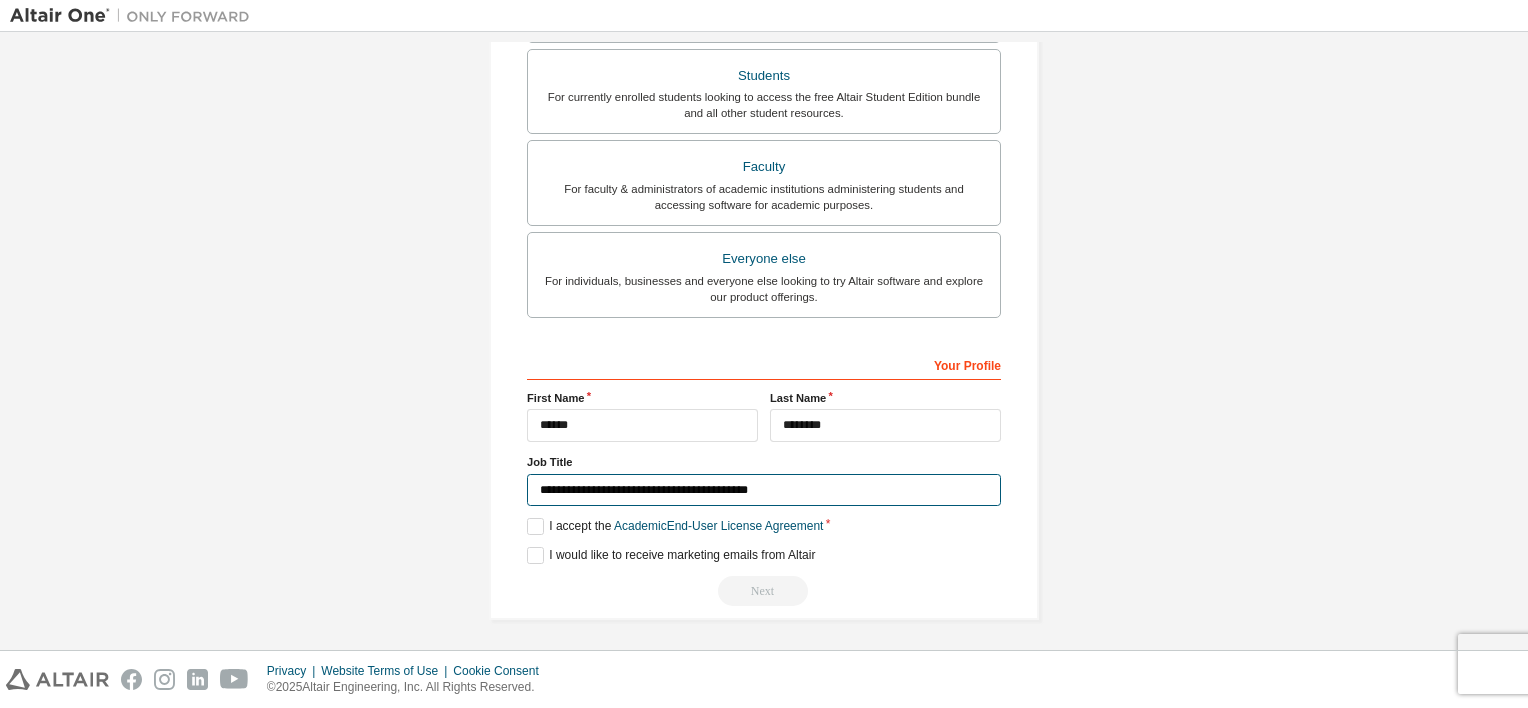 click on "**********" at bounding box center [764, 490] 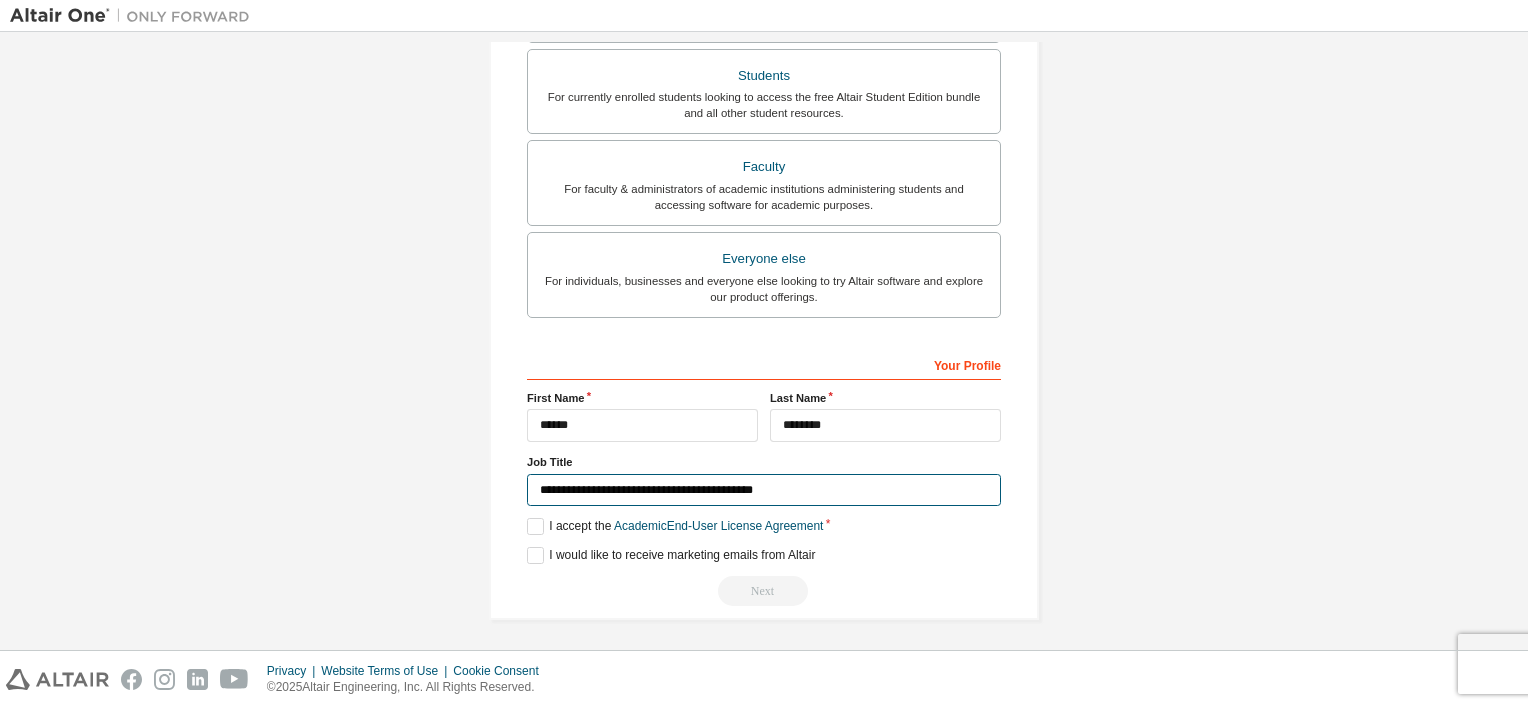 type on "**********" 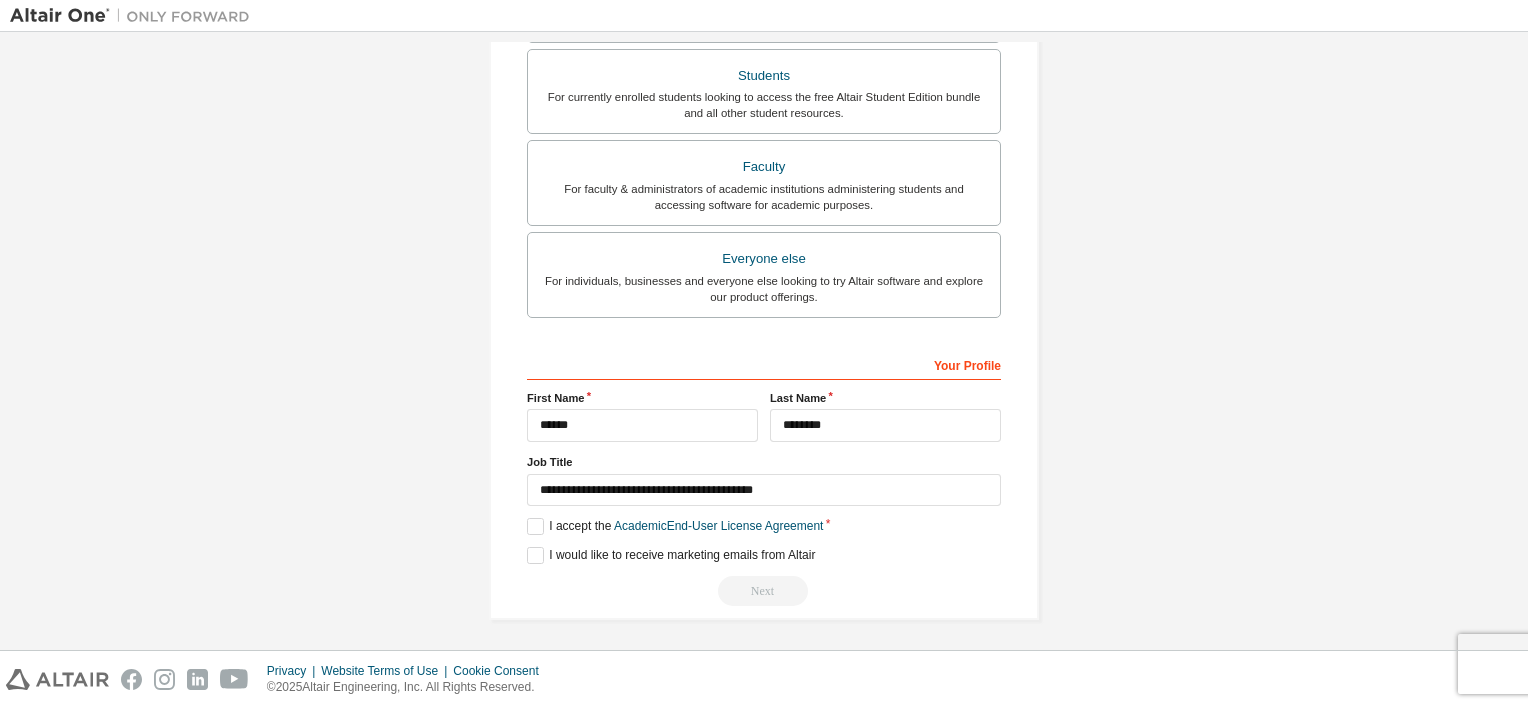 click on "I accept the   Academic   End-User License Agreement" at bounding box center [764, 526] 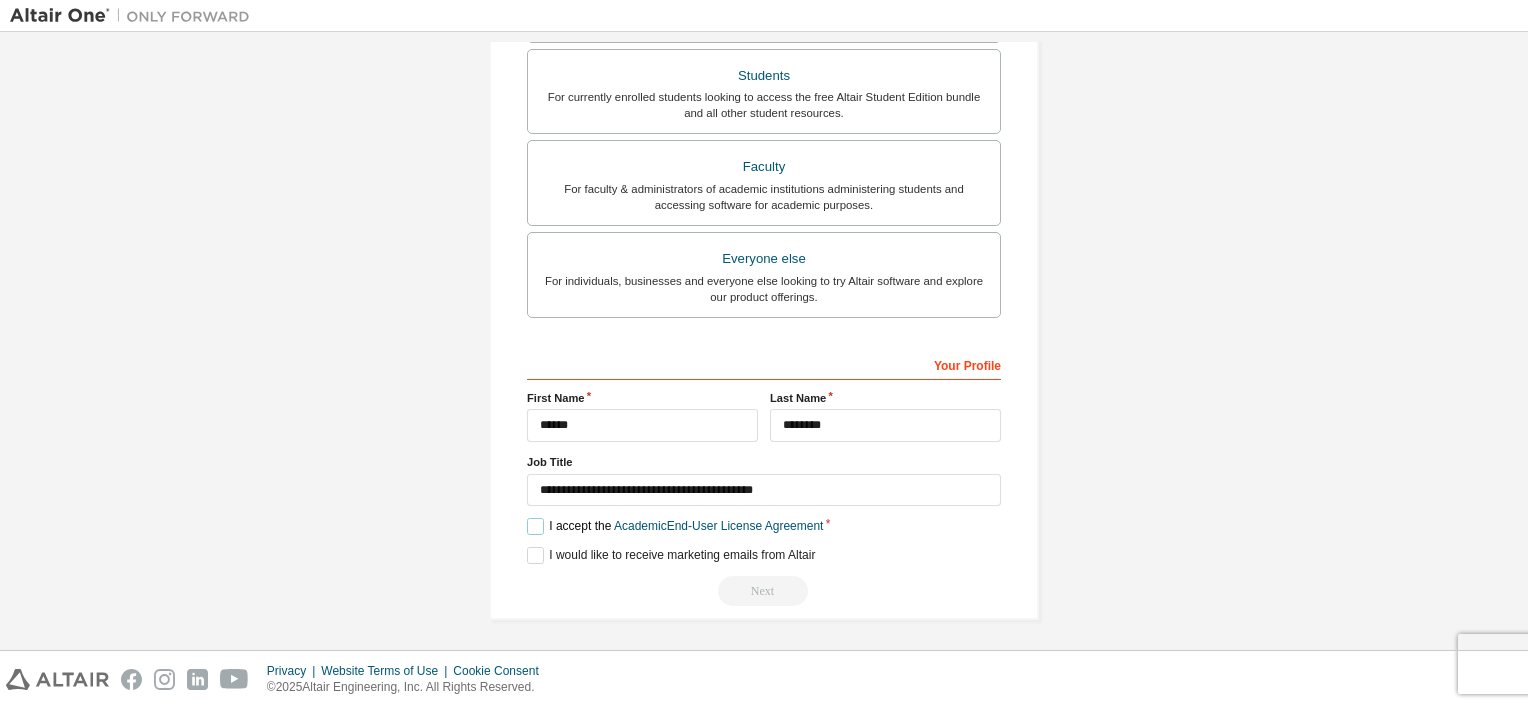 click on "I accept the   Academic   End-User License Agreement" at bounding box center (675, 526) 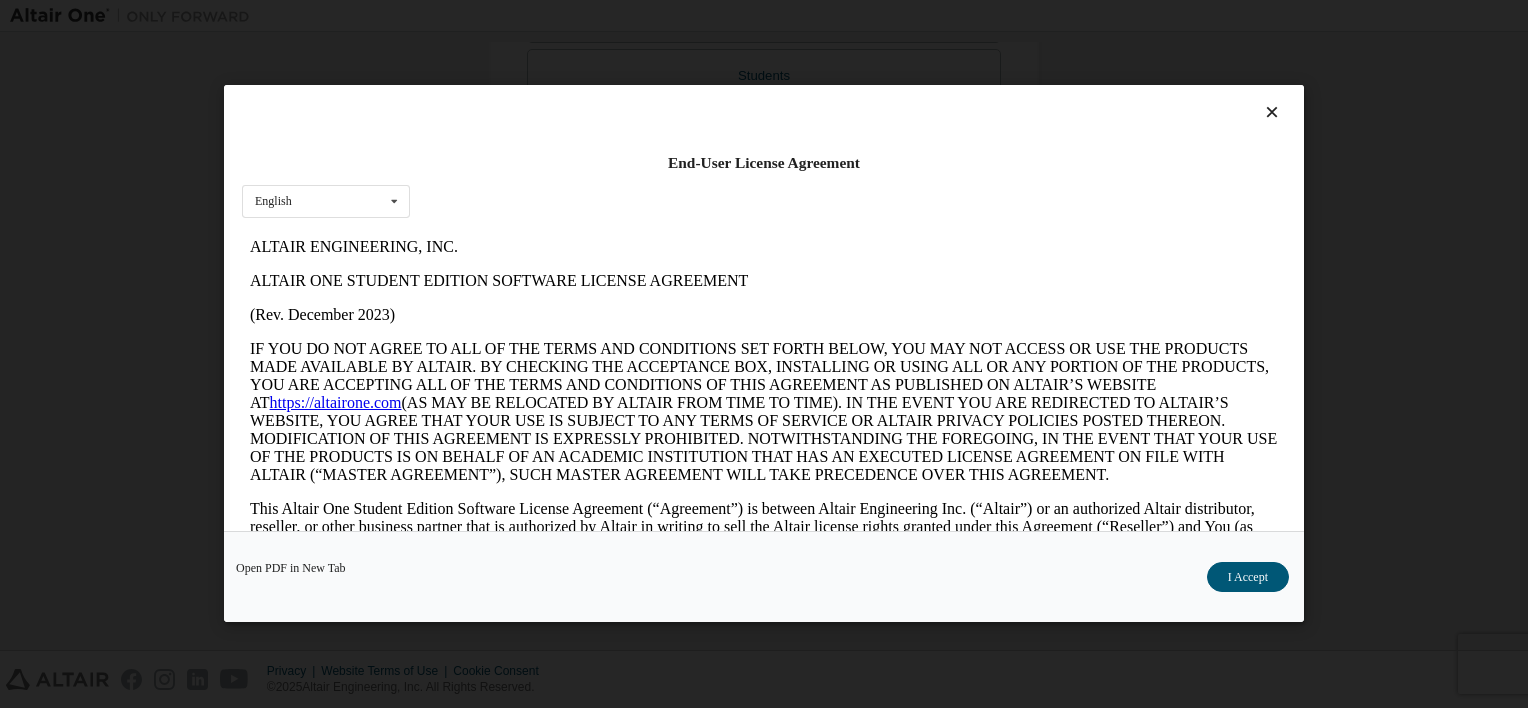 scroll, scrollTop: 0, scrollLeft: 0, axis: both 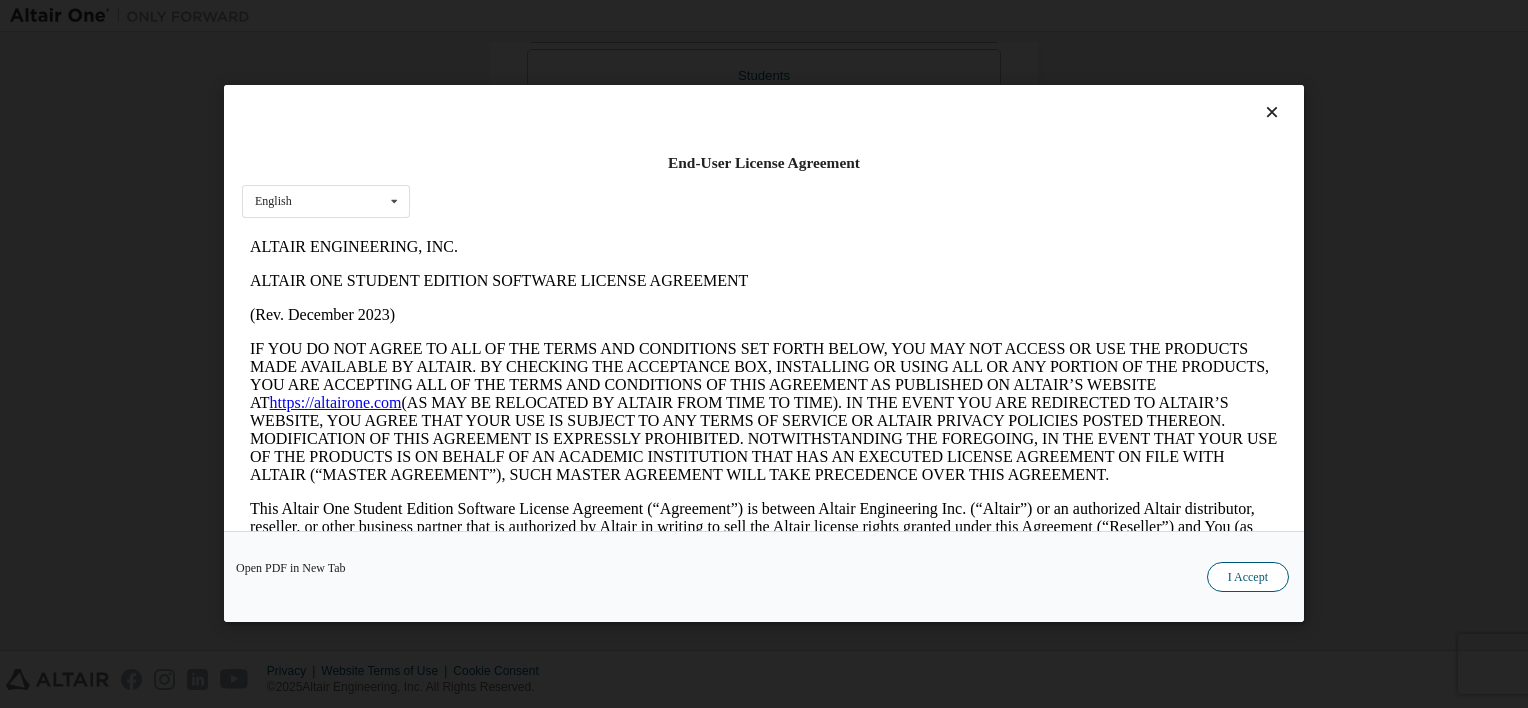 click on "I Accept" at bounding box center [1248, 578] 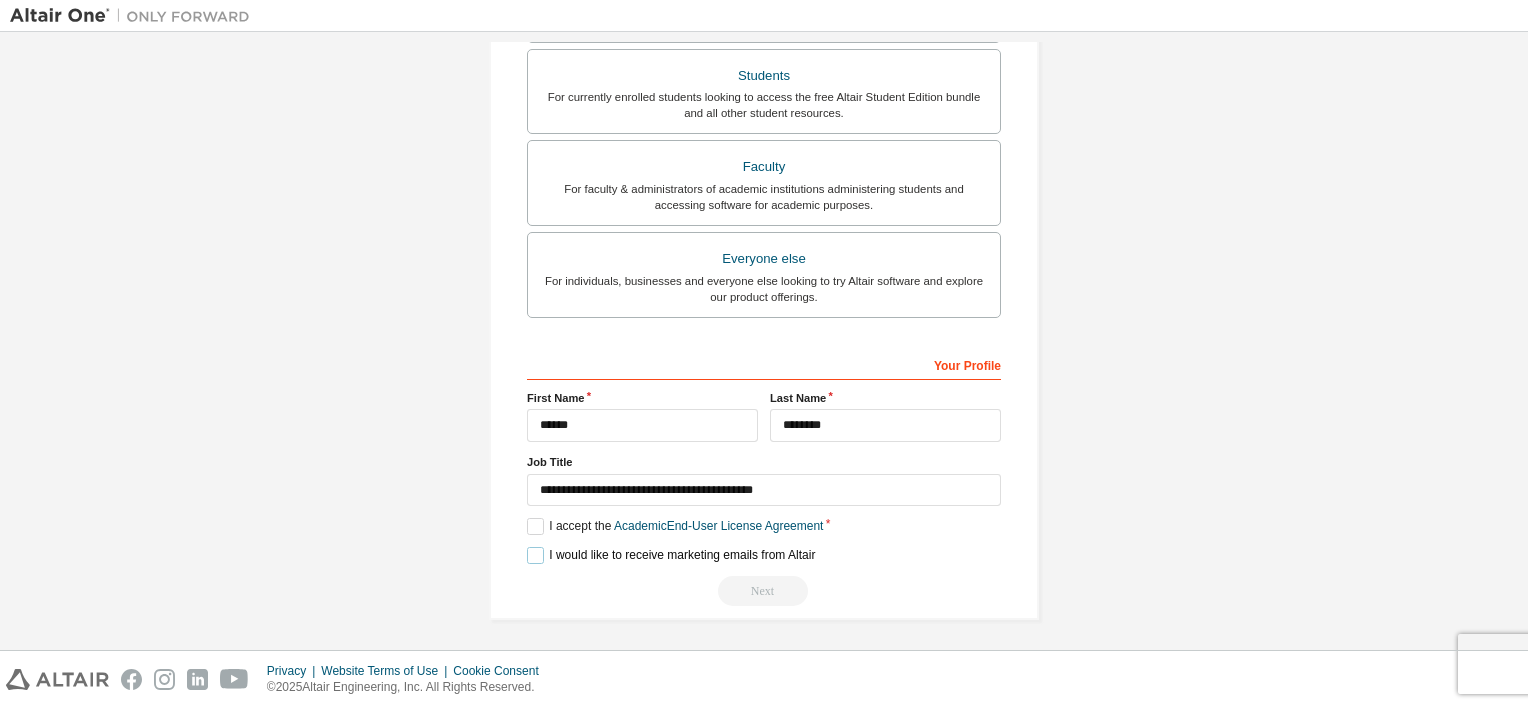 click on "I would like to receive marketing emails from Altair" at bounding box center (671, 555) 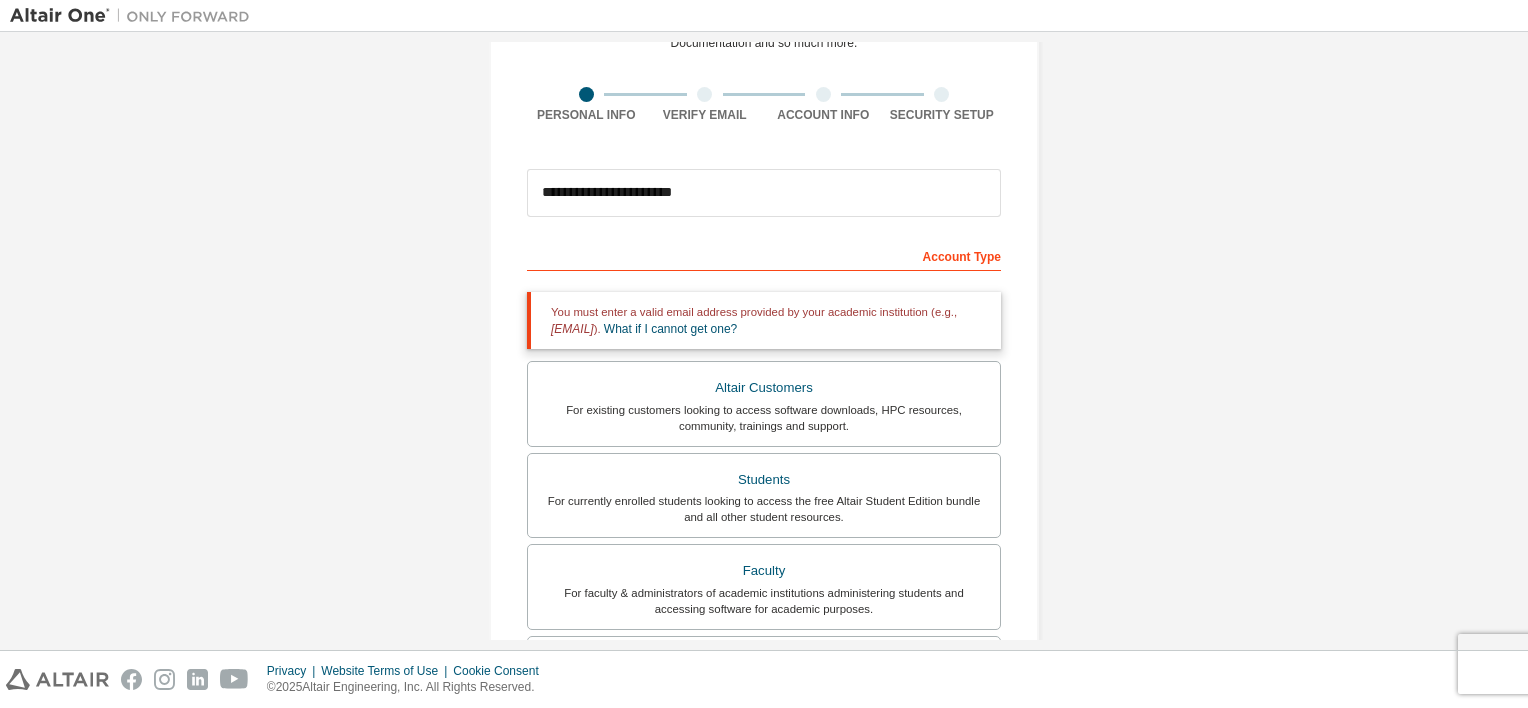 scroll, scrollTop: 112, scrollLeft: 0, axis: vertical 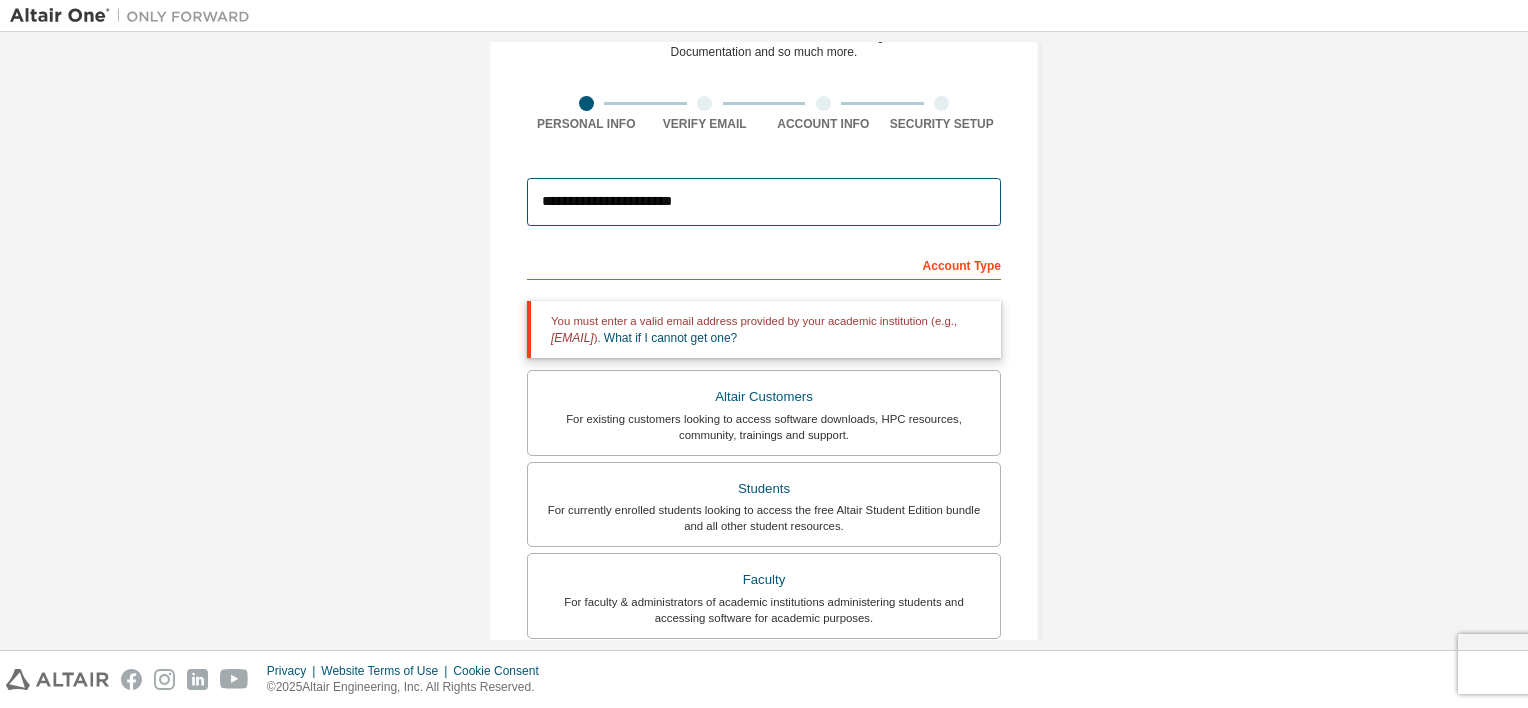 click on "**********" at bounding box center [764, 202] 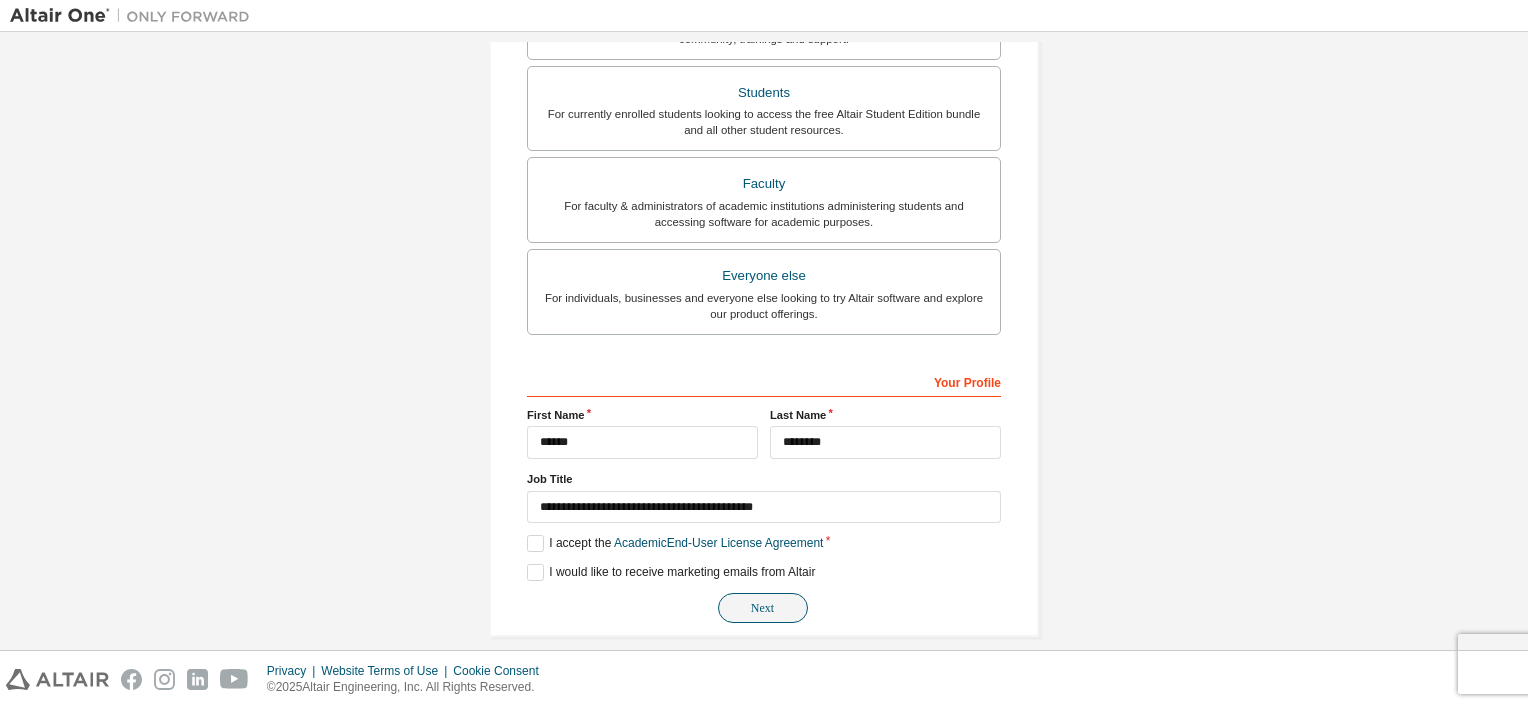 scroll, scrollTop: 525, scrollLeft: 0, axis: vertical 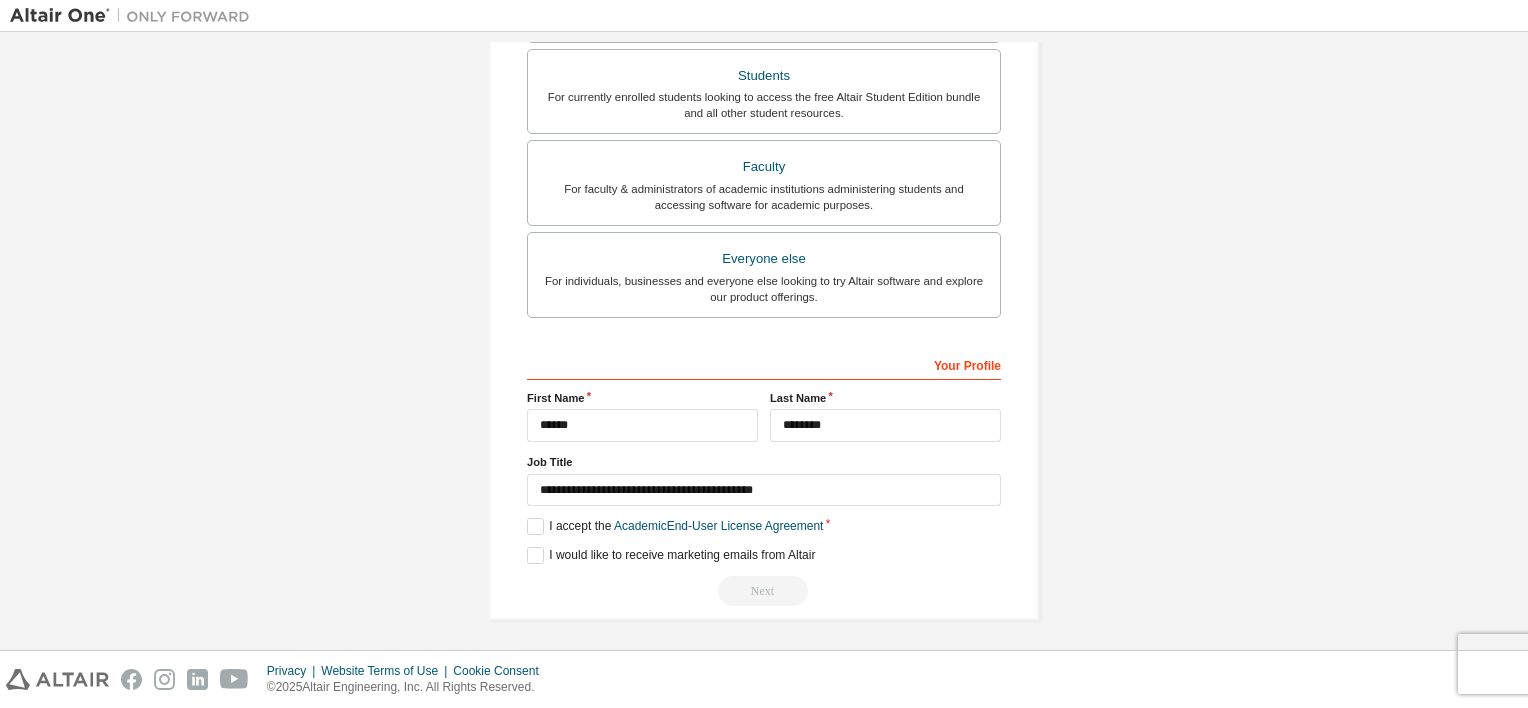 click on "Next" at bounding box center [764, 591] 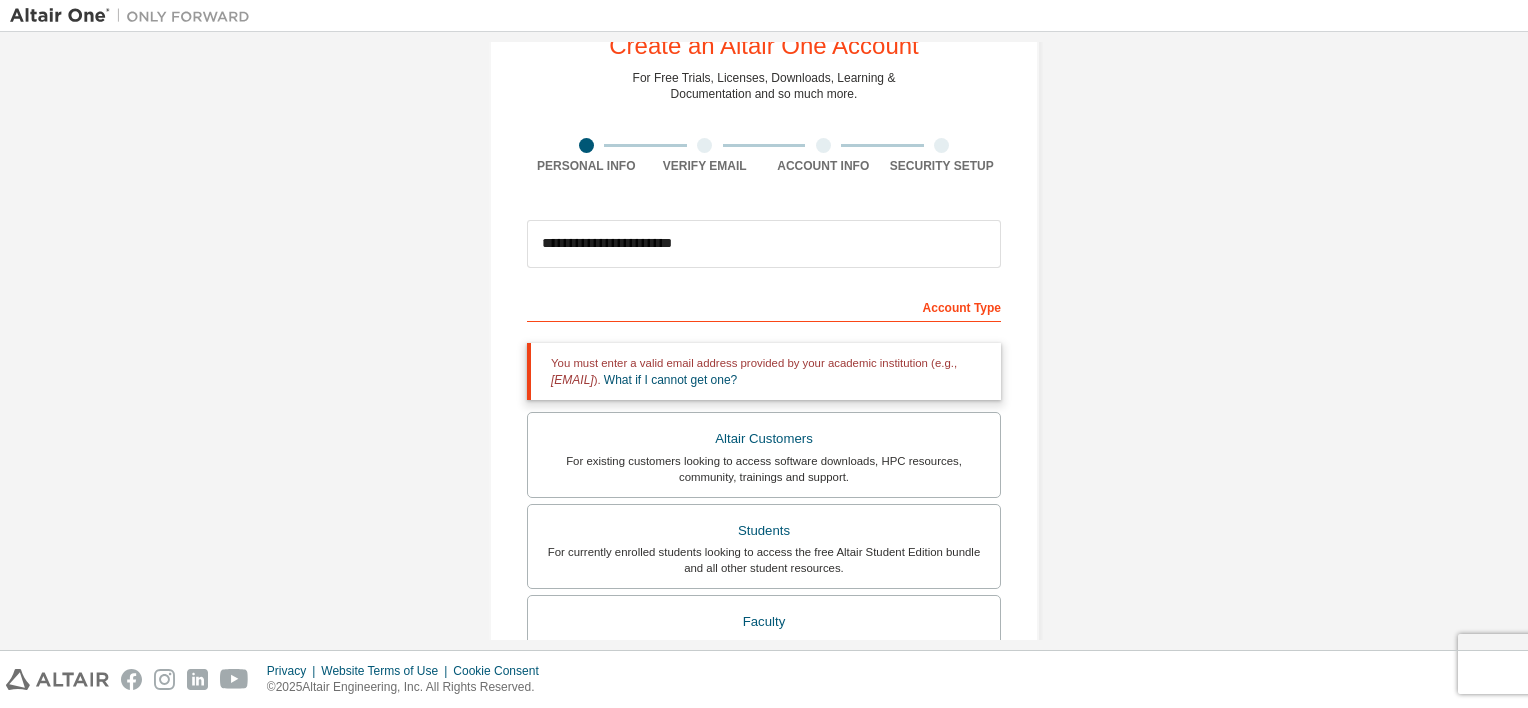 scroll, scrollTop: 68, scrollLeft: 0, axis: vertical 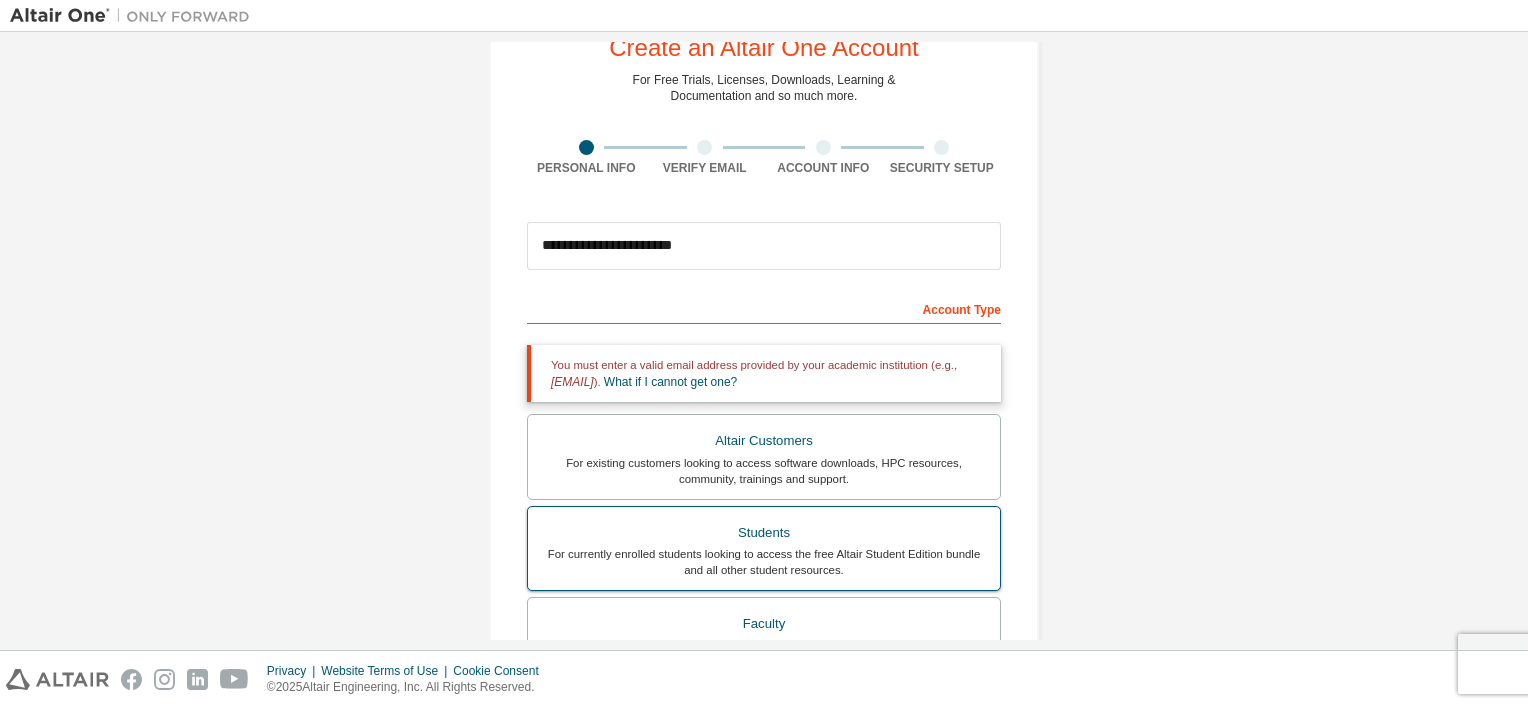click on "For currently enrolled students looking to access the free Altair Student Edition bundle and all other student resources." at bounding box center [764, 562] 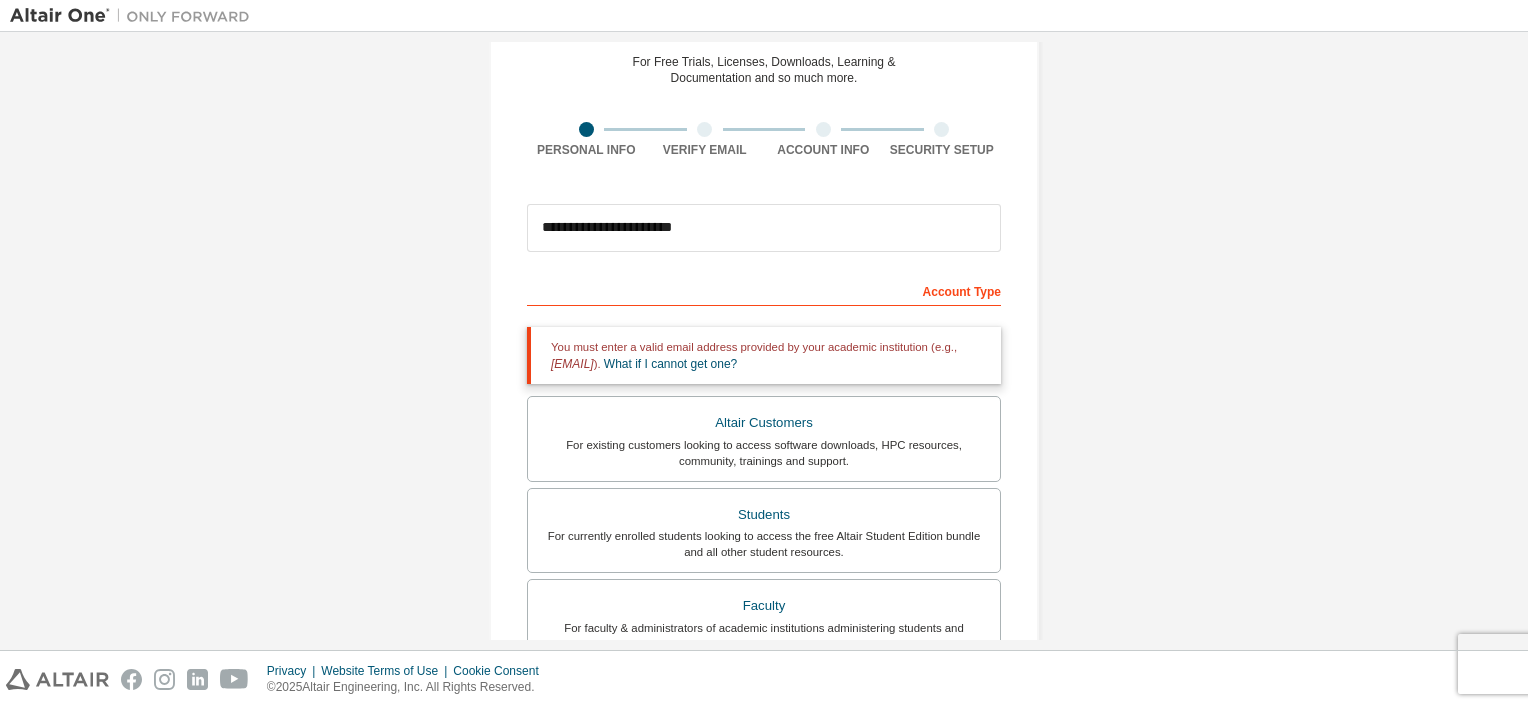 scroll, scrollTop: 85, scrollLeft: 0, axis: vertical 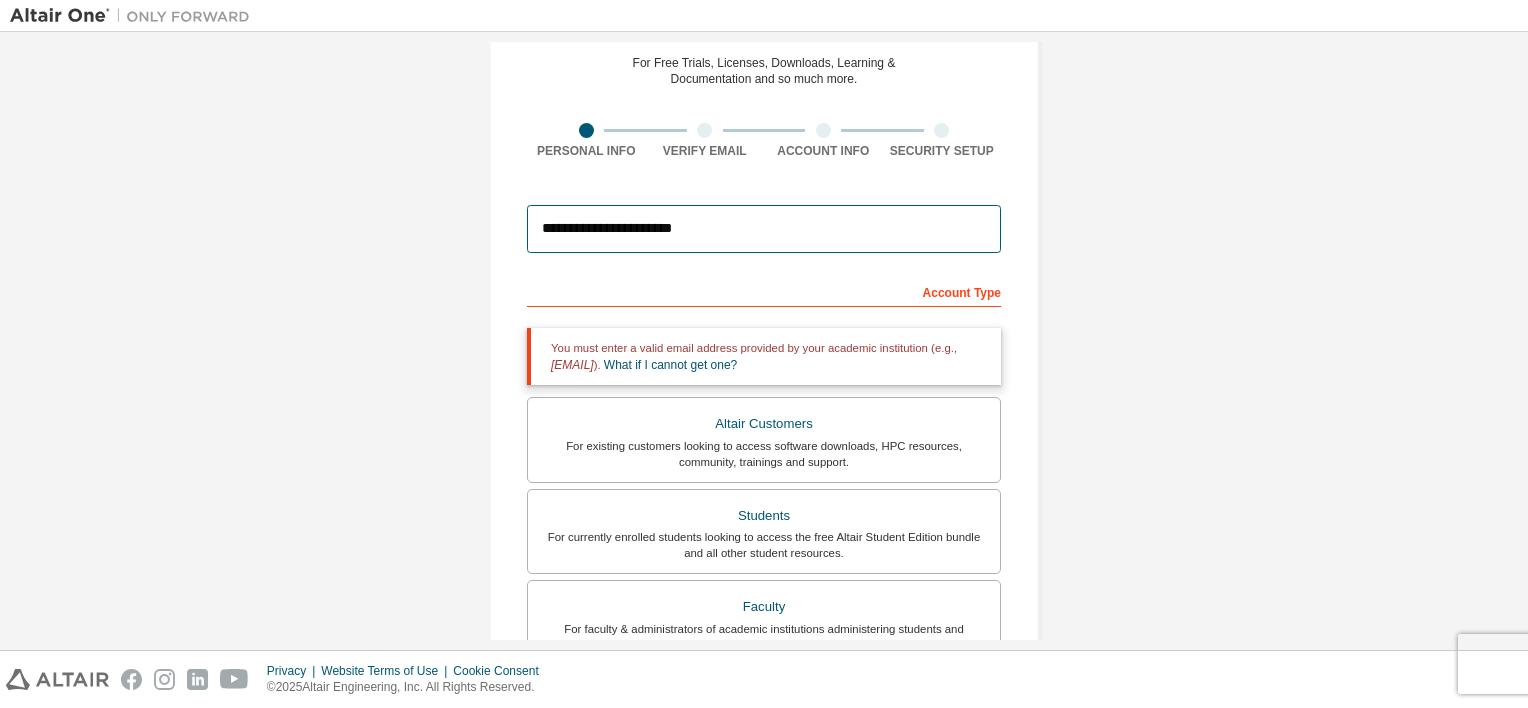 click on "**********" at bounding box center [764, 229] 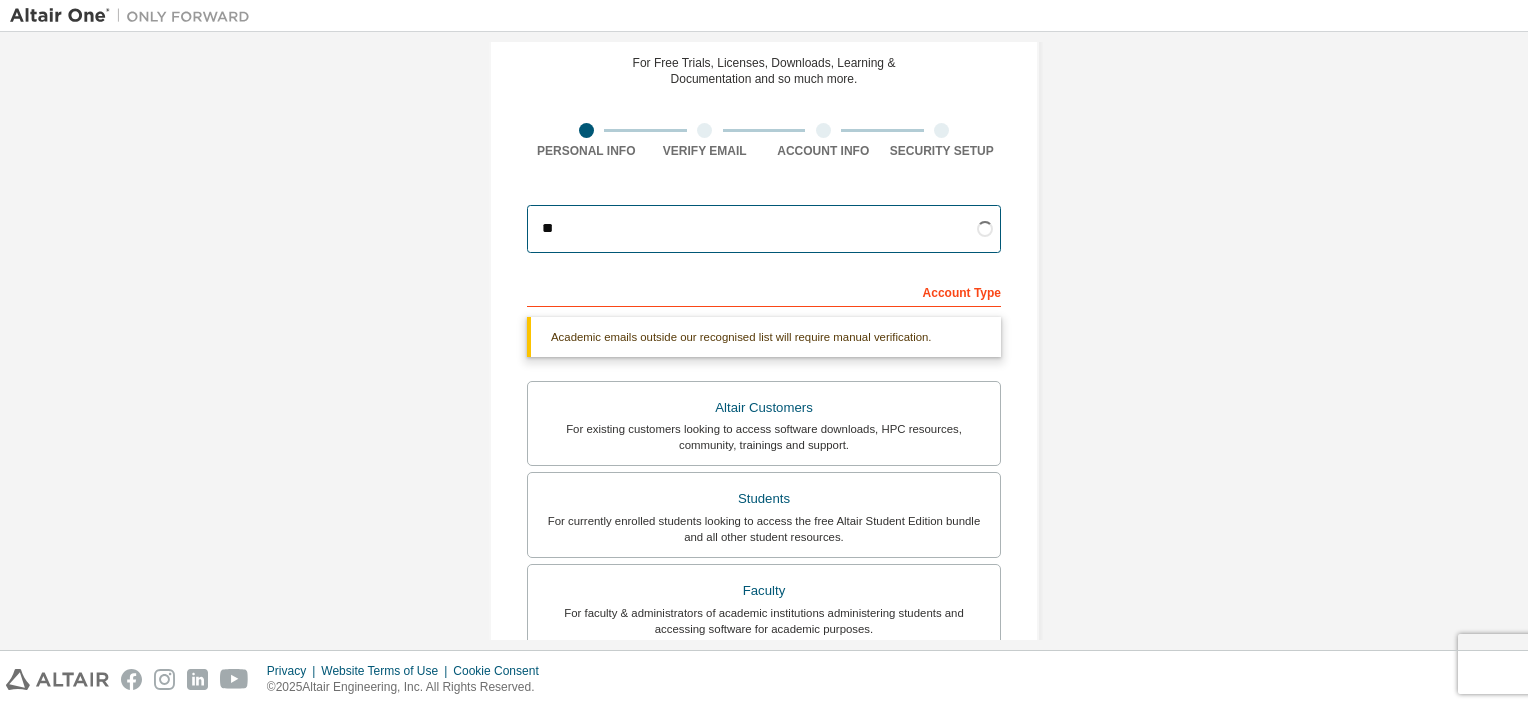 type on "*" 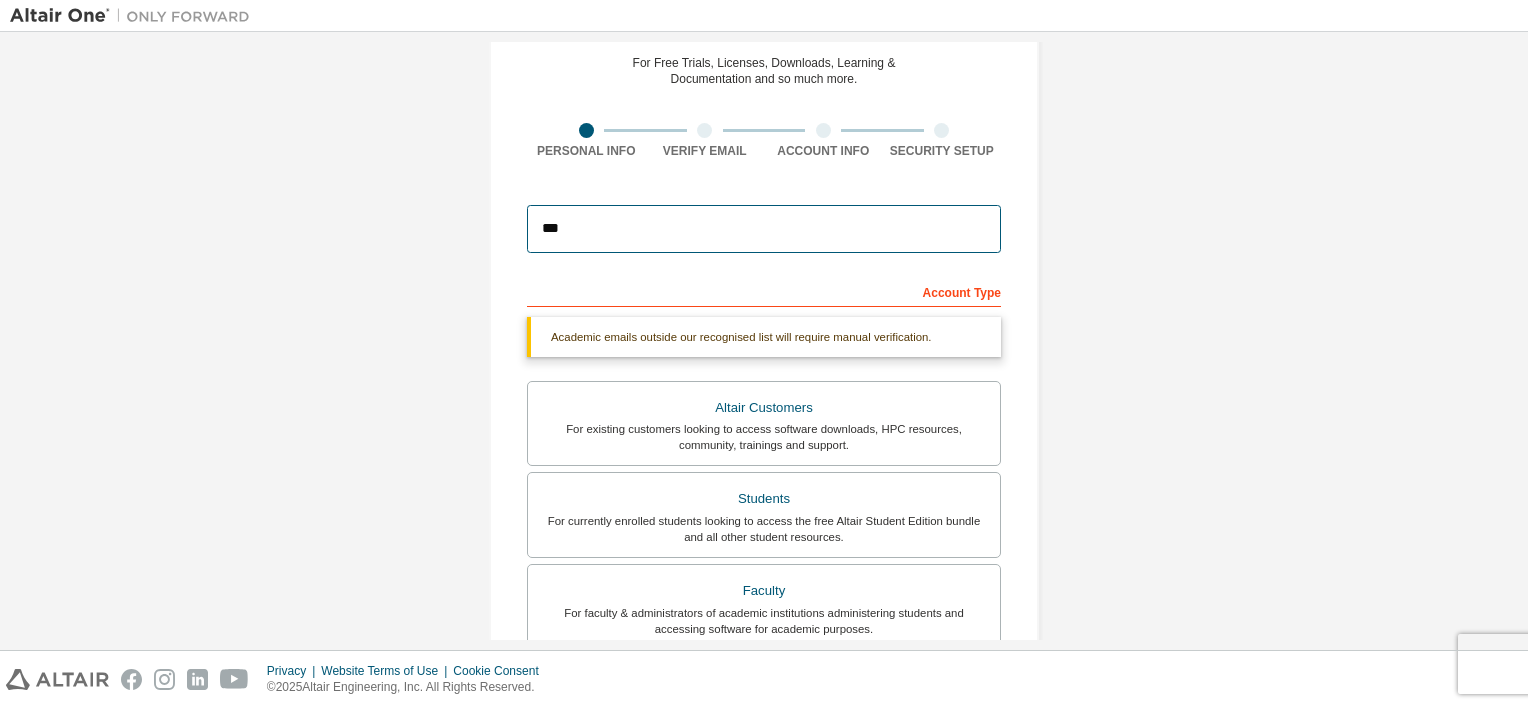 type on "**********" 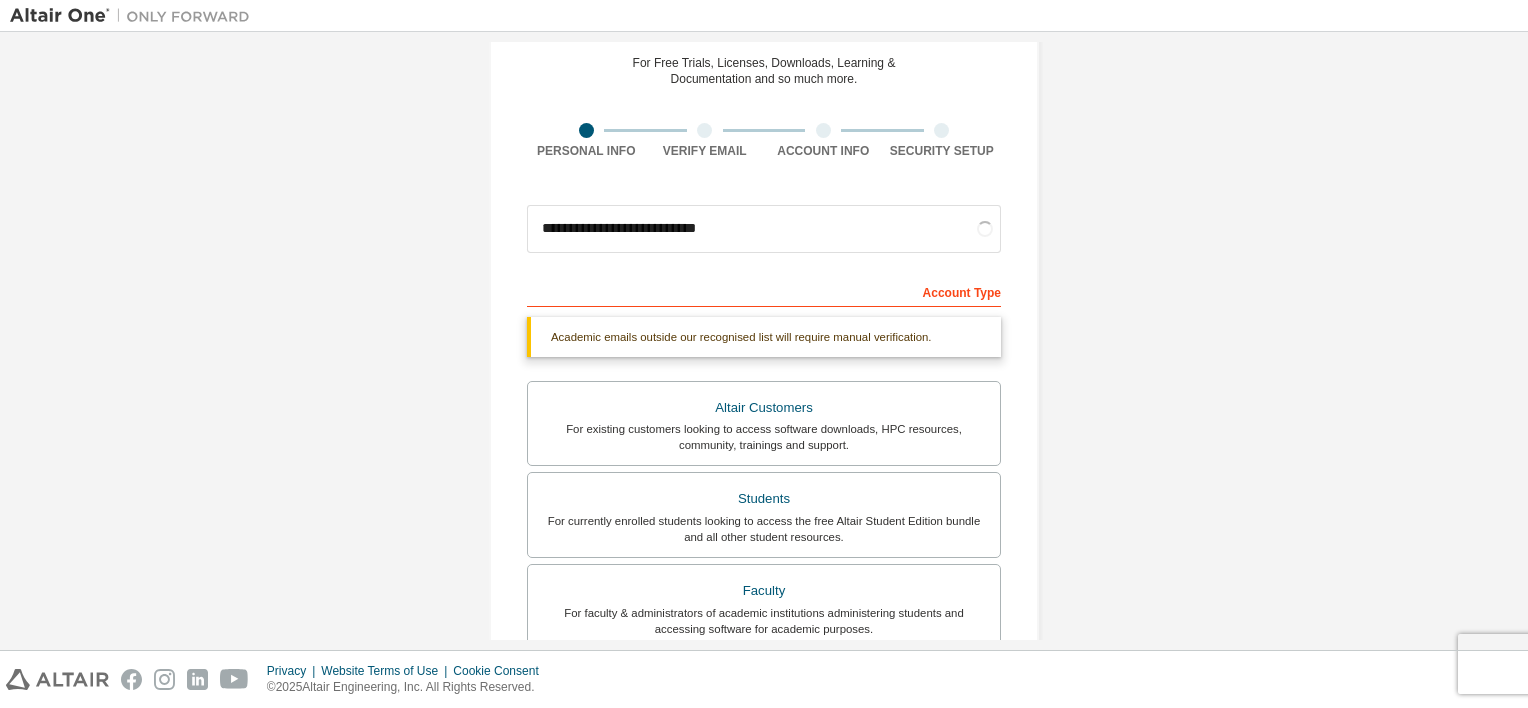 click on "**********" at bounding box center (764, 512) 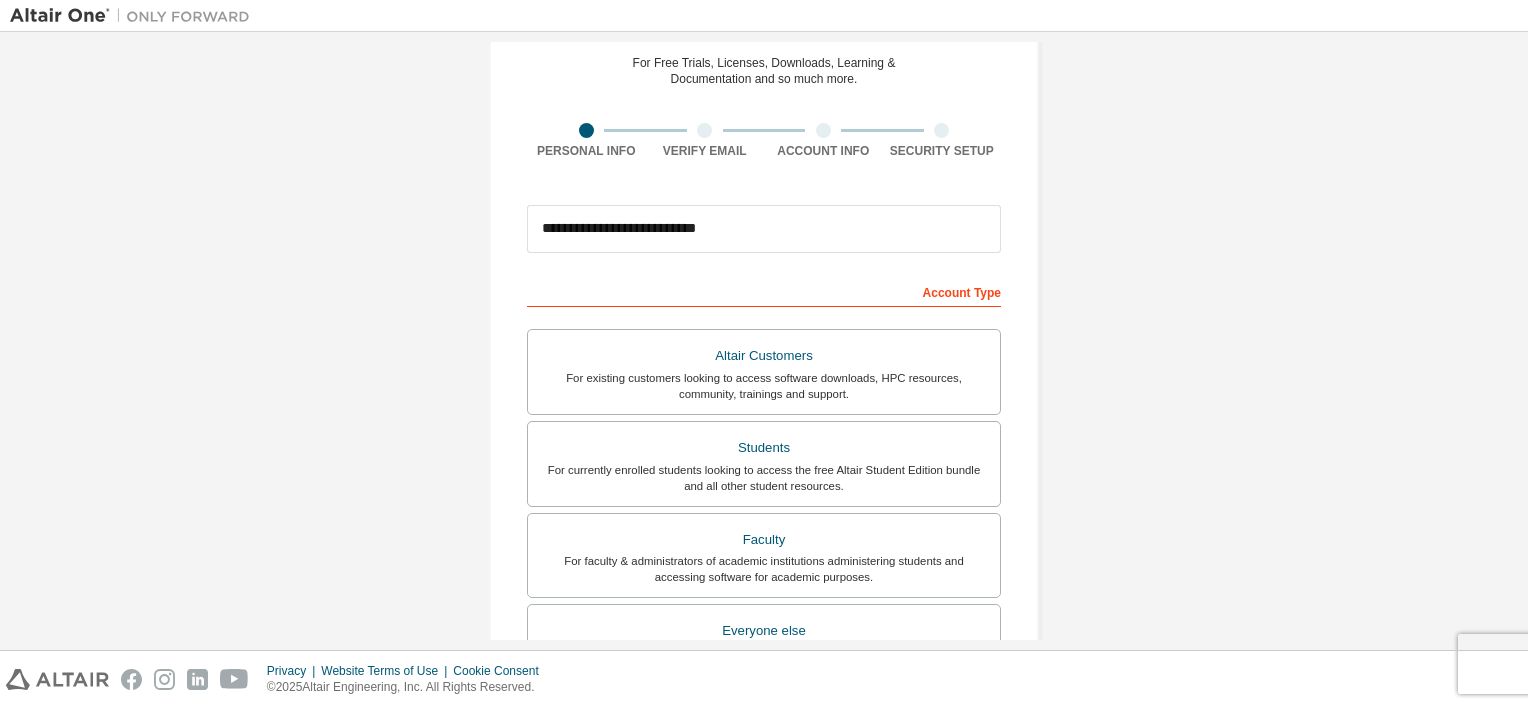 scroll, scrollTop: 456, scrollLeft: 0, axis: vertical 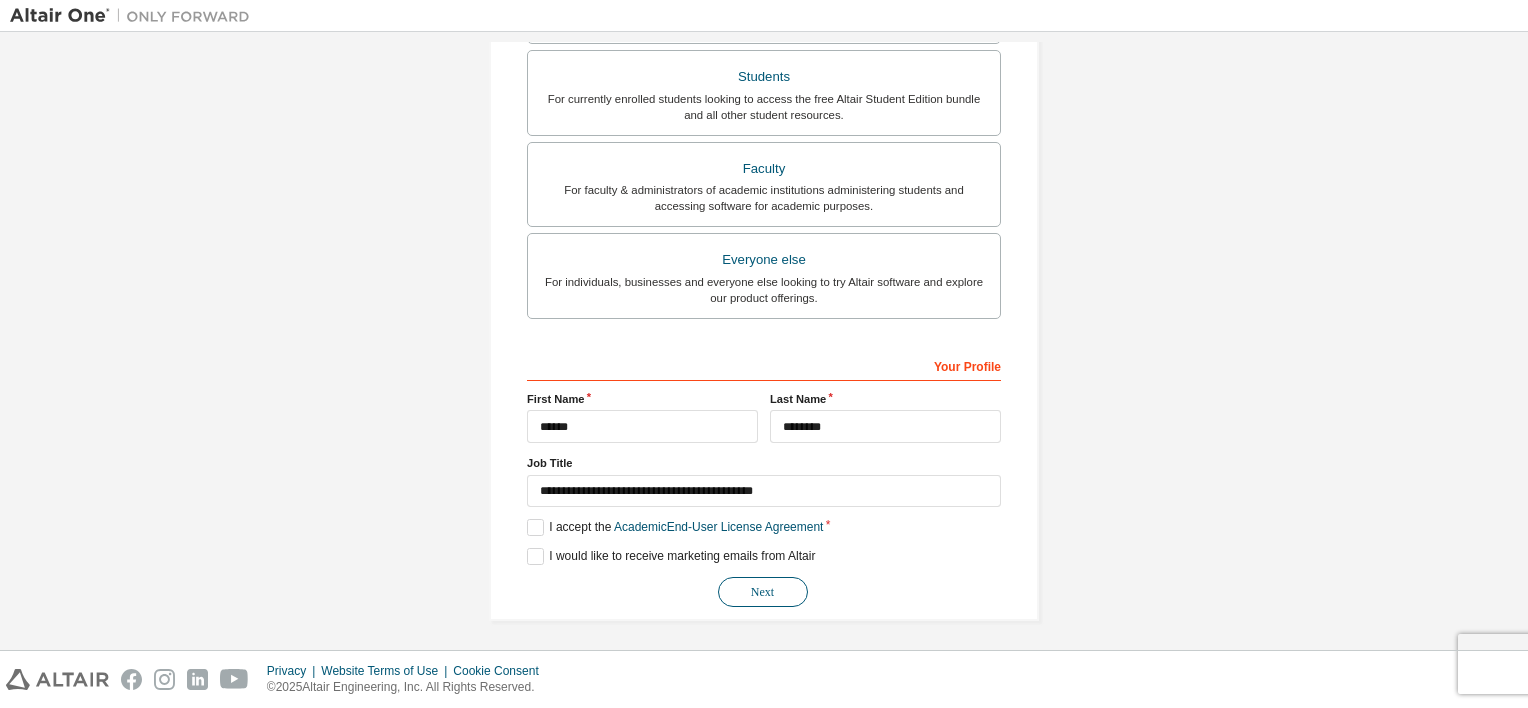 click on "Next" at bounding box center (763, 592) 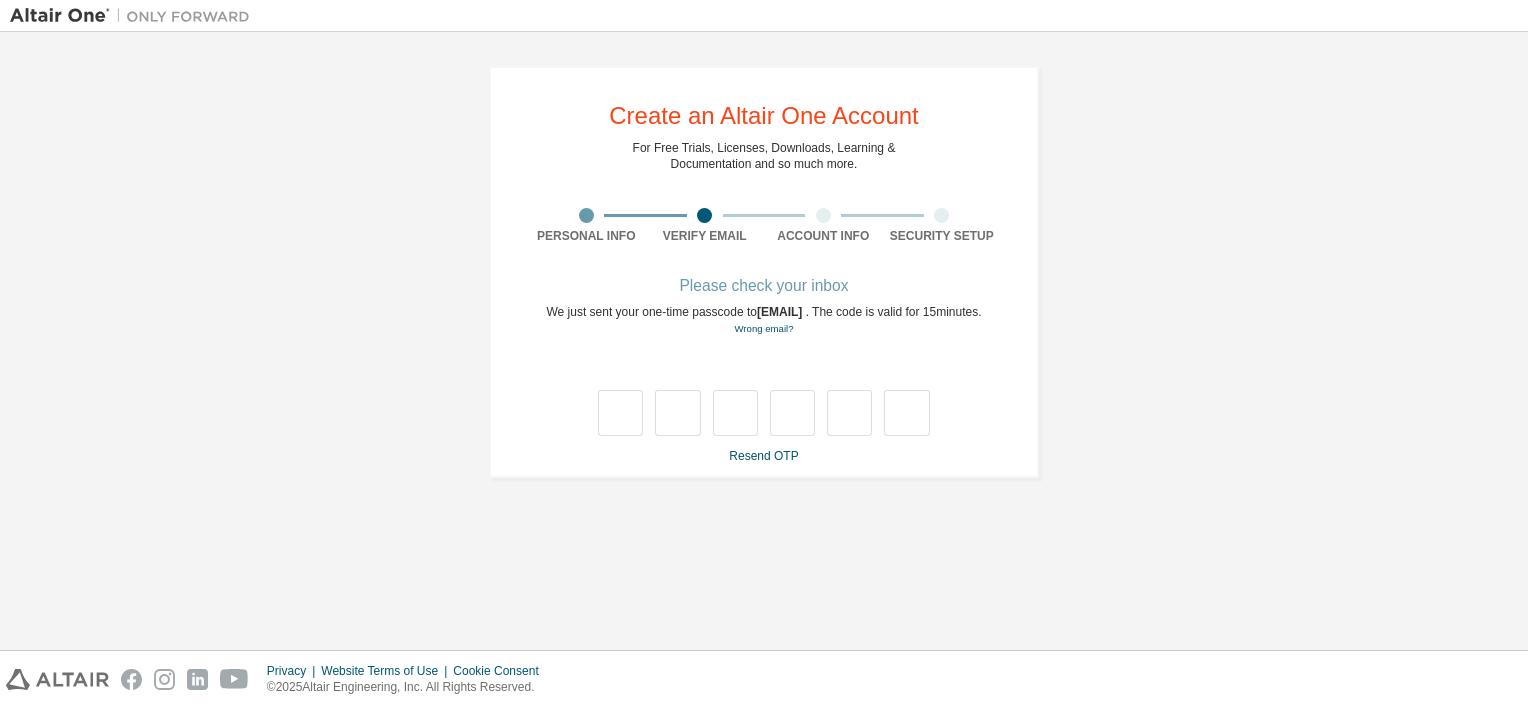 scroll, scrollTop: 0, scrollLeft: 0, axis: both 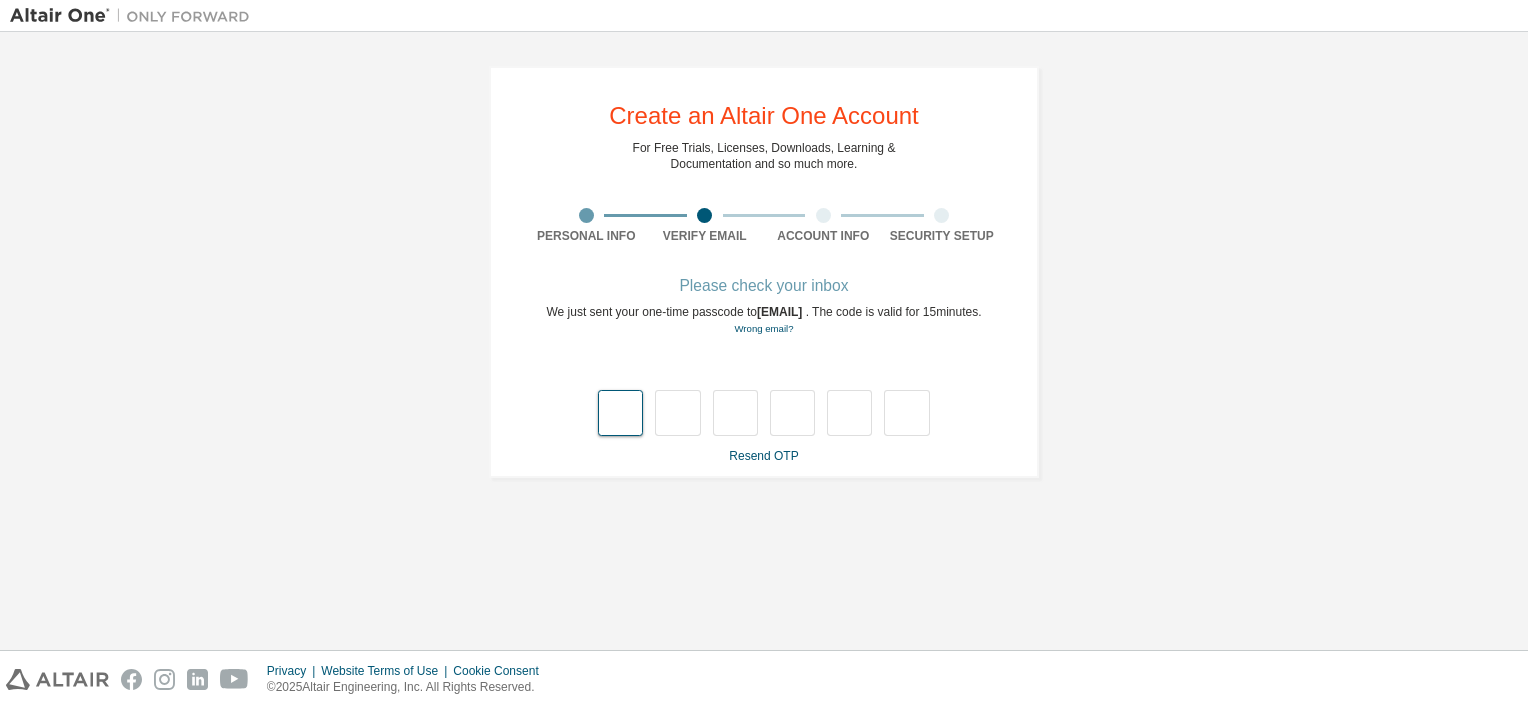 type on "*" 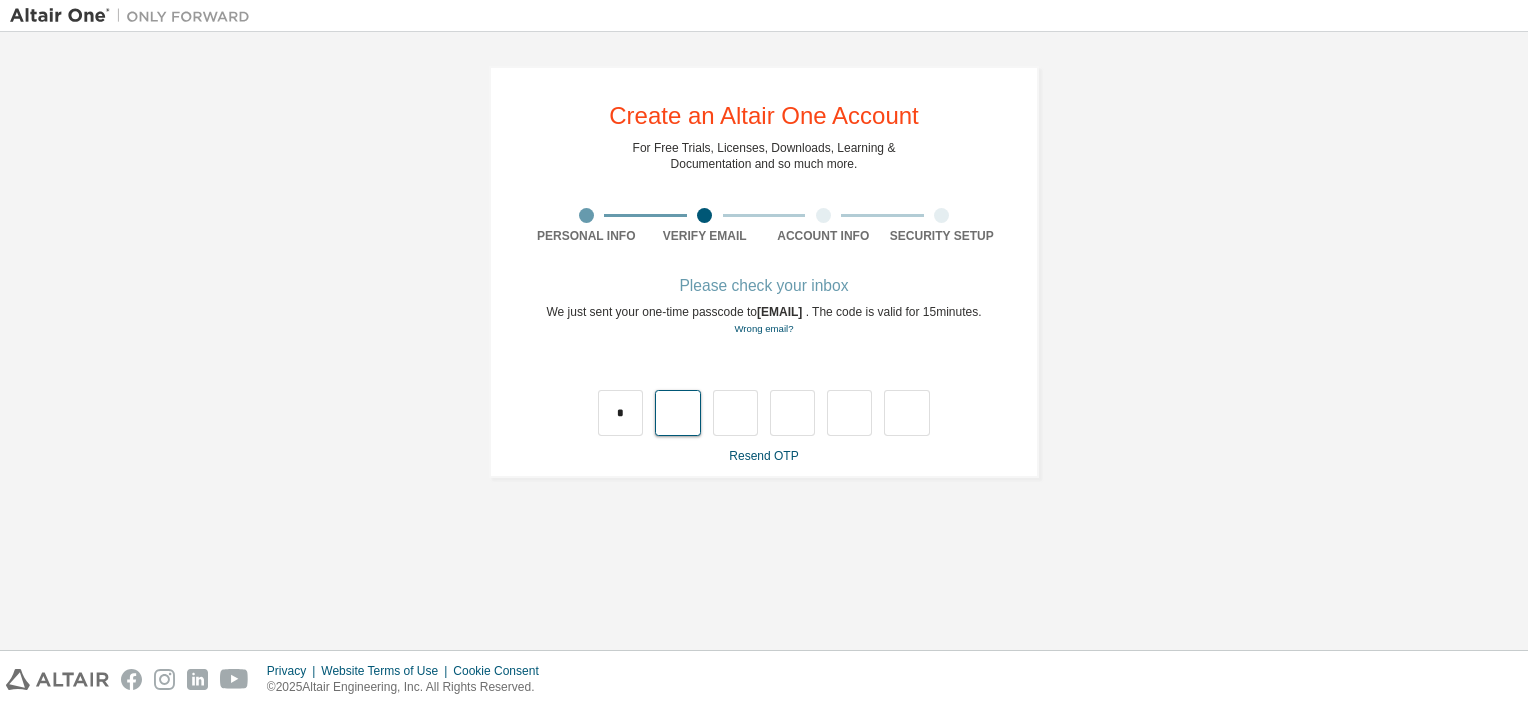 type on "*" 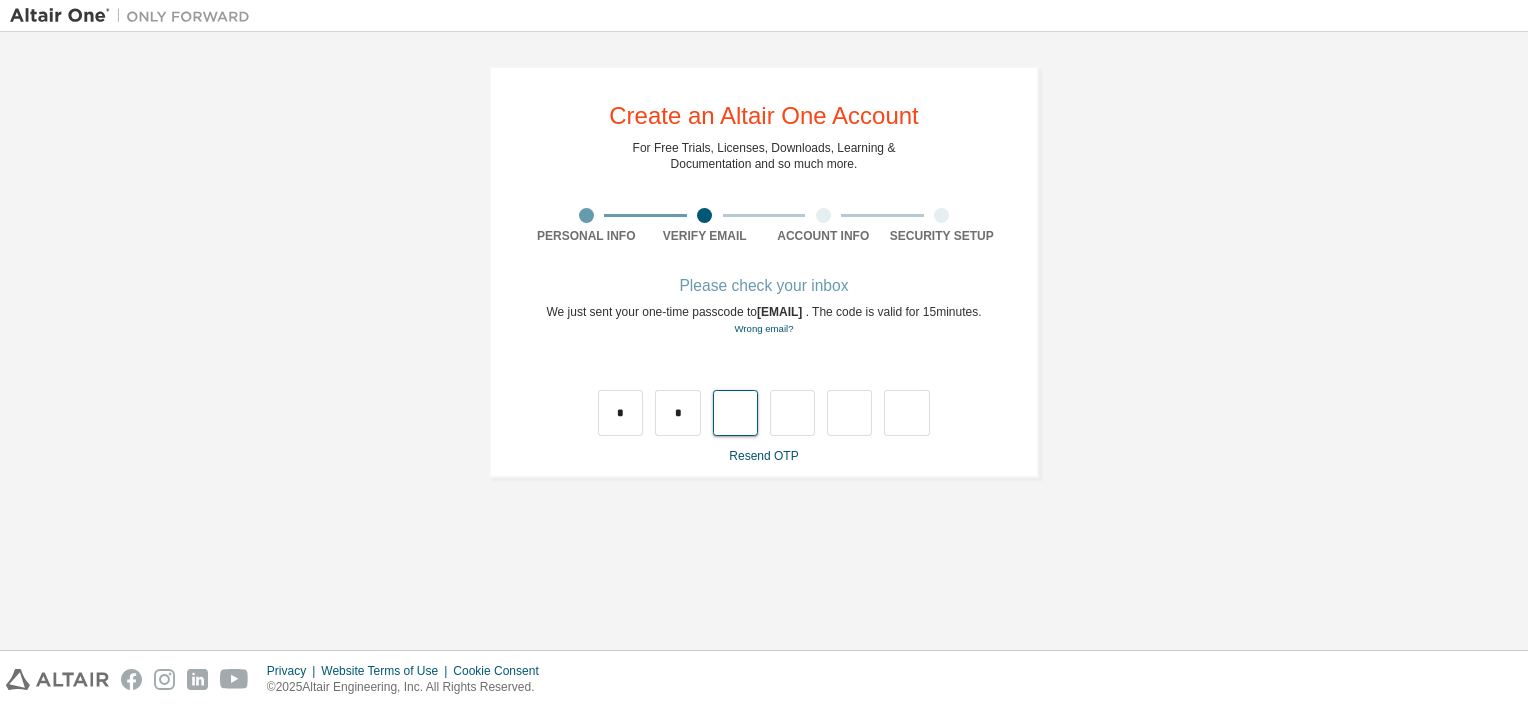 type on "*" 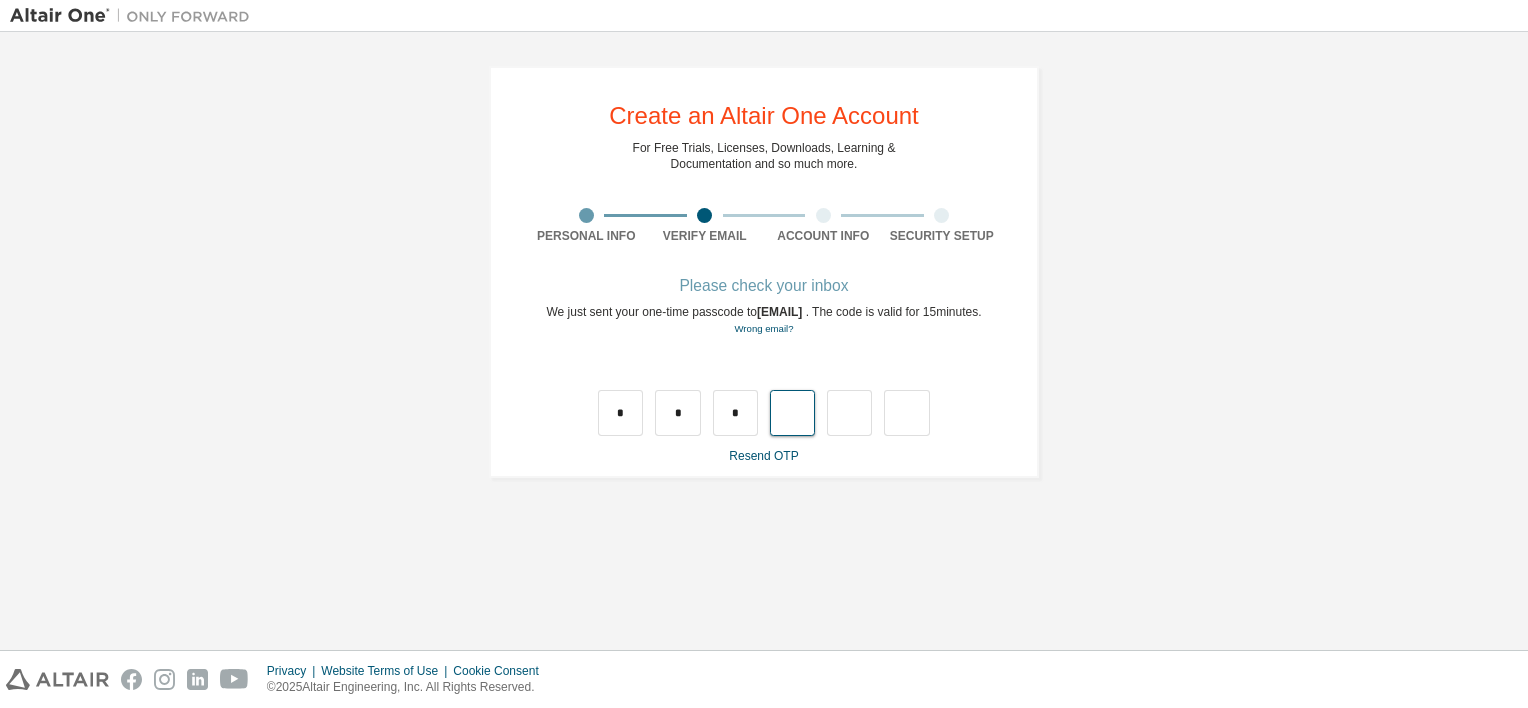 type on "*" 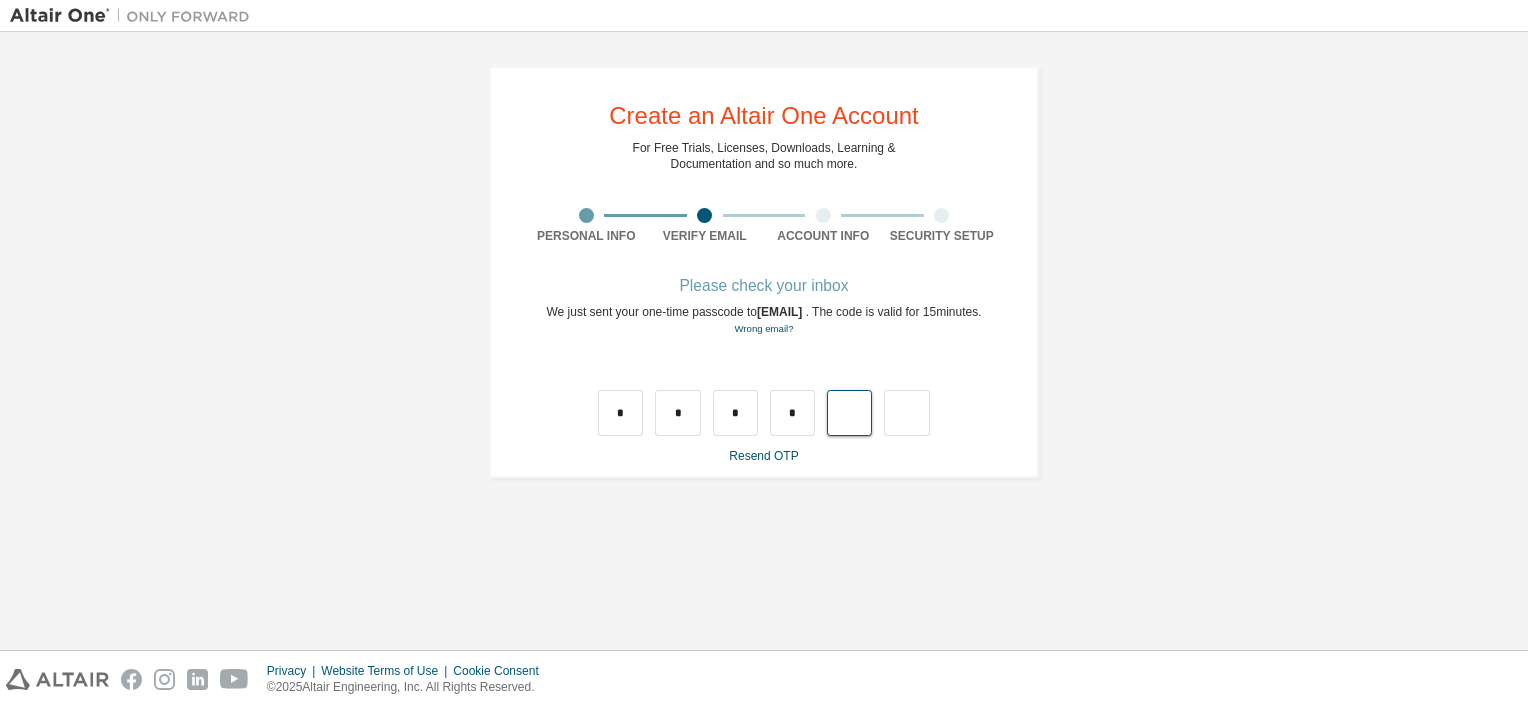 type on "*" 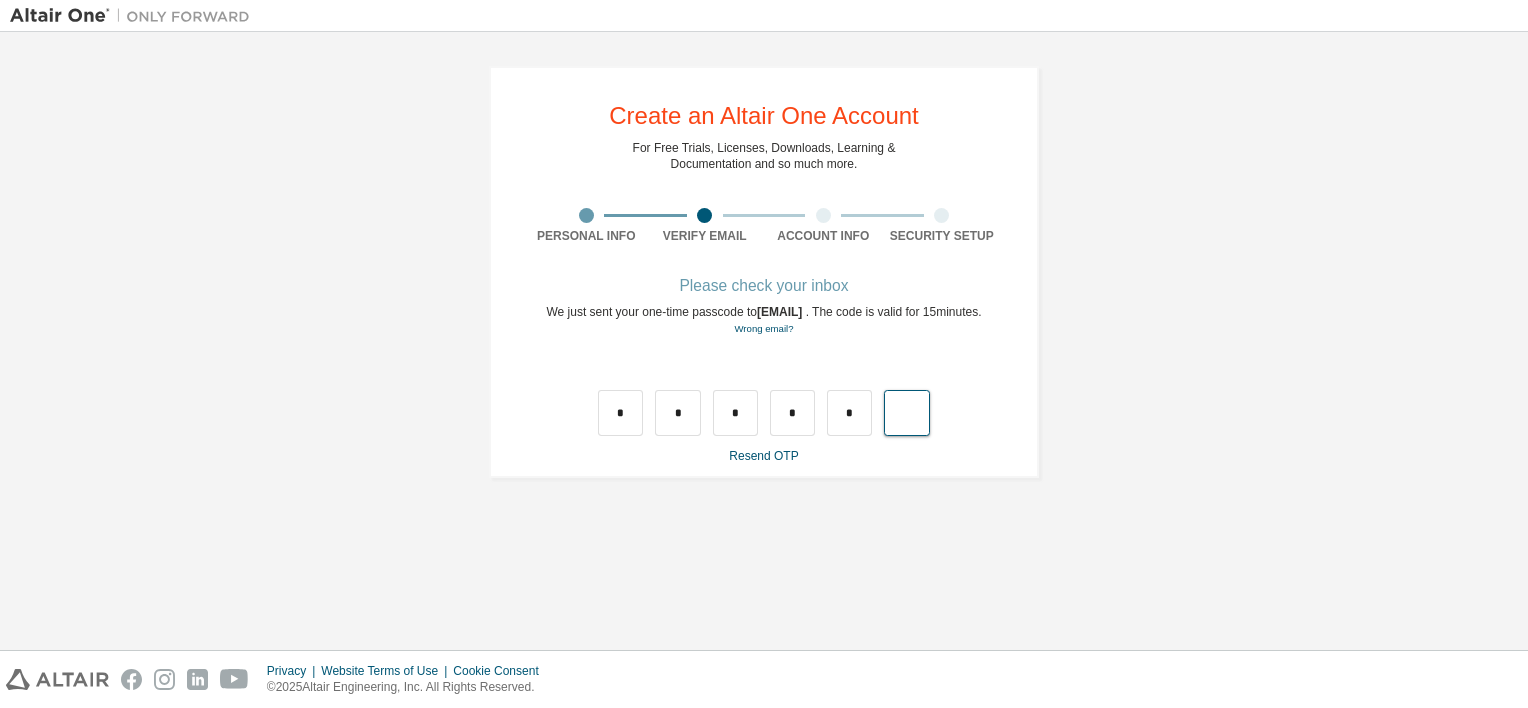 type on "*" 